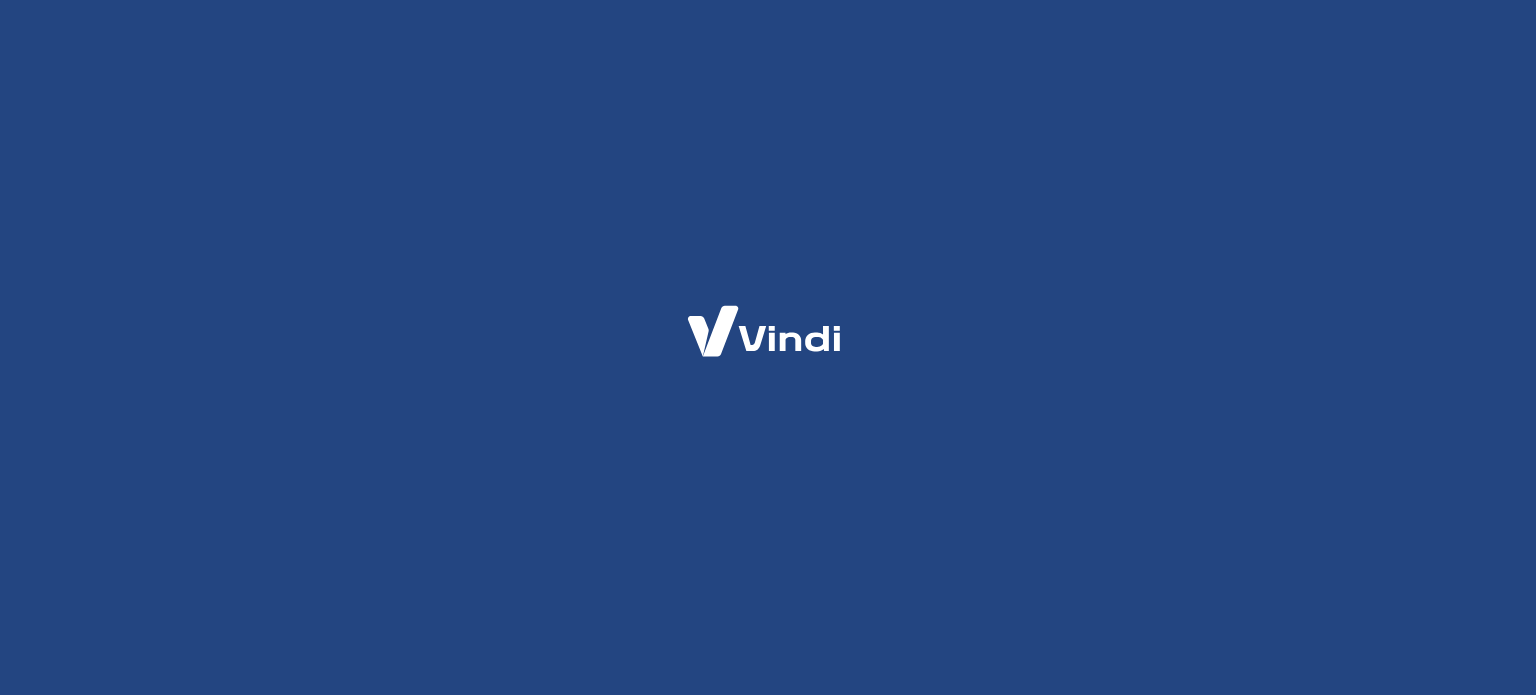 scroll, scrollTop: 0, scrollLeft: 0, axis: both 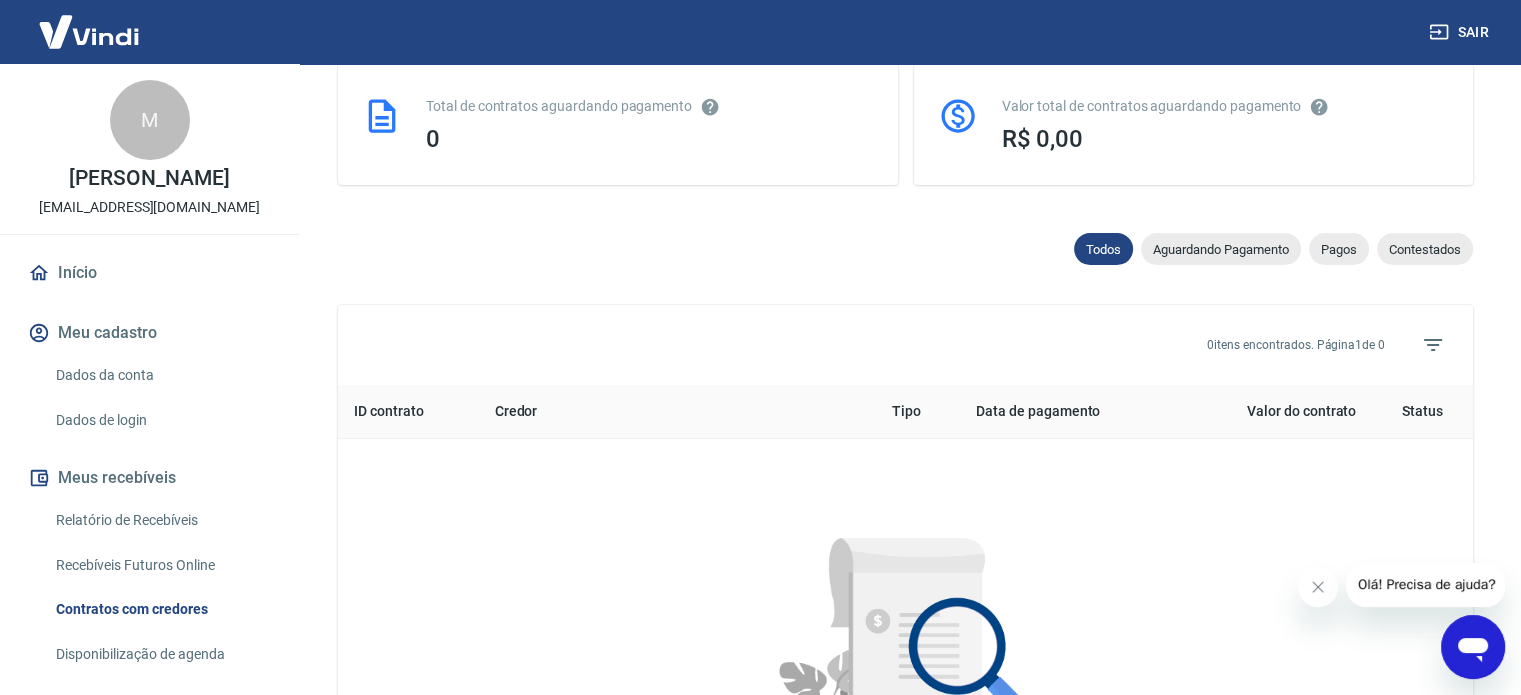 click 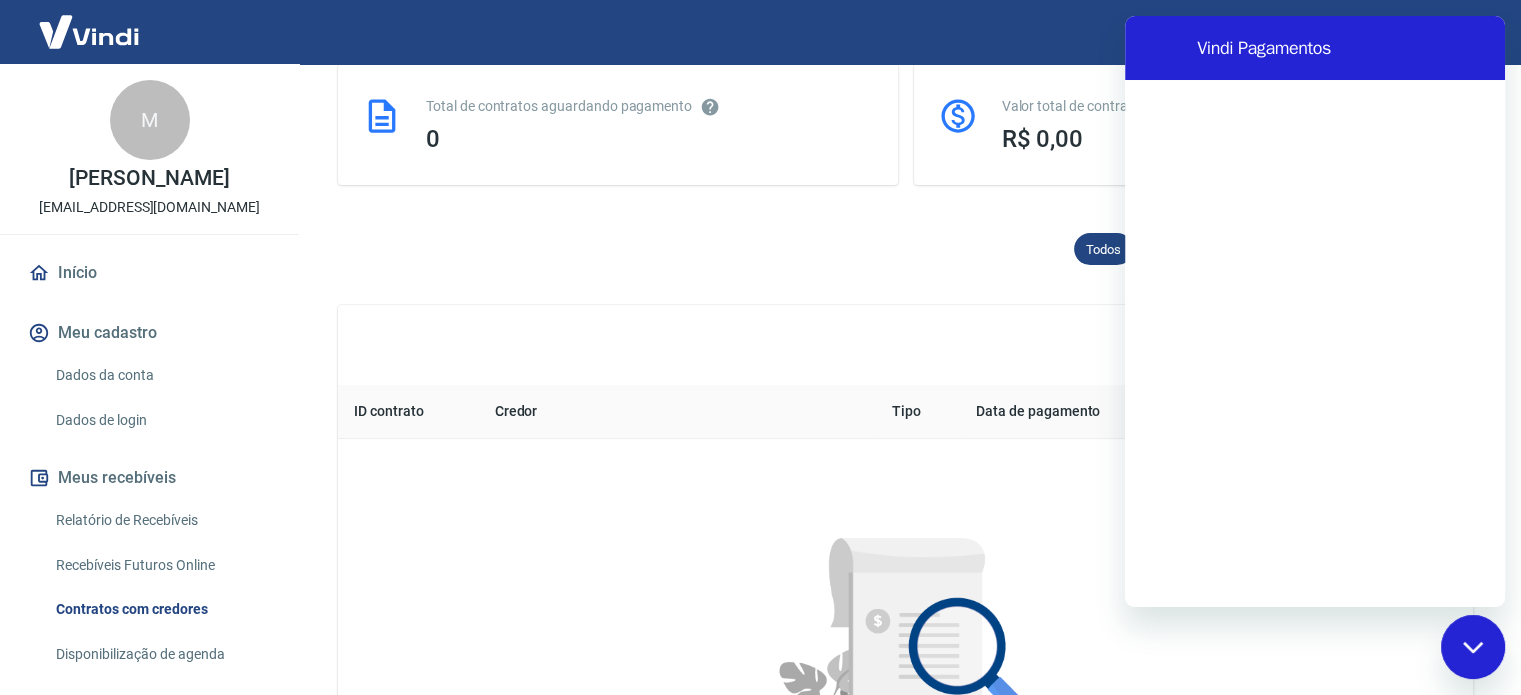 scroll, scrollTop: 0, scrollLeft: 0, axis: both 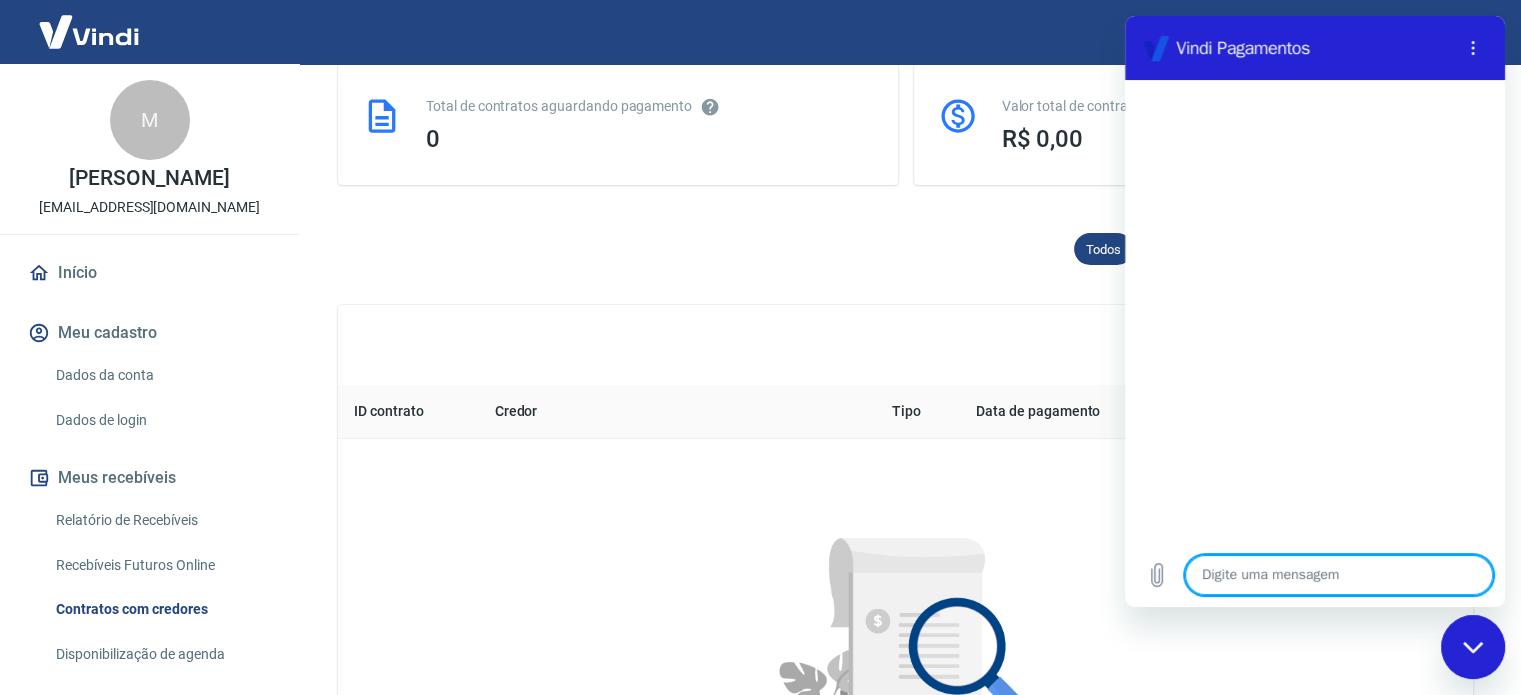 click at bounding box center (1339, 575) 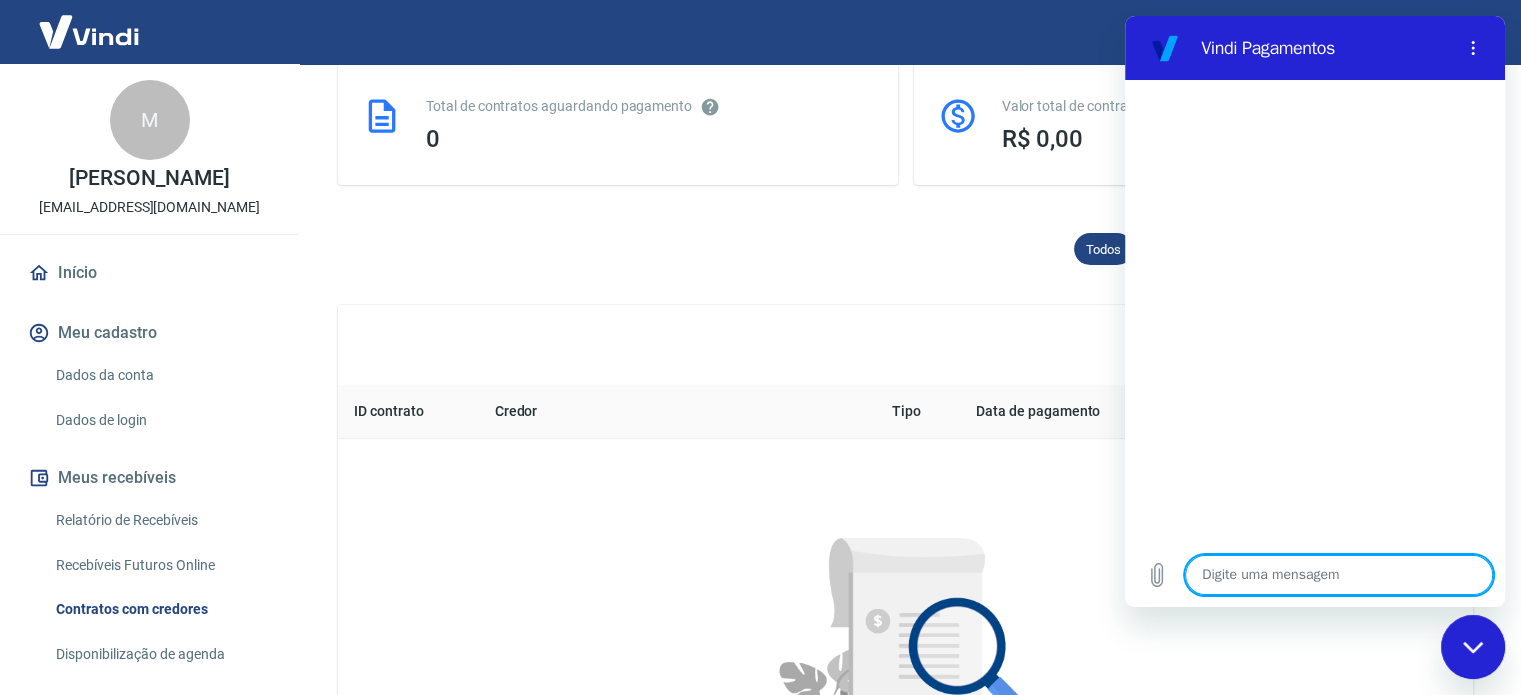 type on "b" 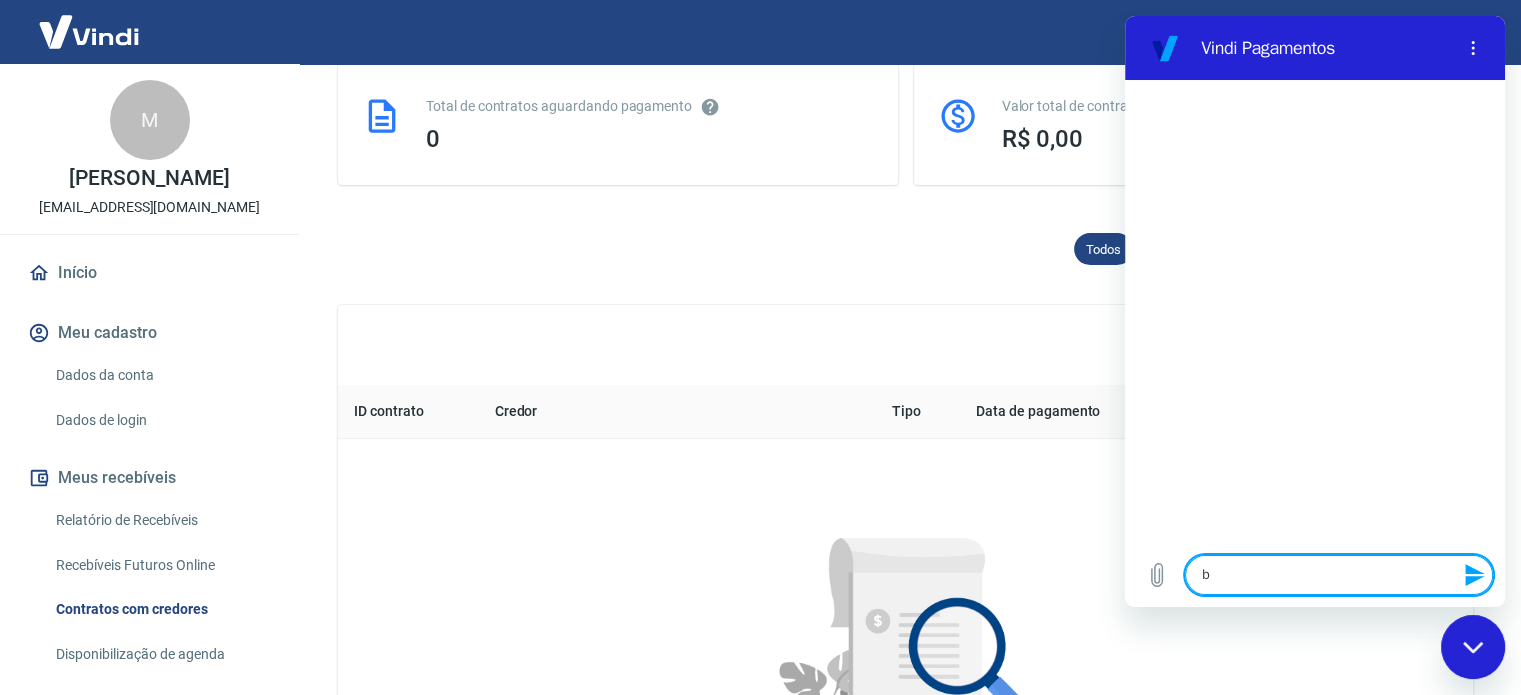 type on "bo" 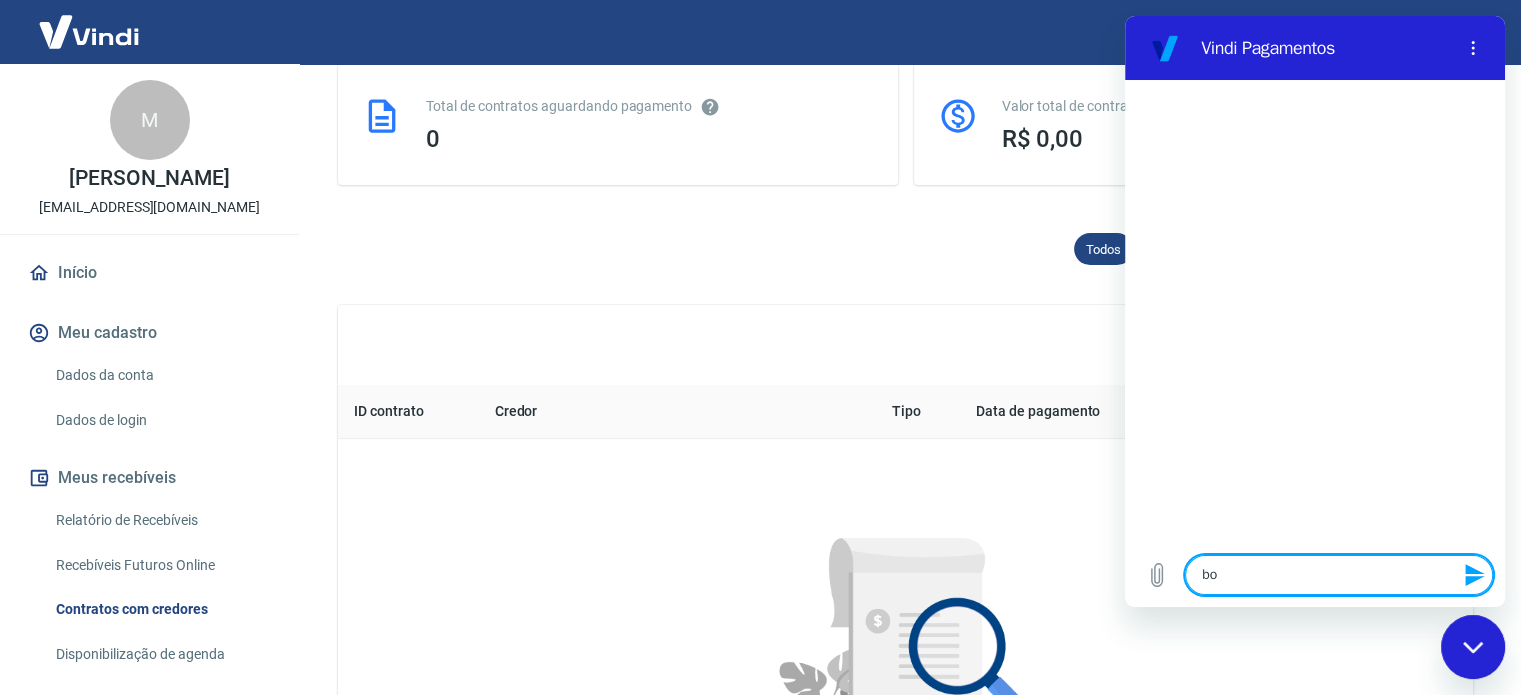 type on "bom" 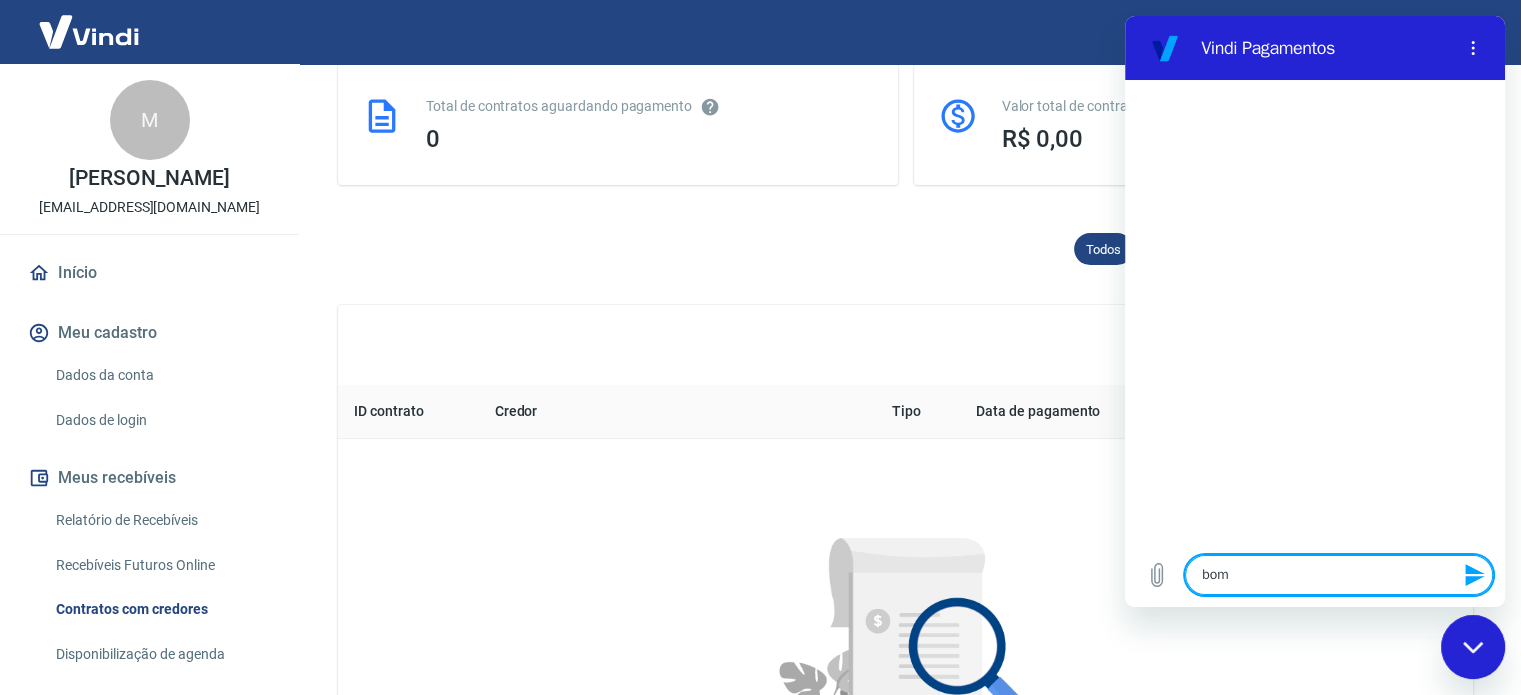 type on "bom" 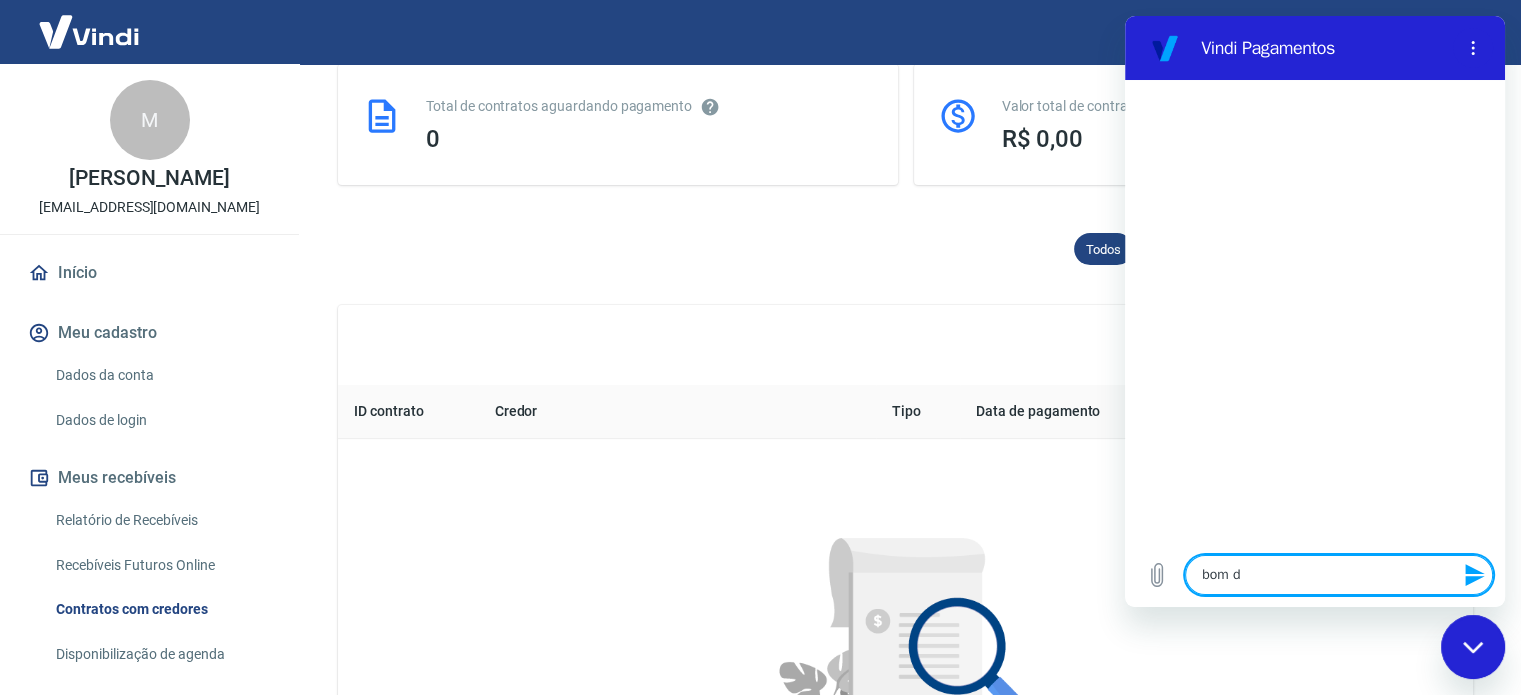 type on "bom di" 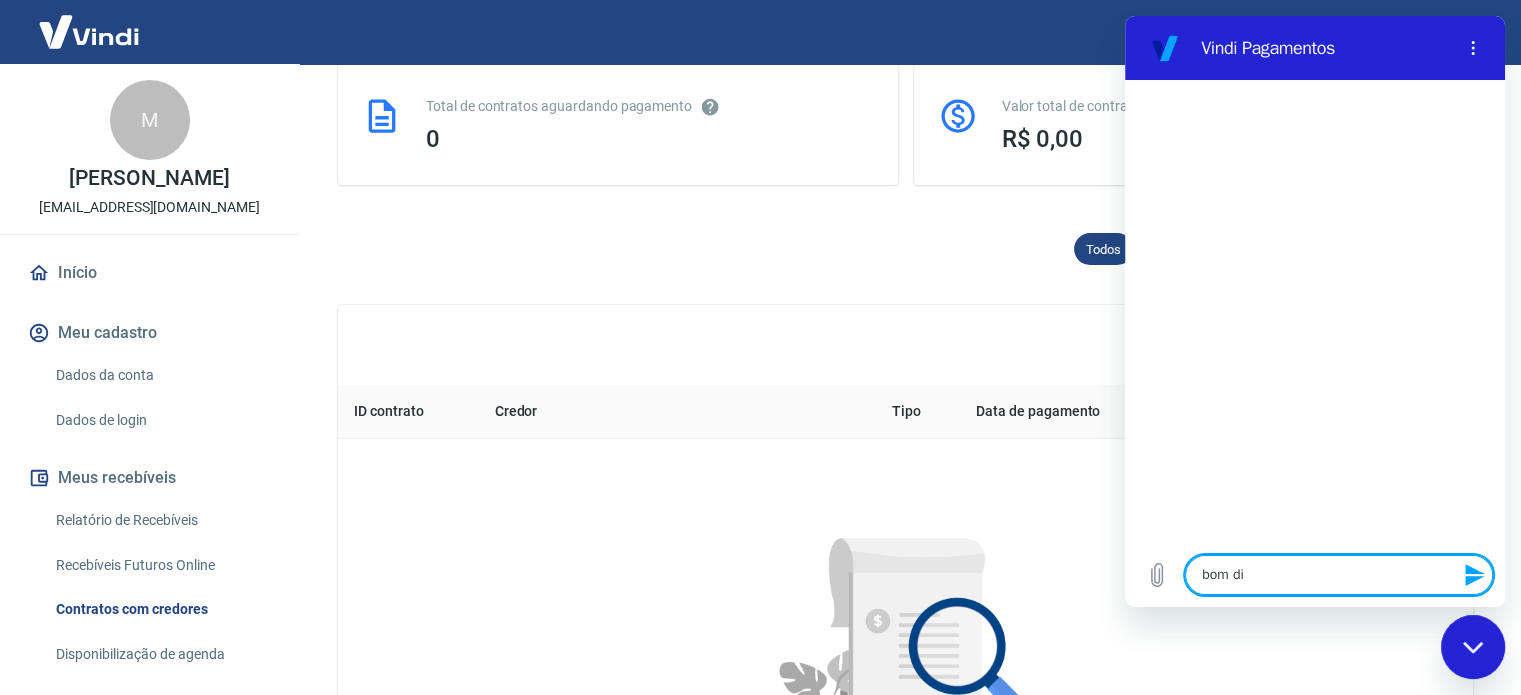 type on "x" 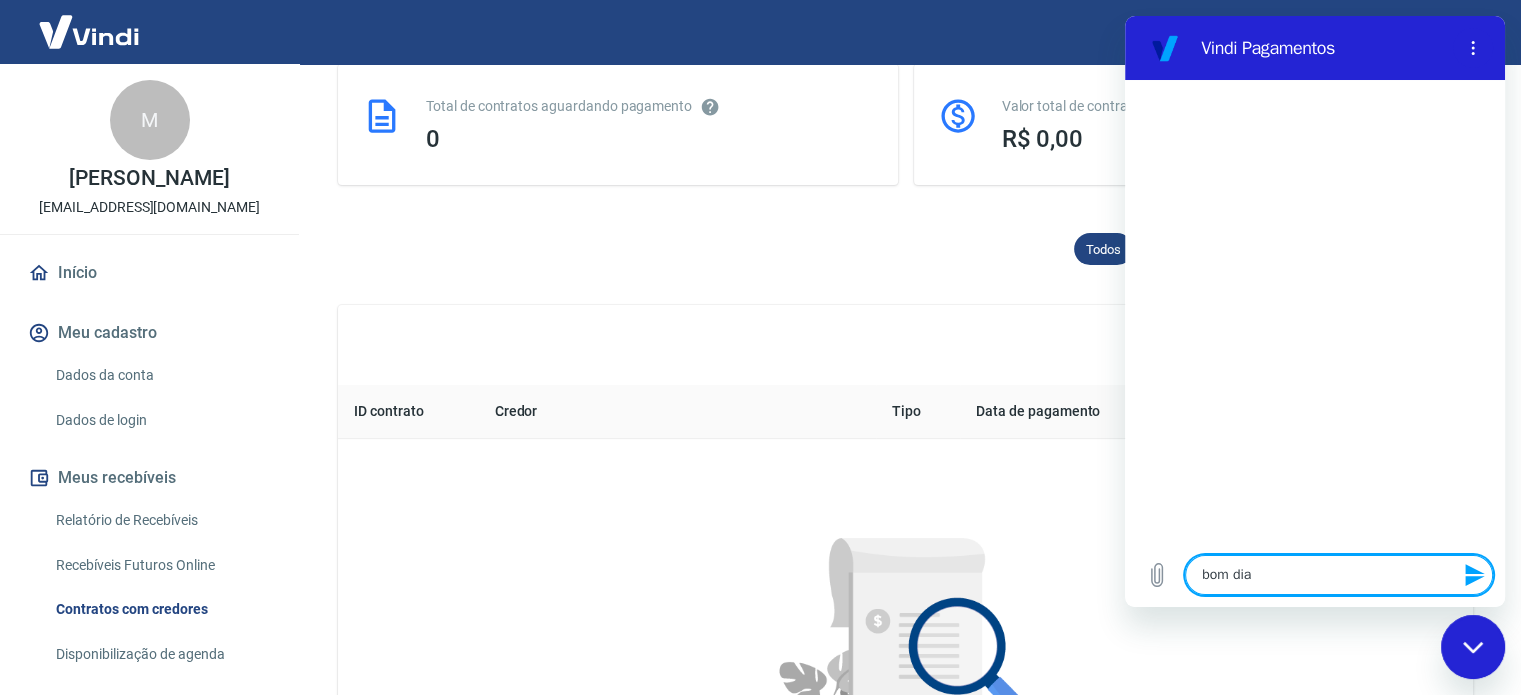 type 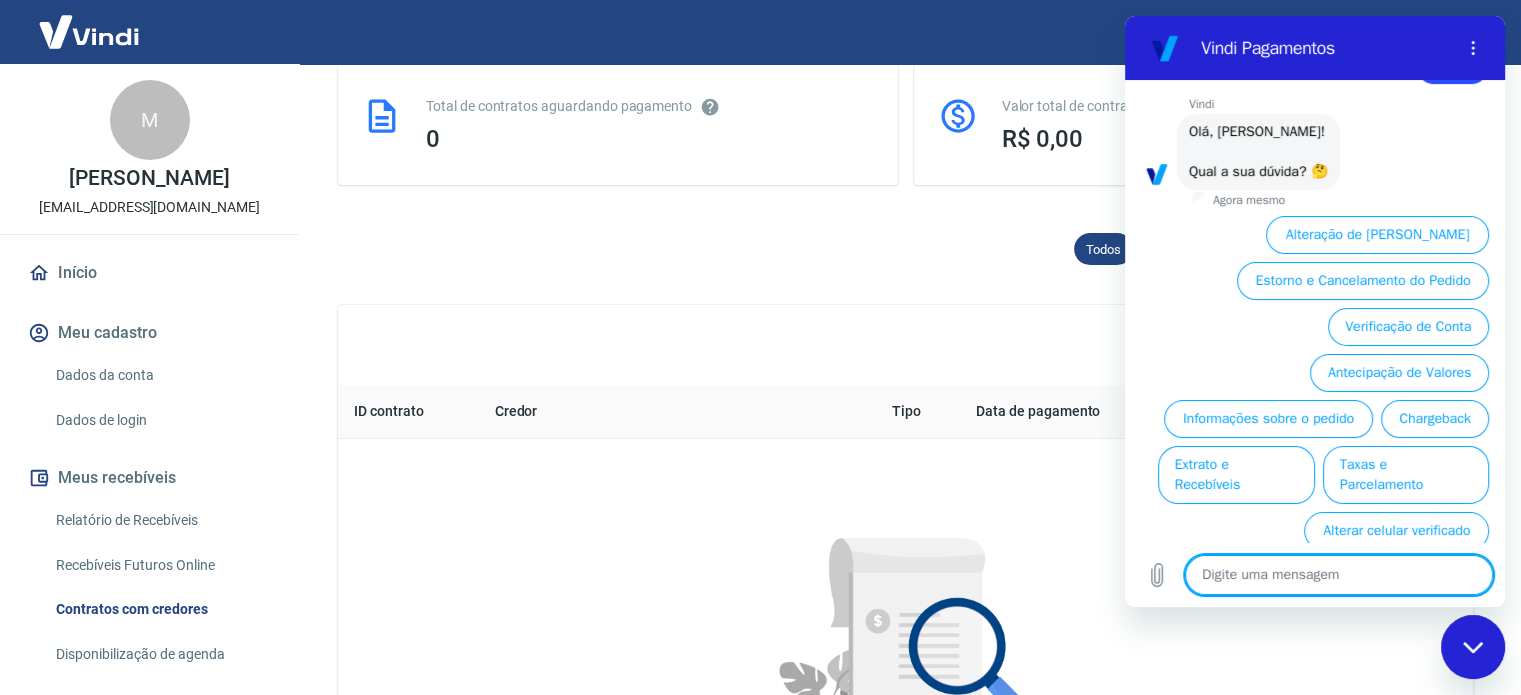 scroll, scrollTop: 106, scrollLeft: 0, axis: vertical 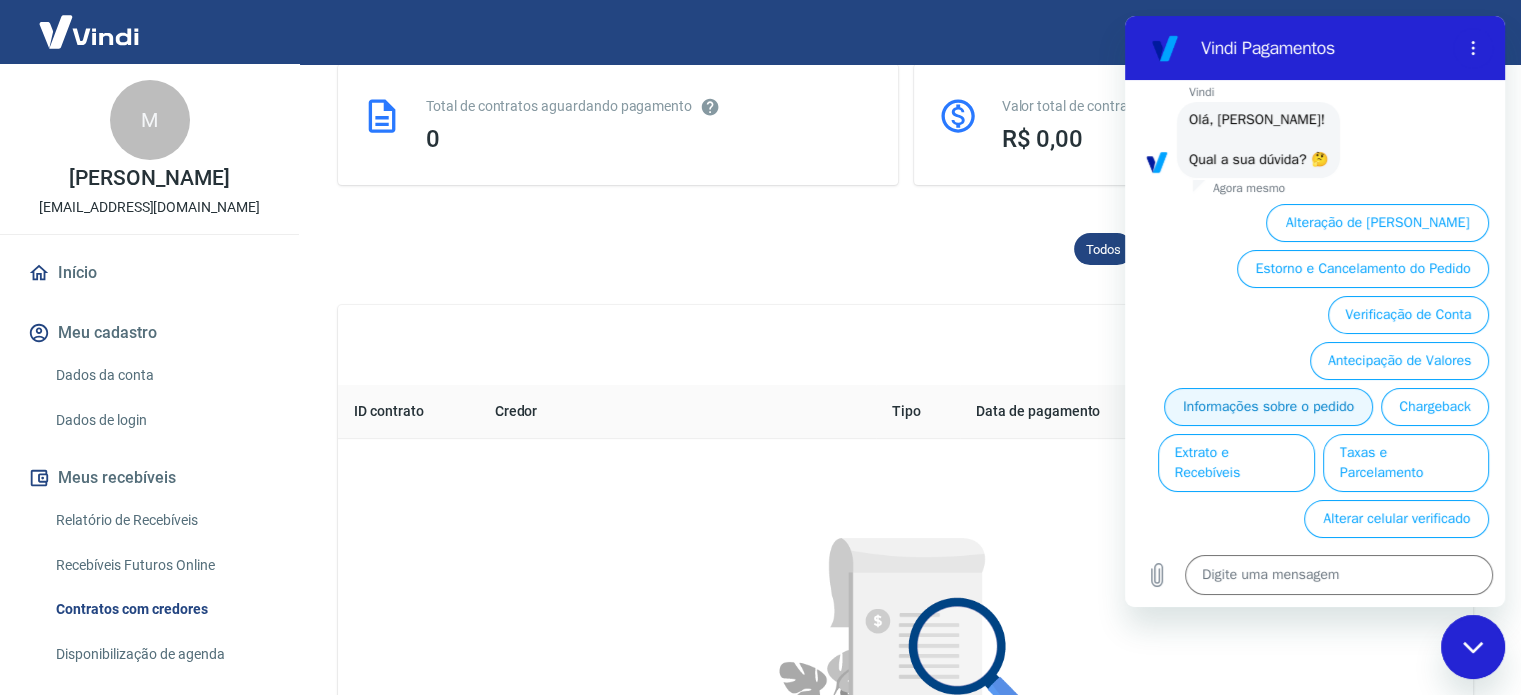 click on "Informações sobre o pedido" at bounding box center (1268, 407) 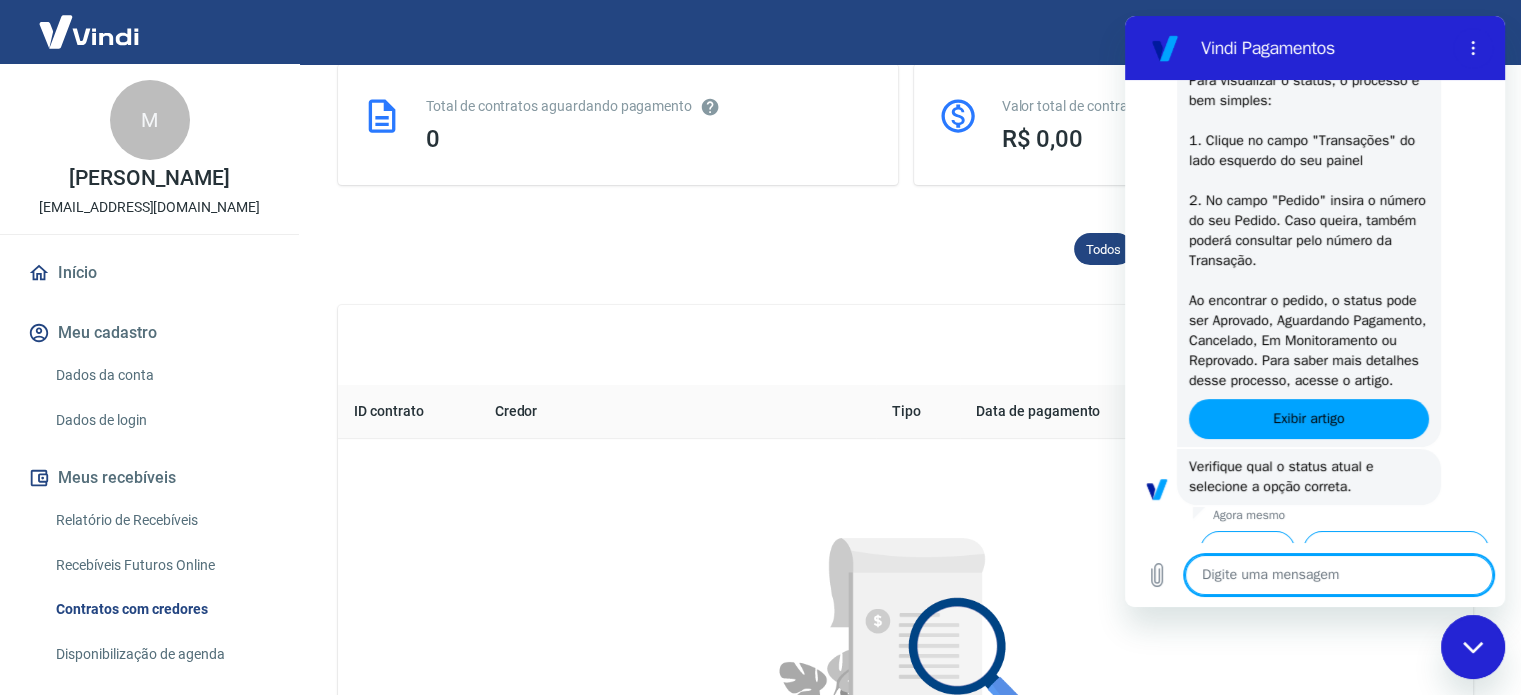 scroll, scrollTop: 498, scrollLeft: 0, axis: vertical 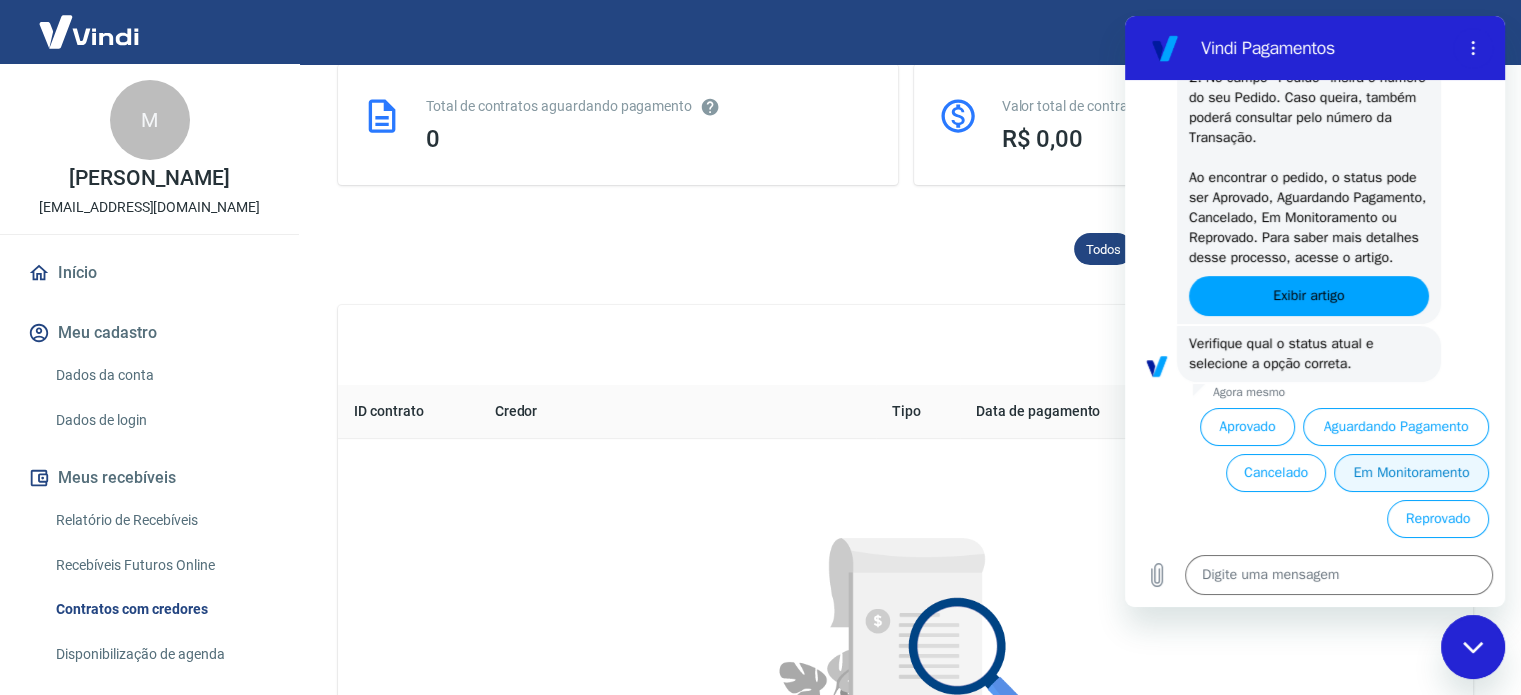 click on "Em Monitoramento" at bounding box center [1411, 473] 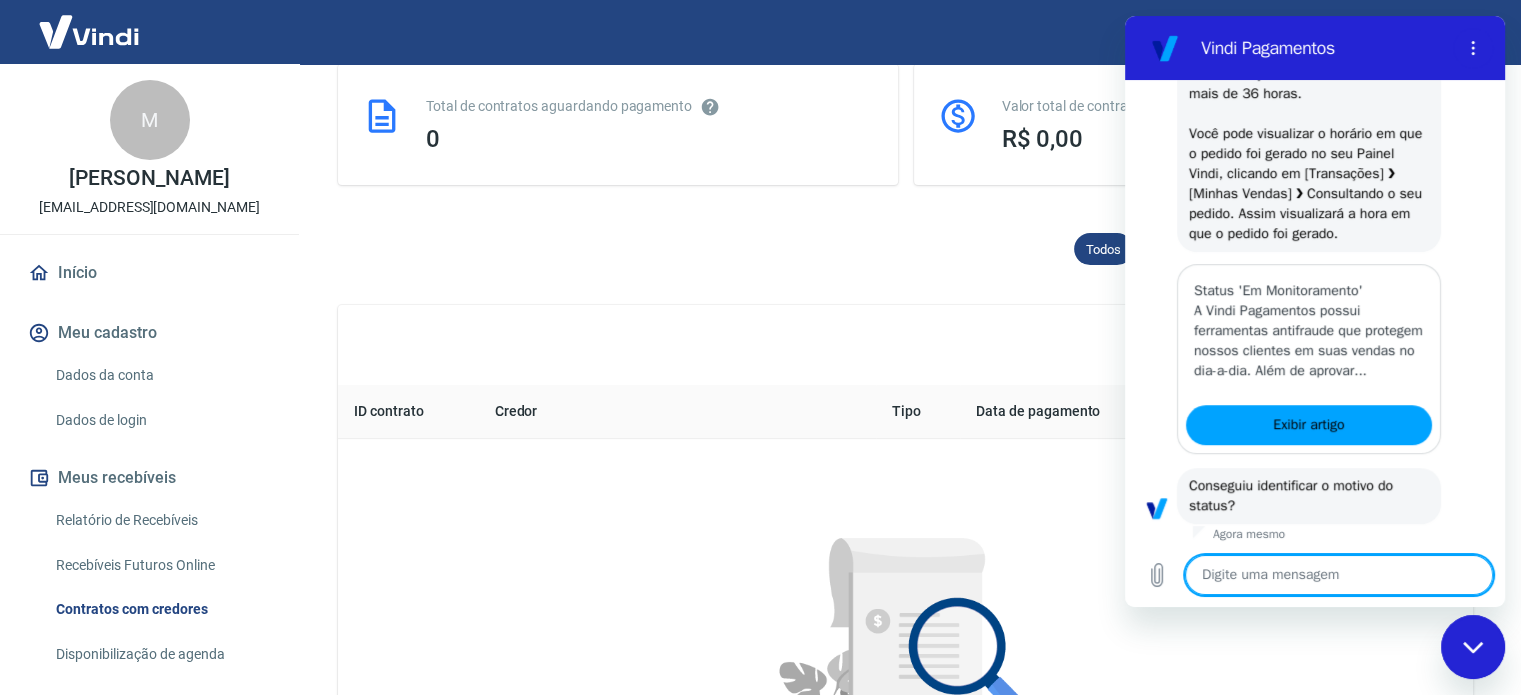 scroll, scrollTop: 1364, scrollLeft: 0, axis: vertical 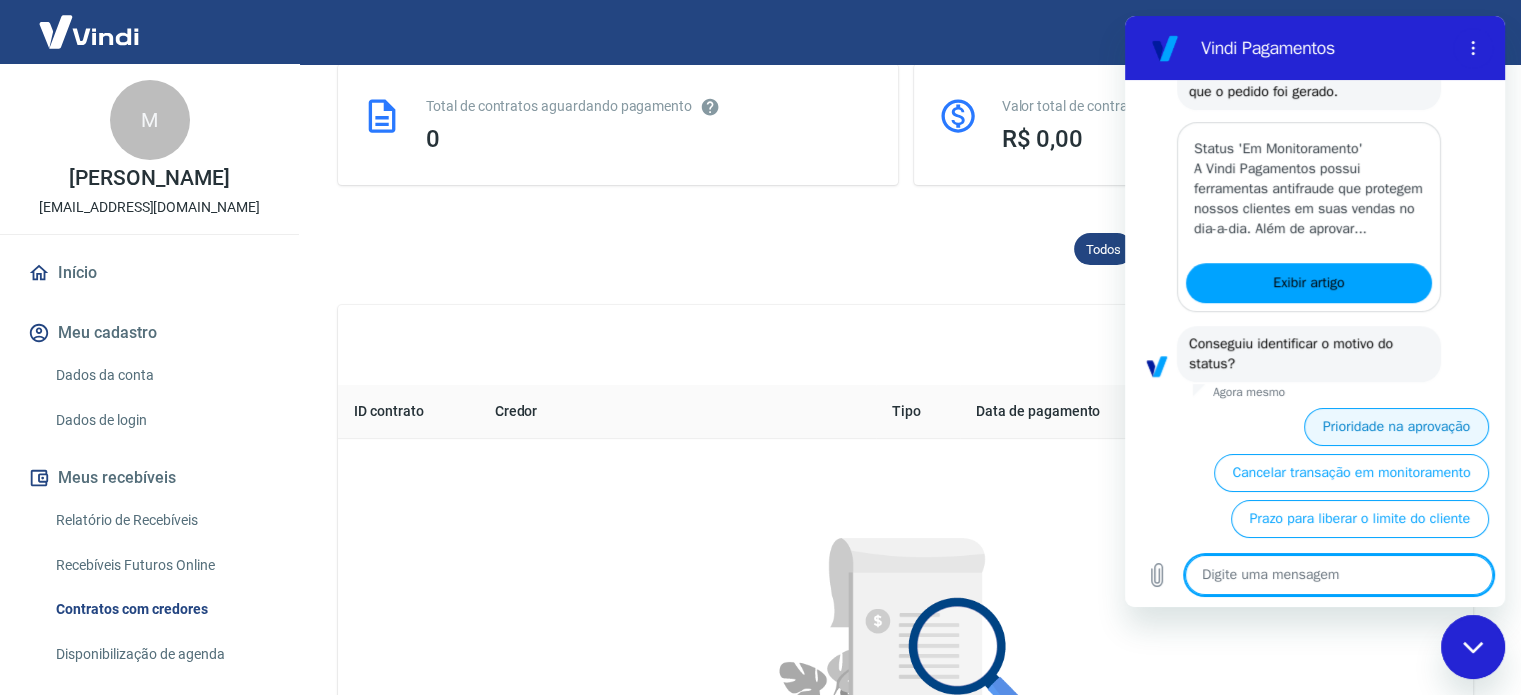 click on "Prioridade na aprovação" at bounding box center [1396, 427] 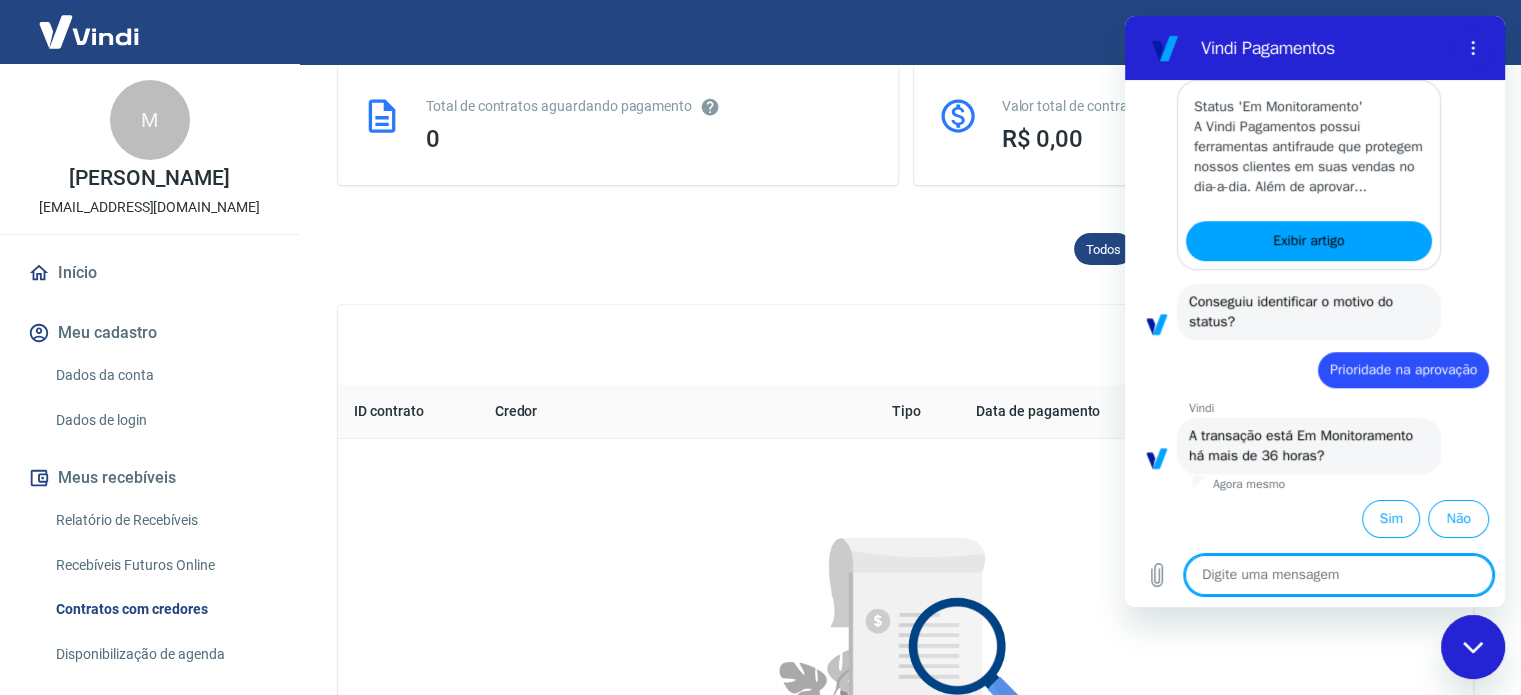 scroll, scrollTop: 1427, scrollLeft: 0, axis: vertical 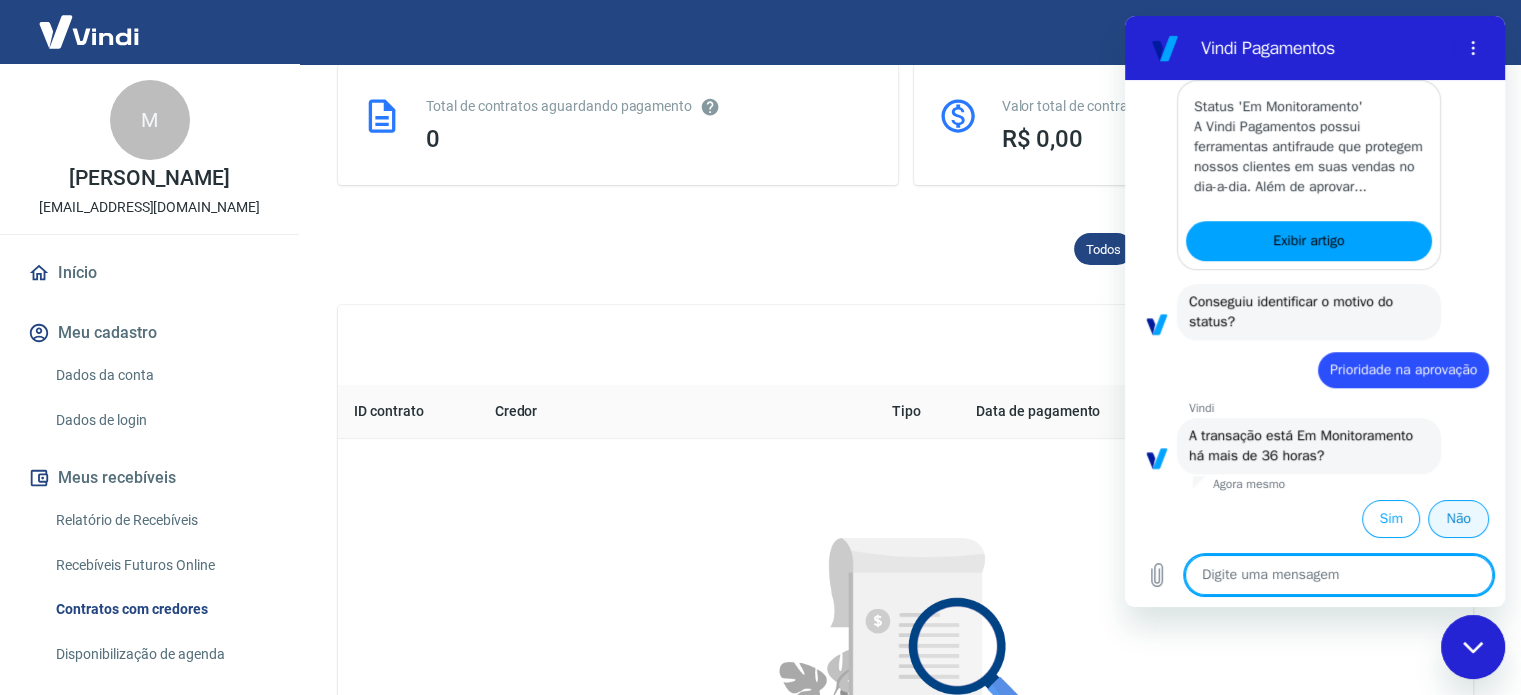 click on "Não" at bounding box center [1458, 519] 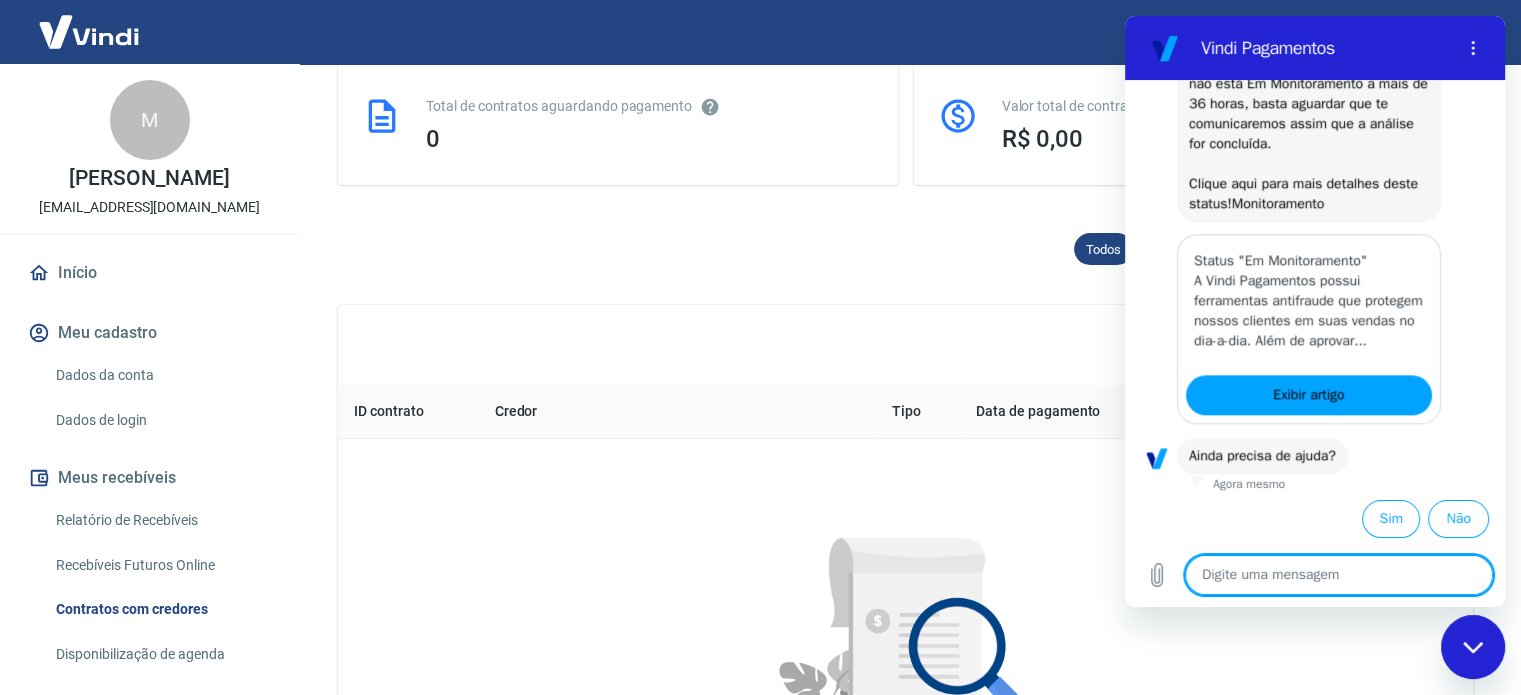 scroll, scrollTop: 1952, scrollLeft: 0, axis: vertical 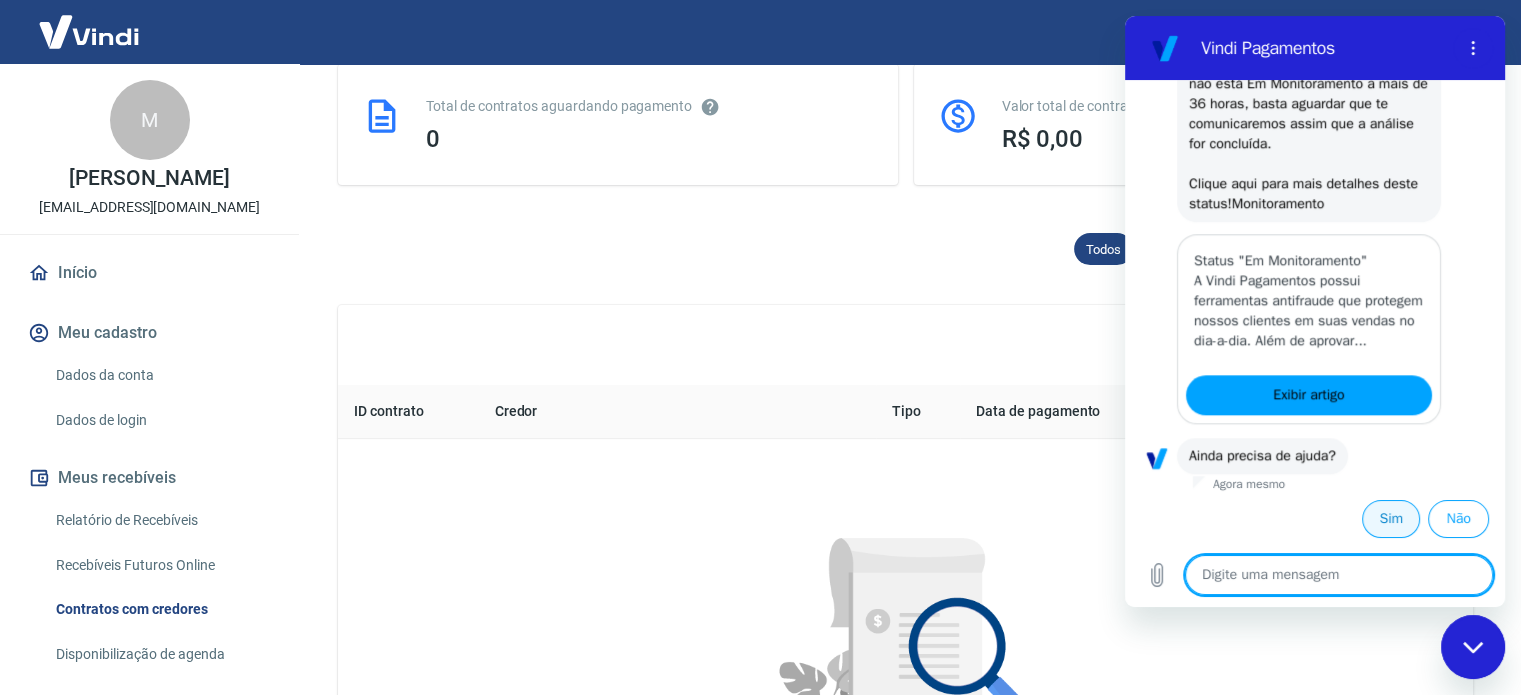 click on "Sim" at bounding box center (1391, 519) 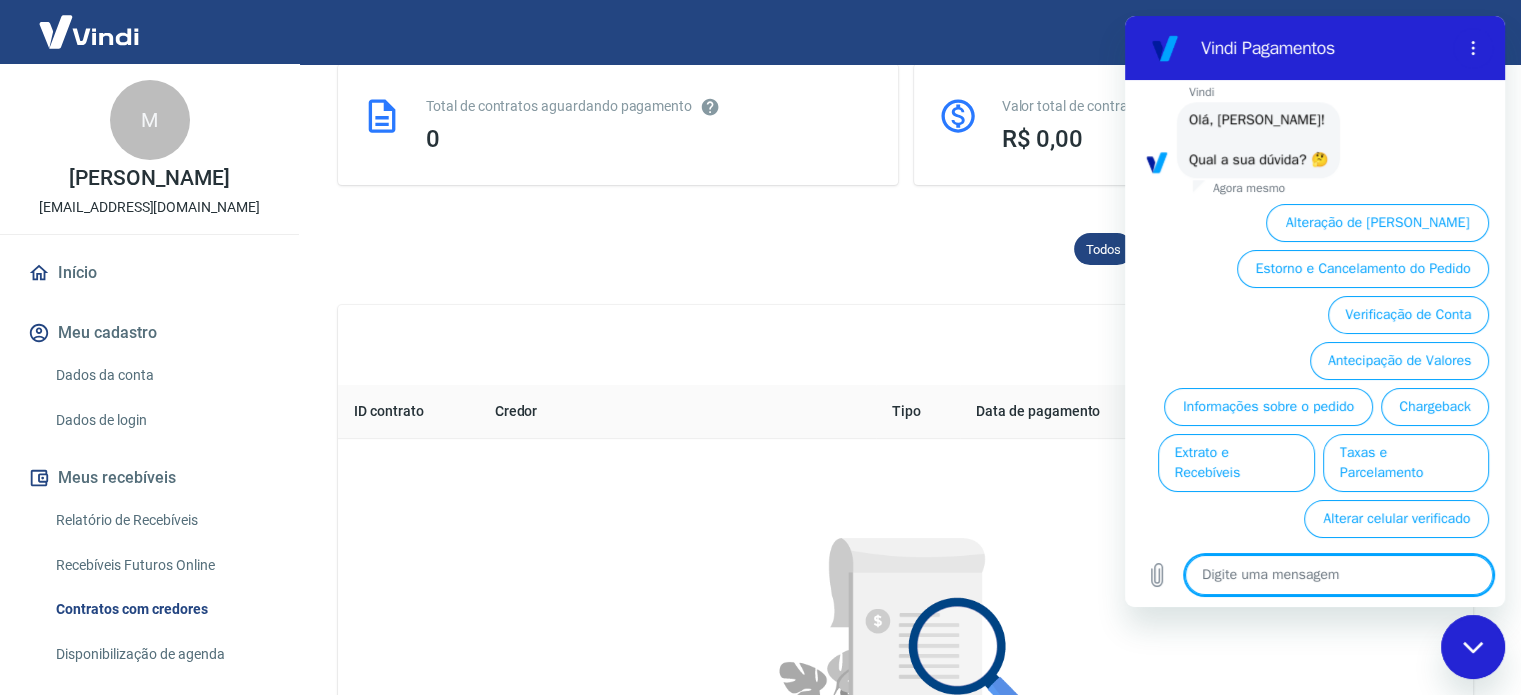 scroll, scrollTop: 2425, scrollLeft: 0, axis: vertical 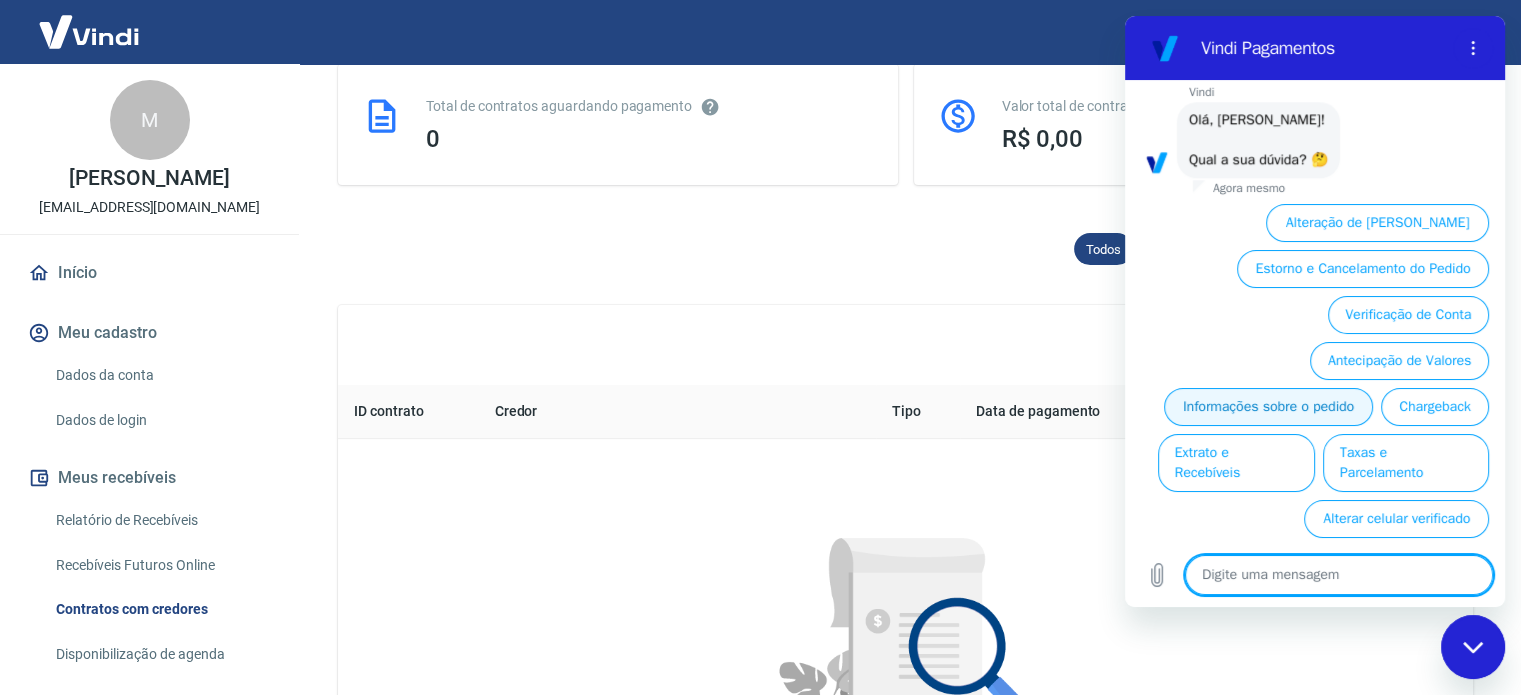 click on "Informações sobre o pedido" at bounding box center (1268, 407) 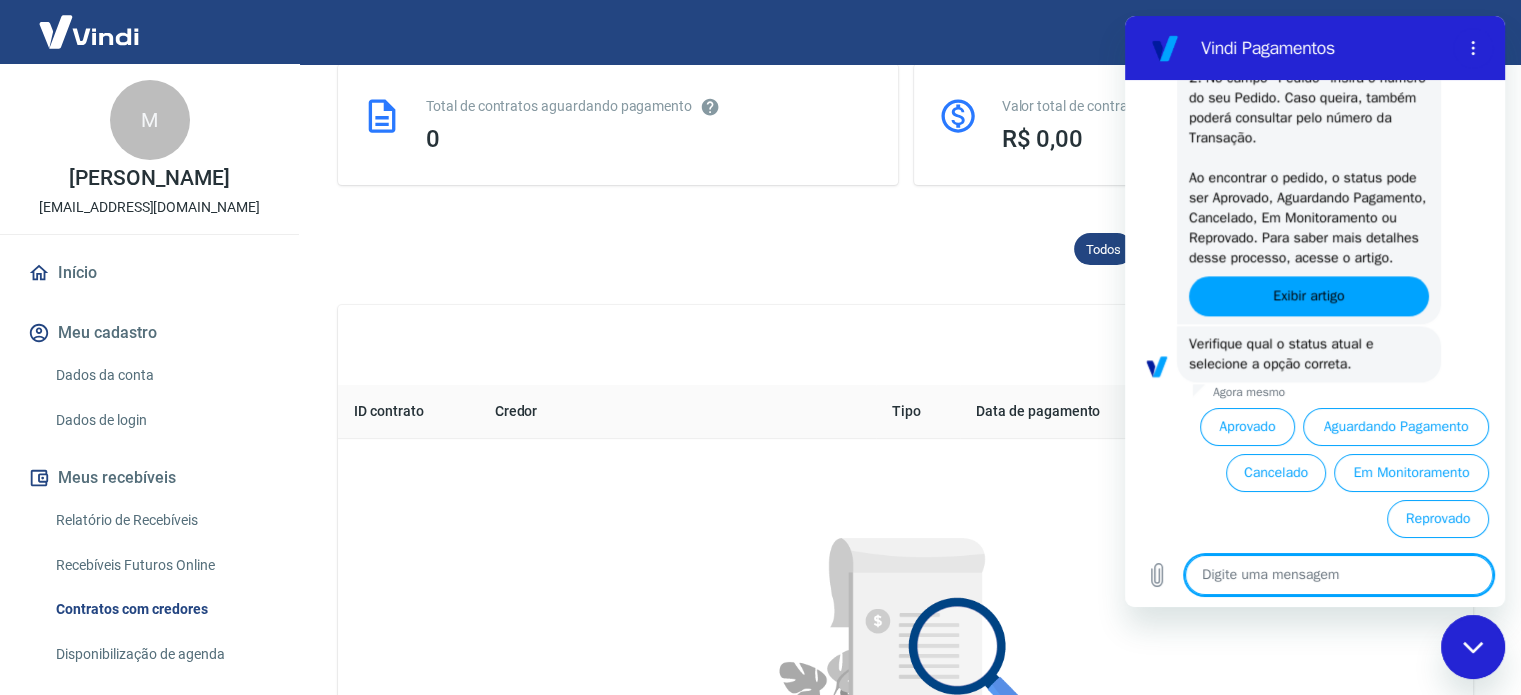 scroll, scrollTop: 2817, scrollLeft: 0, axis: vertical 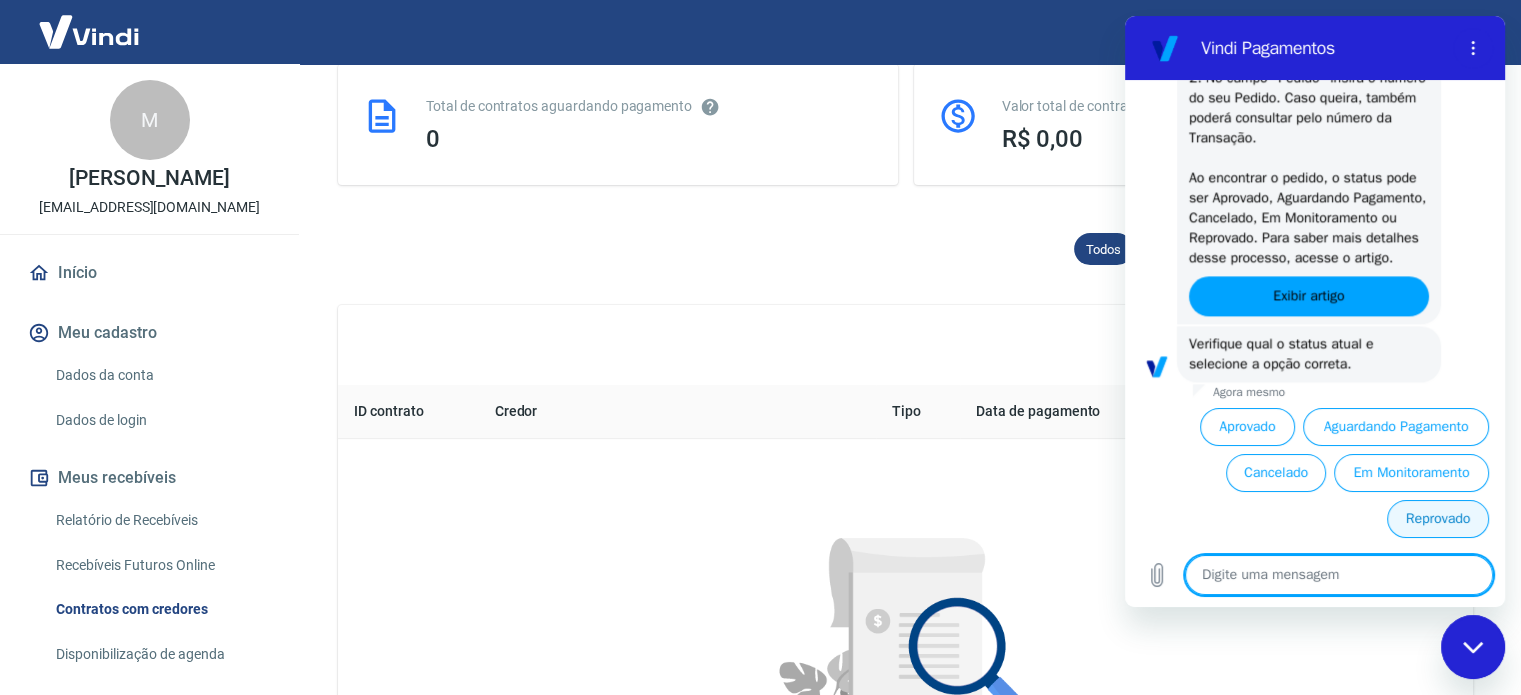 click on "Reprovado" at bounding box center (1438, 519) 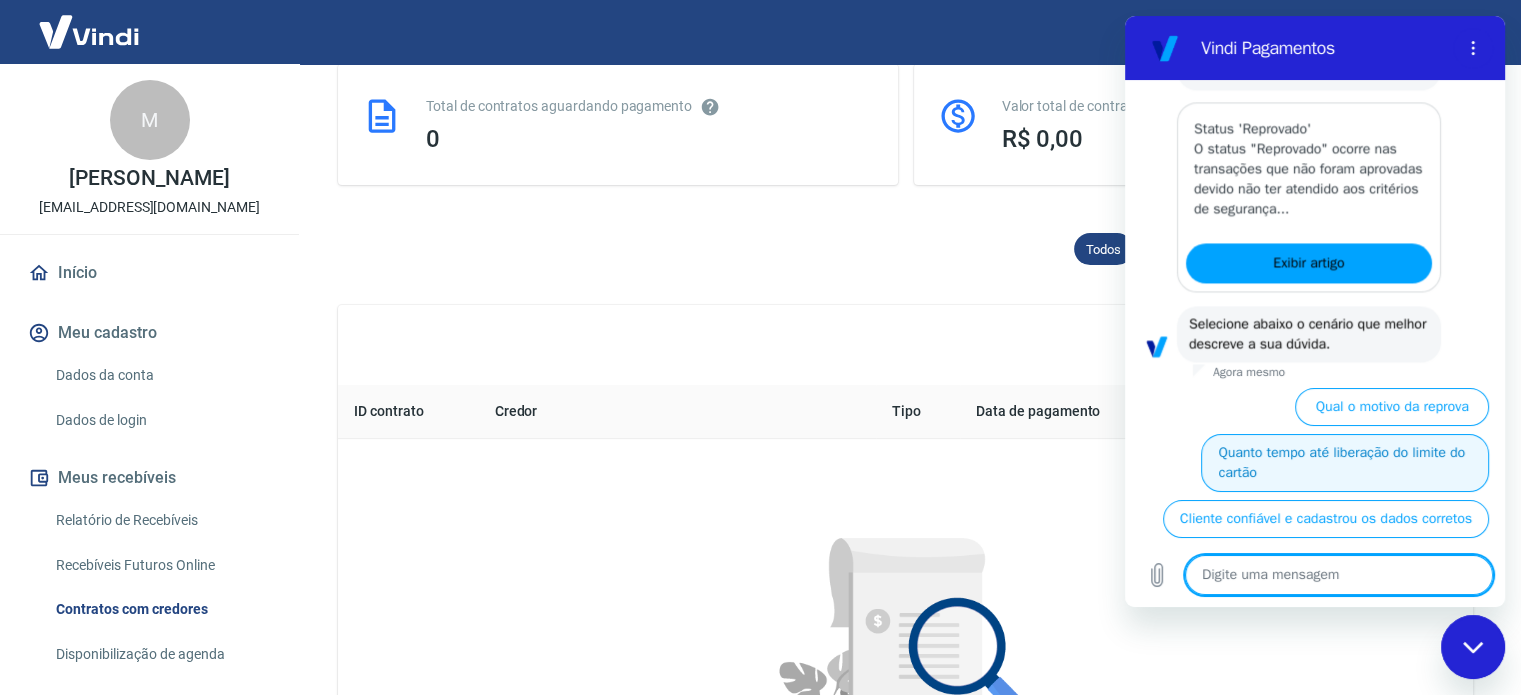scroll, scrollTop: 3343, scrollLeft: 0, axis: vertical 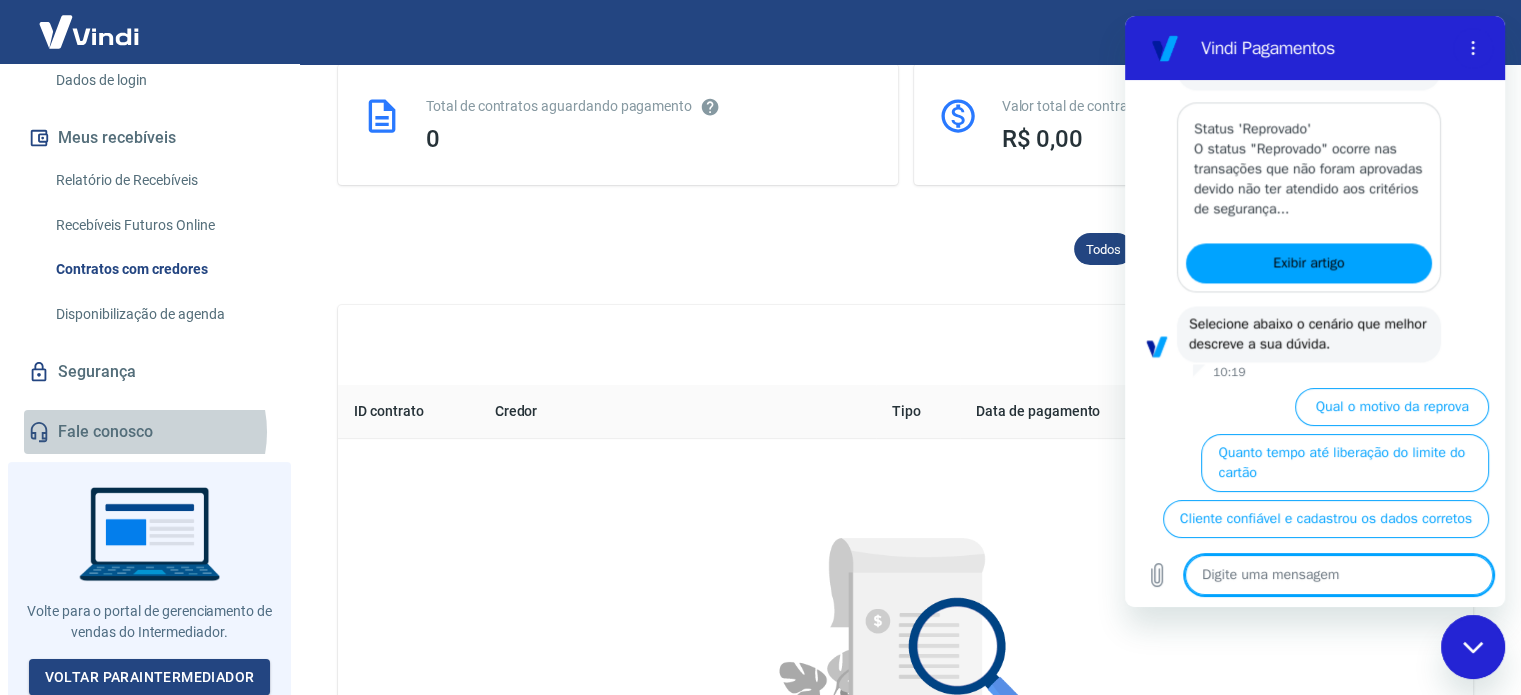 click on "Fale conosco" at bounding box center (149, 432) 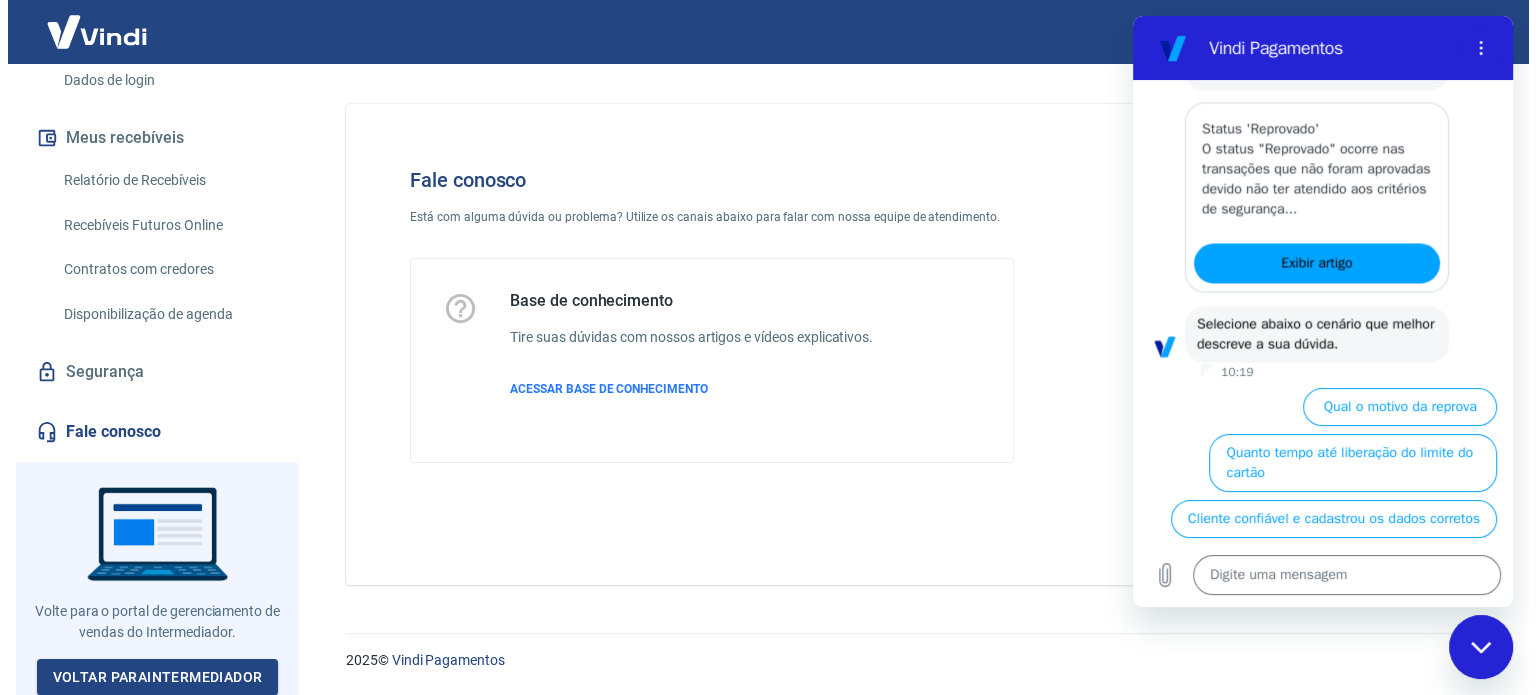 scroll, scrollTop: 0, scrollLeft: 0, axis: both 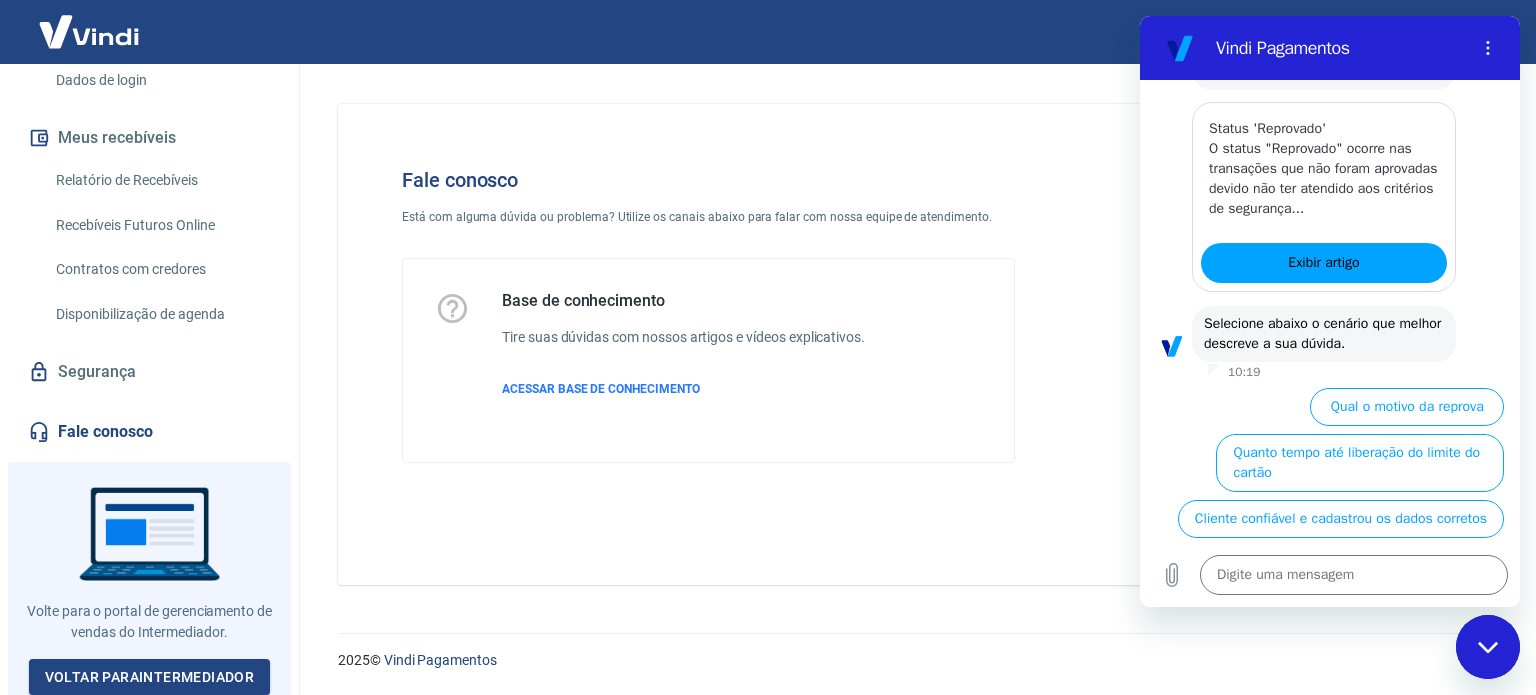 click at bounding box center (1488, 647) 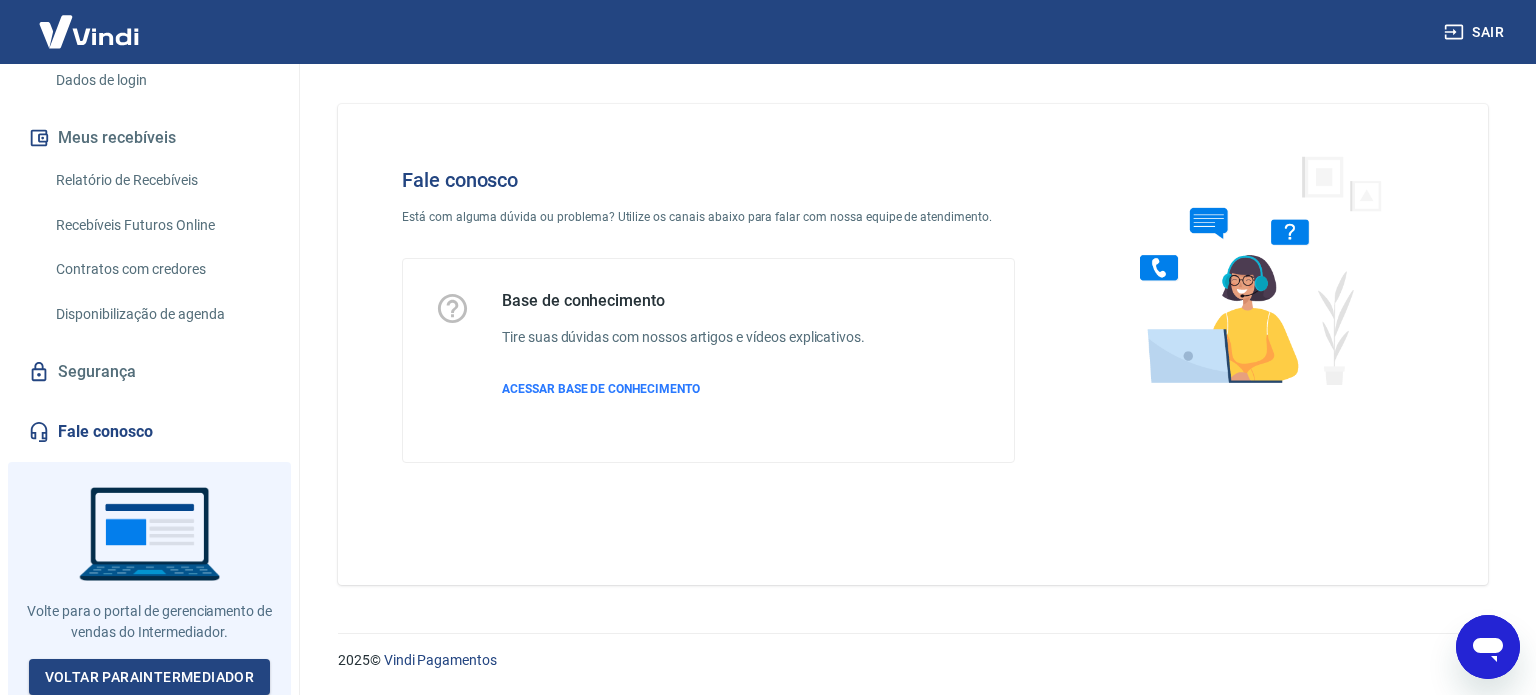 click on "Fale conosco" at bounding box center [149, 432] 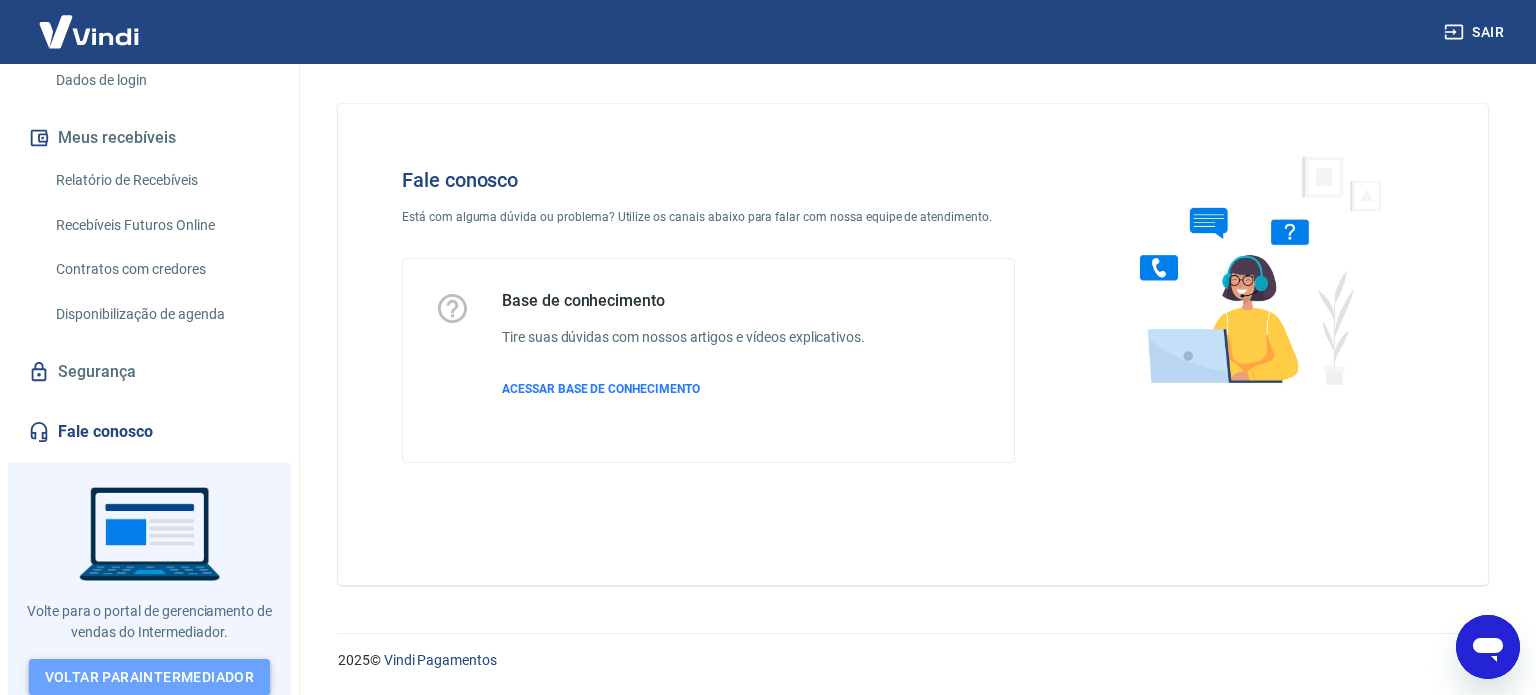 click on "Voltar para  Intermediador" at bounding box center (150, 677) 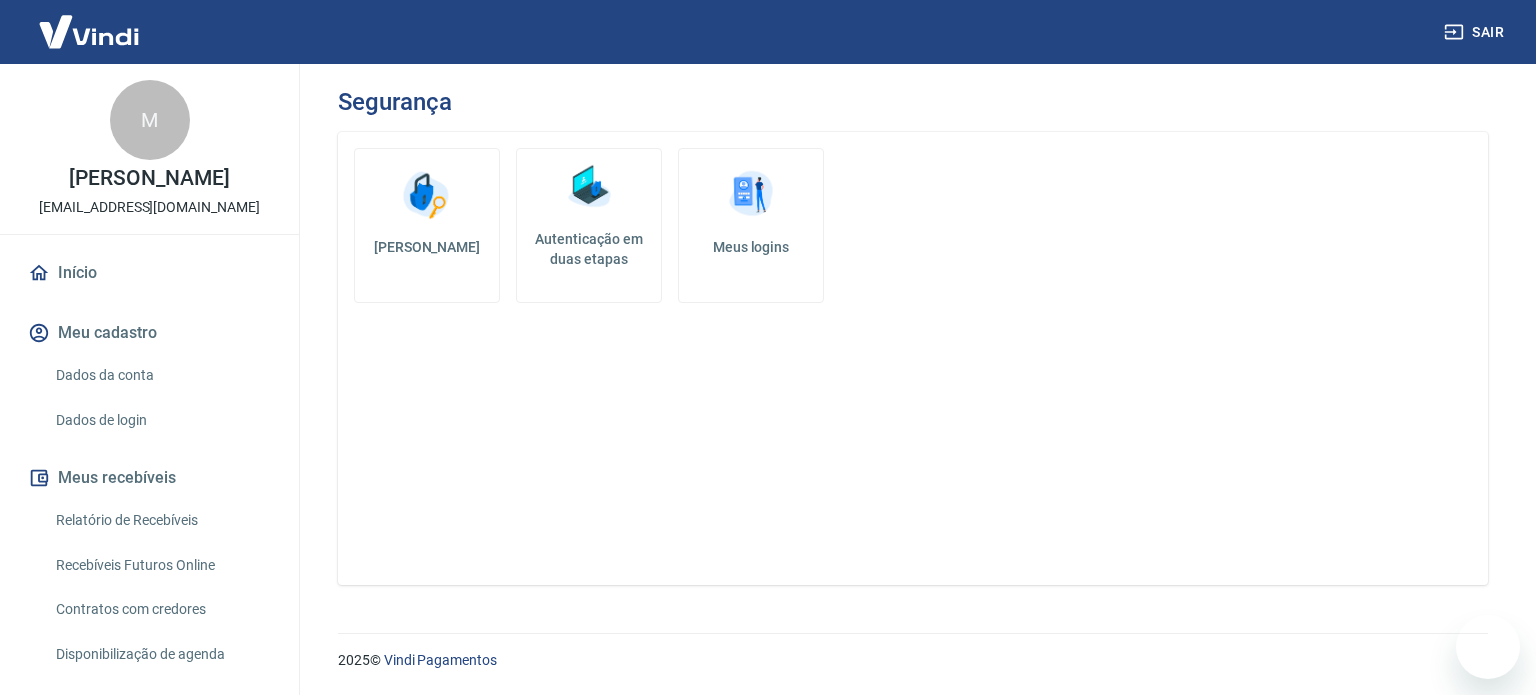 scroll, scrollTop: 0, scrollLeft: 0, axis: both 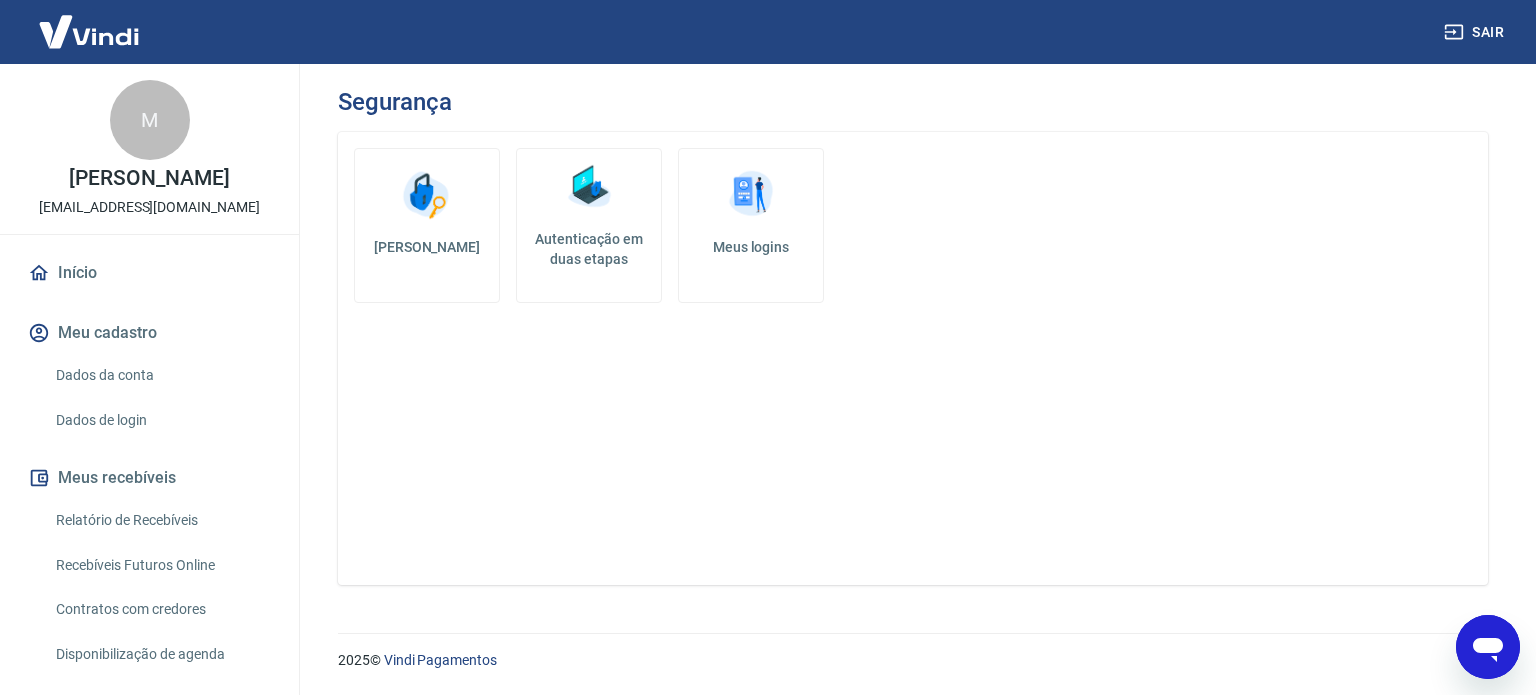 click at bounding box center [751, 195] 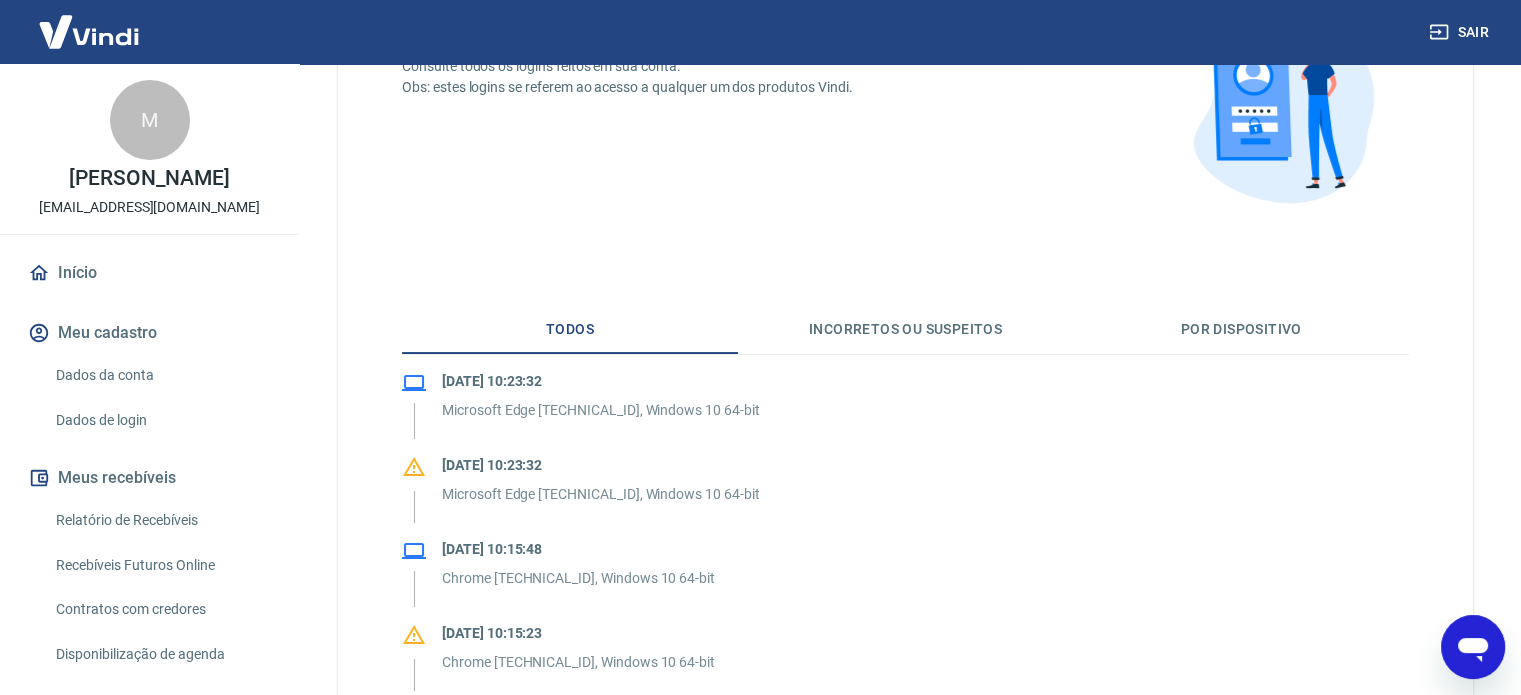 scroll, scrollTop: 200, scrollLeft: 0, axis: vertical 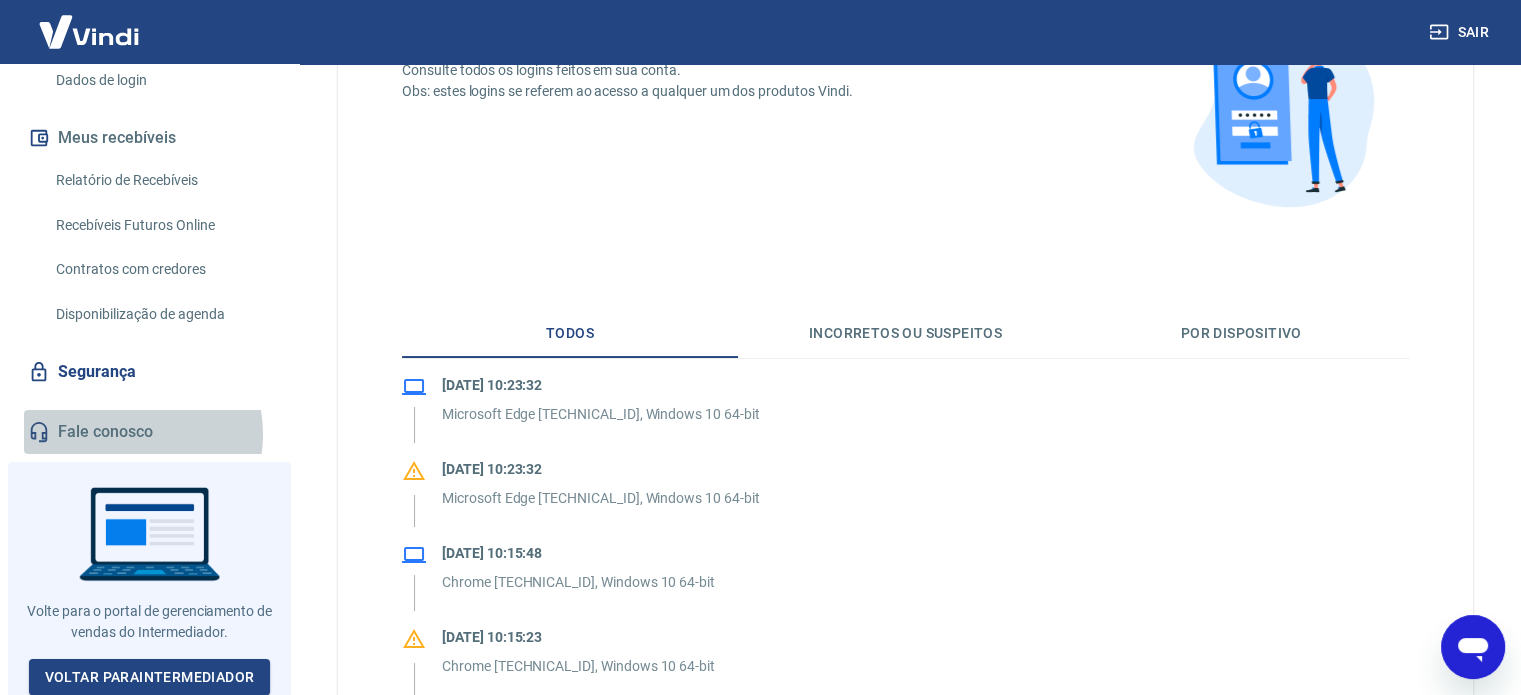 click on "Fale conosco" at bounding box center (149, 432) 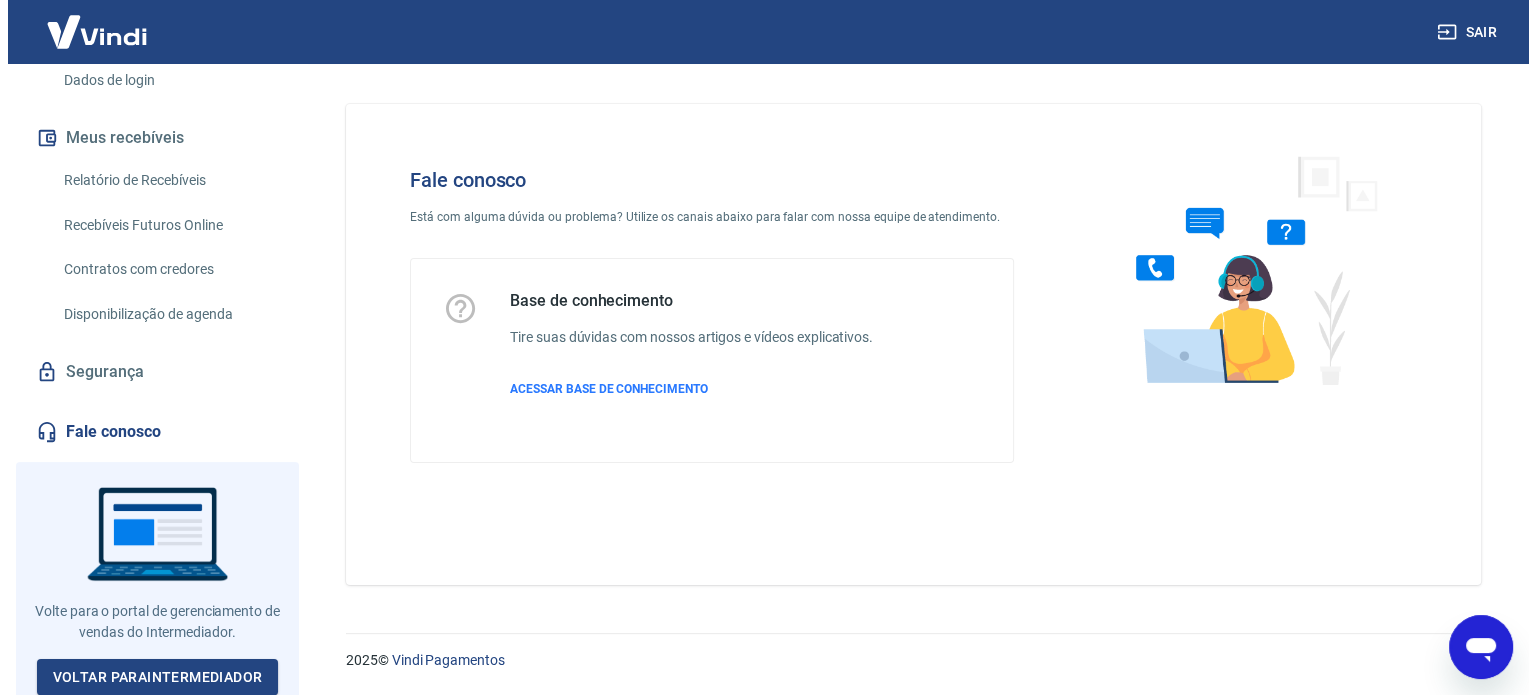 scroll, scrollTop: 0, scrollLeft: 0, axis: both 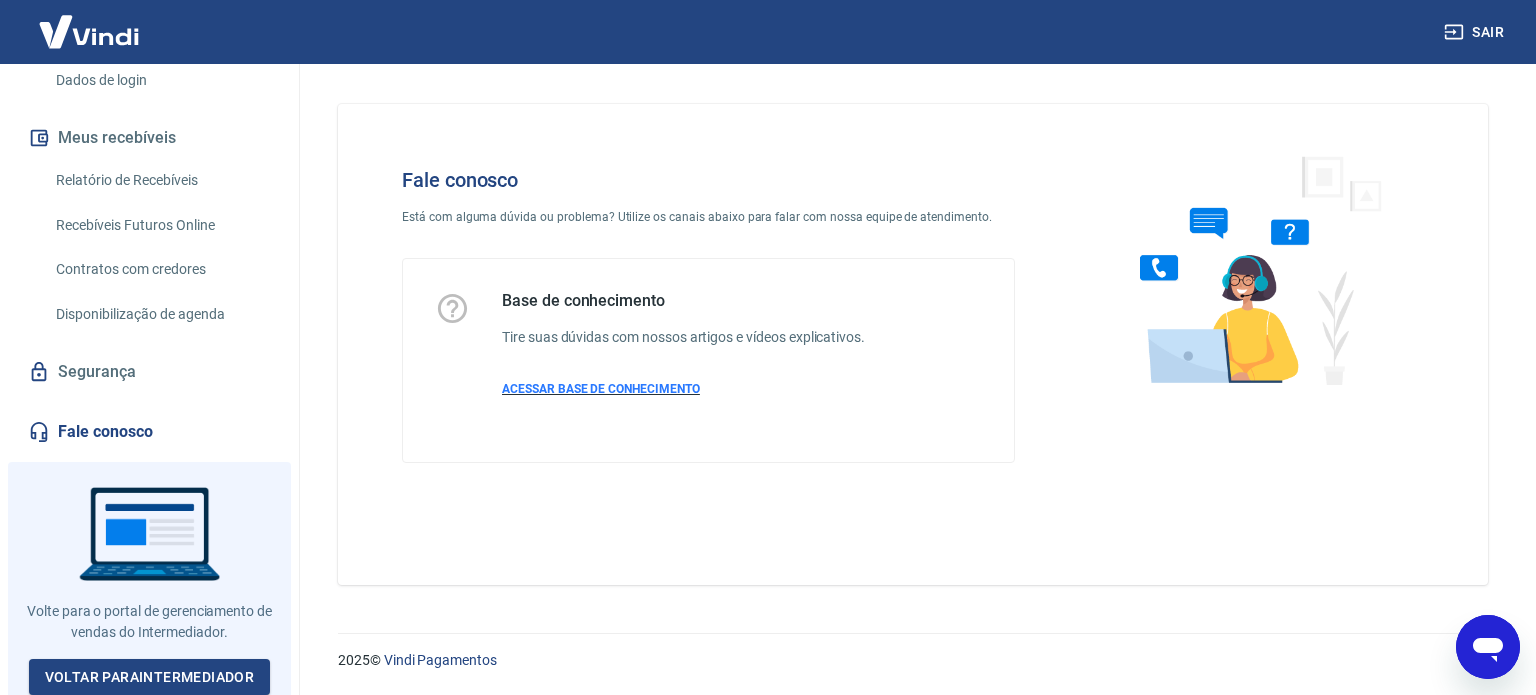 click on "ACESSAR BASE DE CONHECIMENTO" at bounding box center (601, 389) 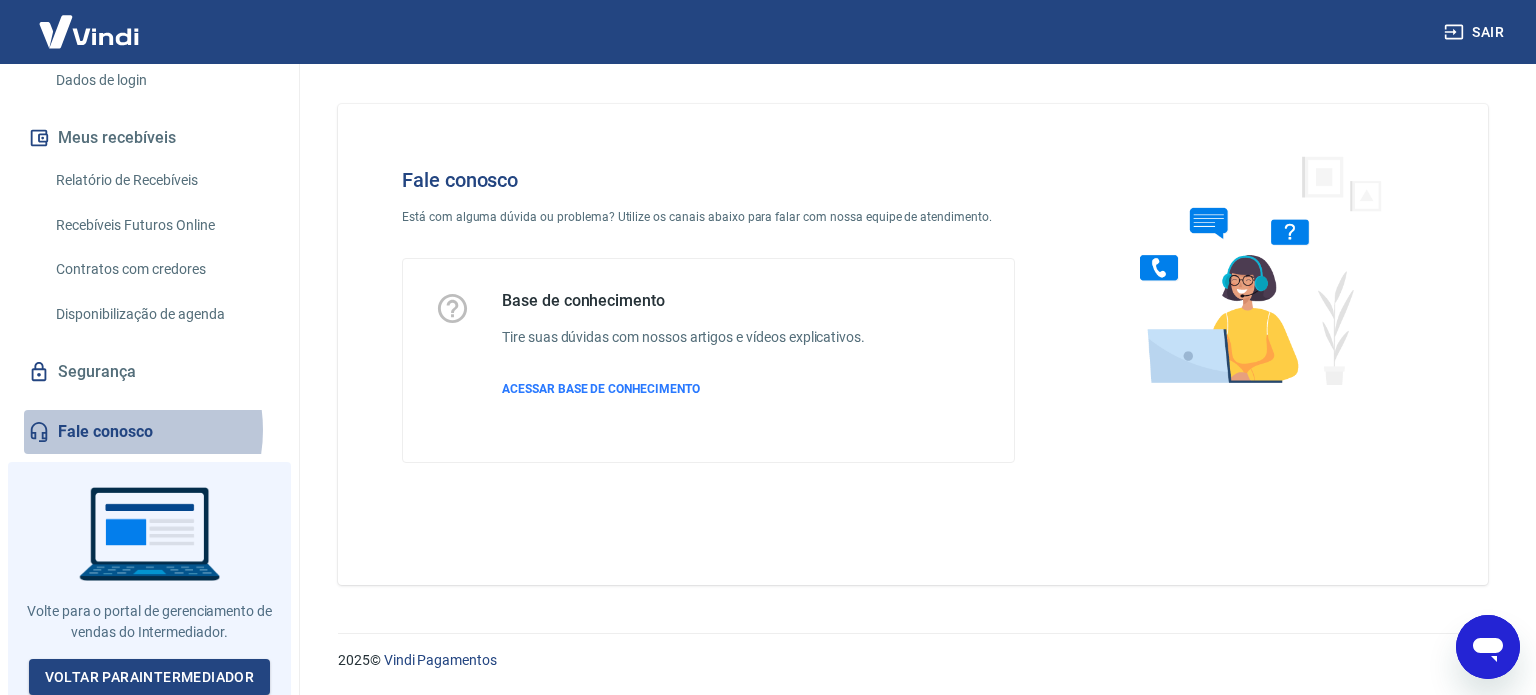 click on "Fale conosco" at bounding box center (149, 432) 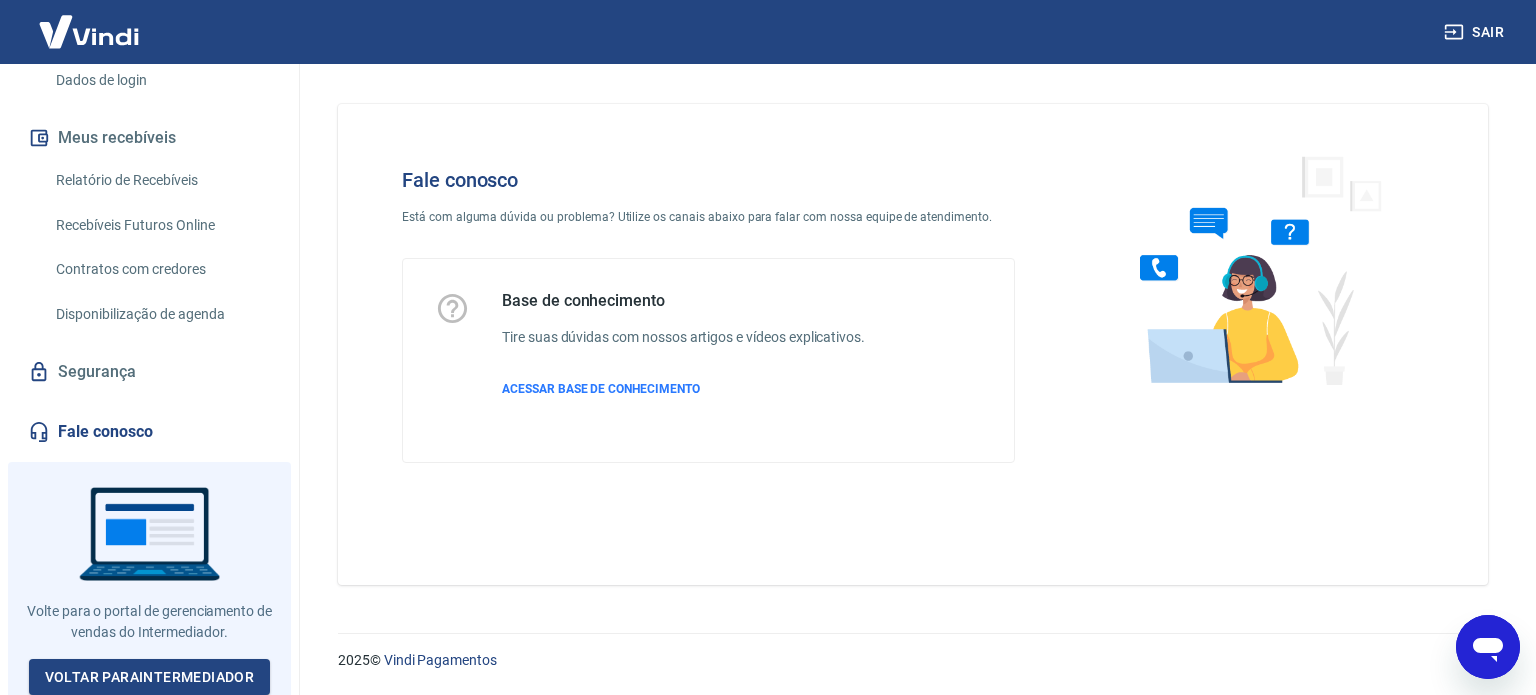 click at bounding box center (1252, 269) 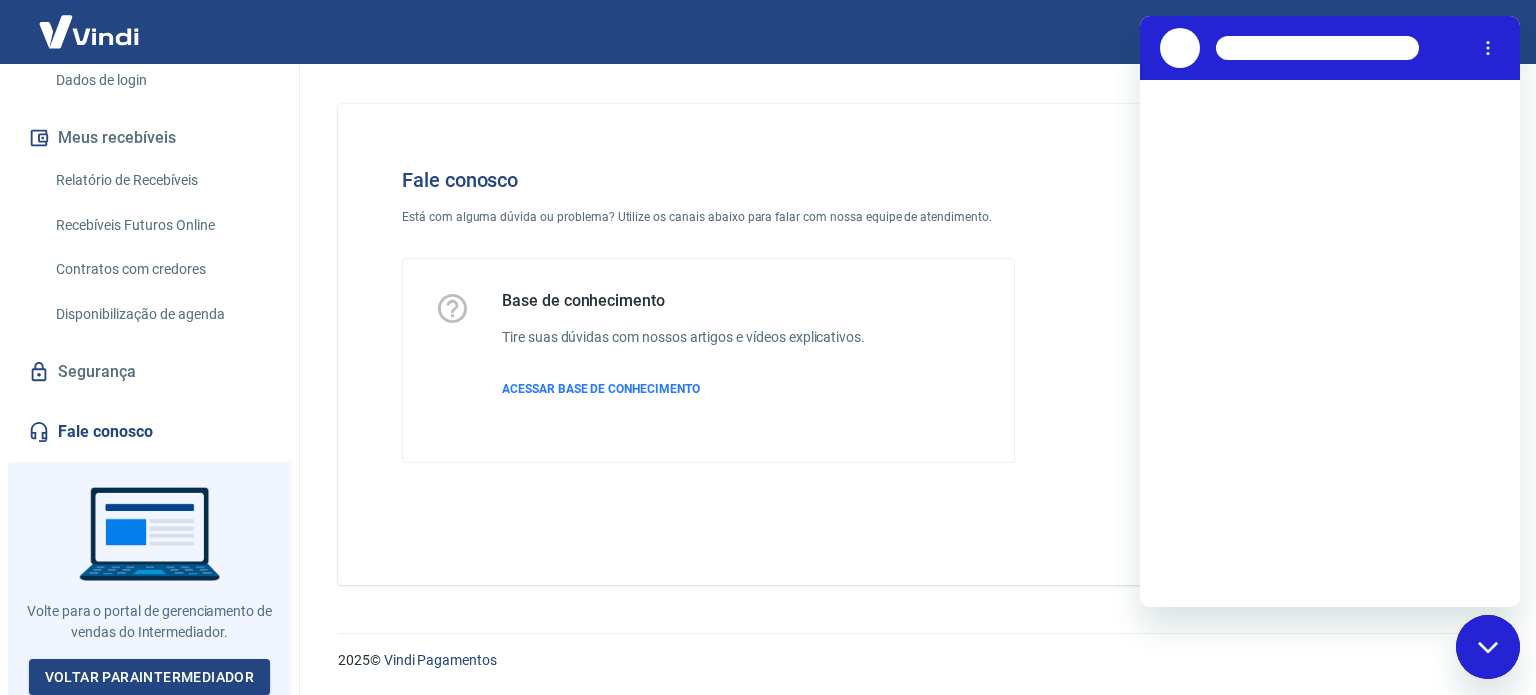 scroll, scrollTop: 0, scrollLeft: 0, axis: both 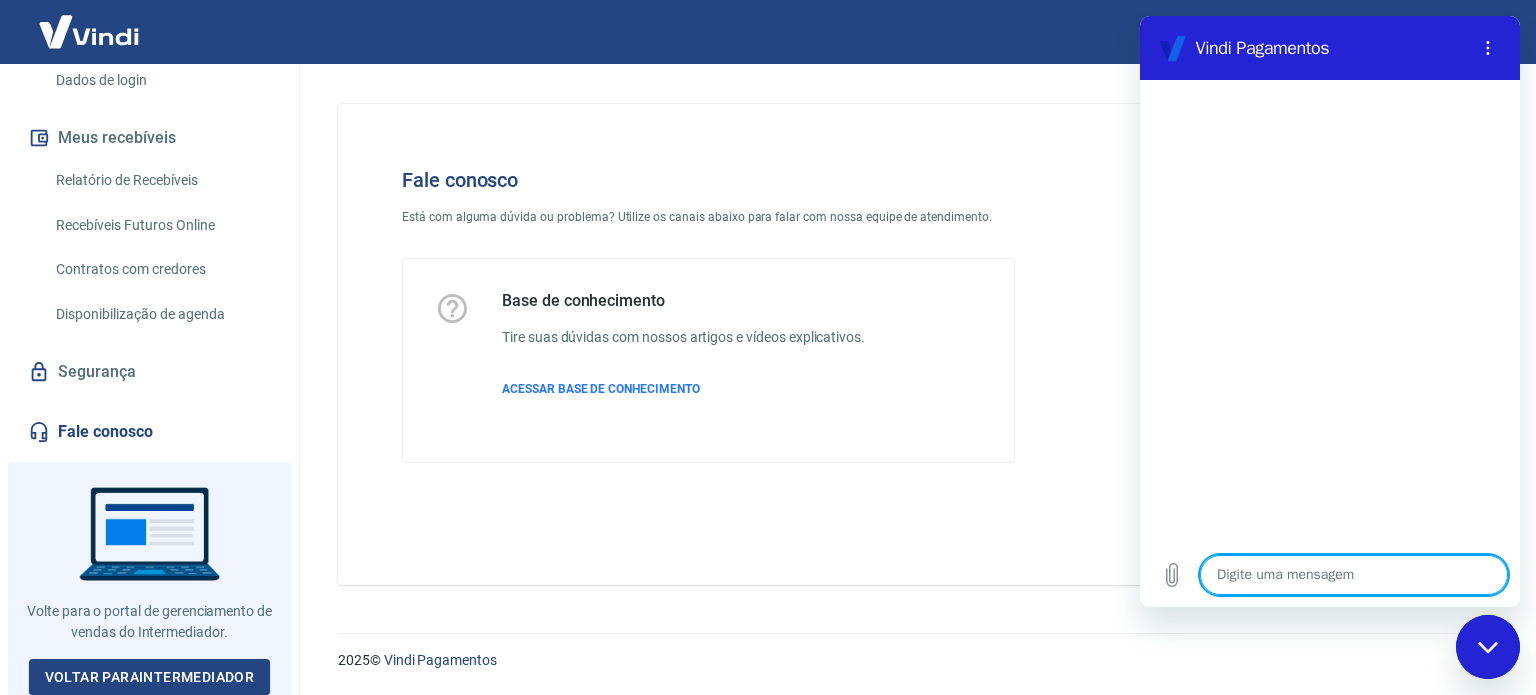 click at bounding box center (1354, 575) 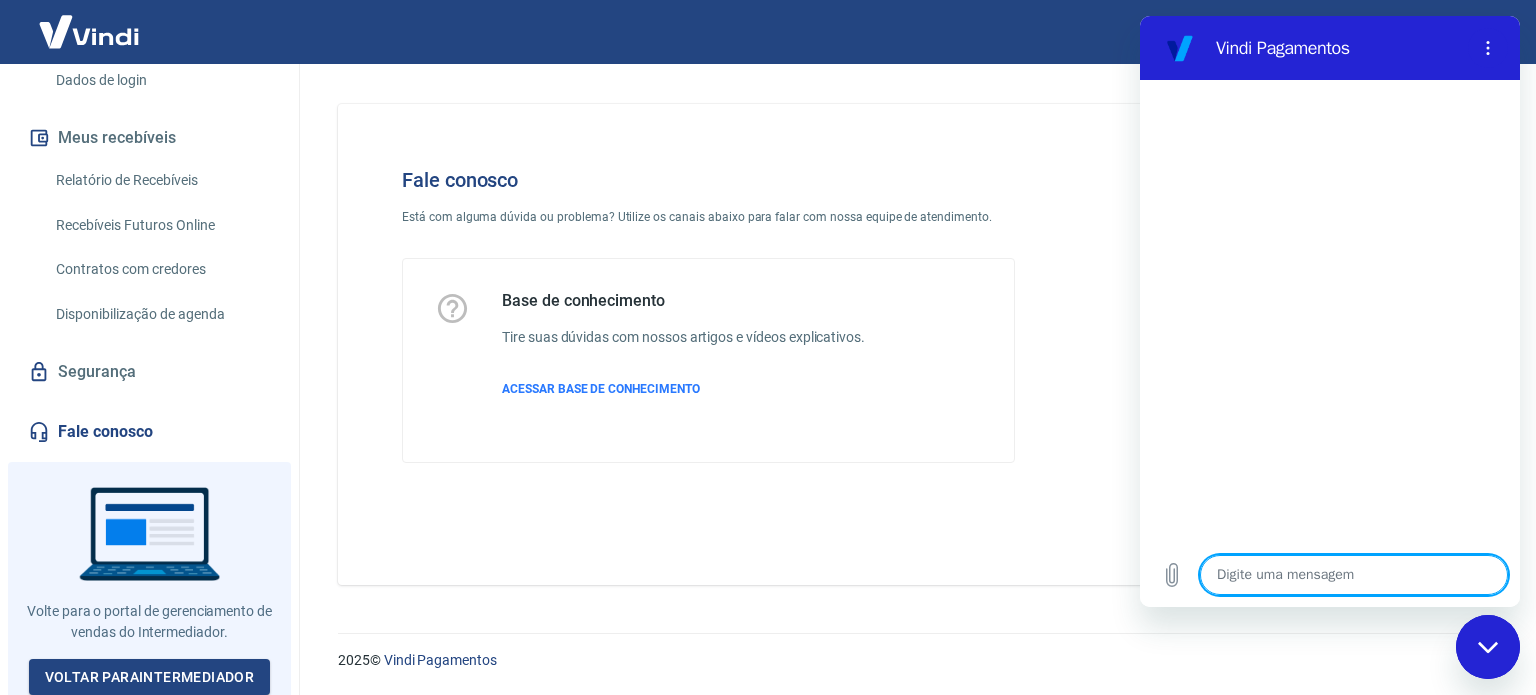 type on "p" 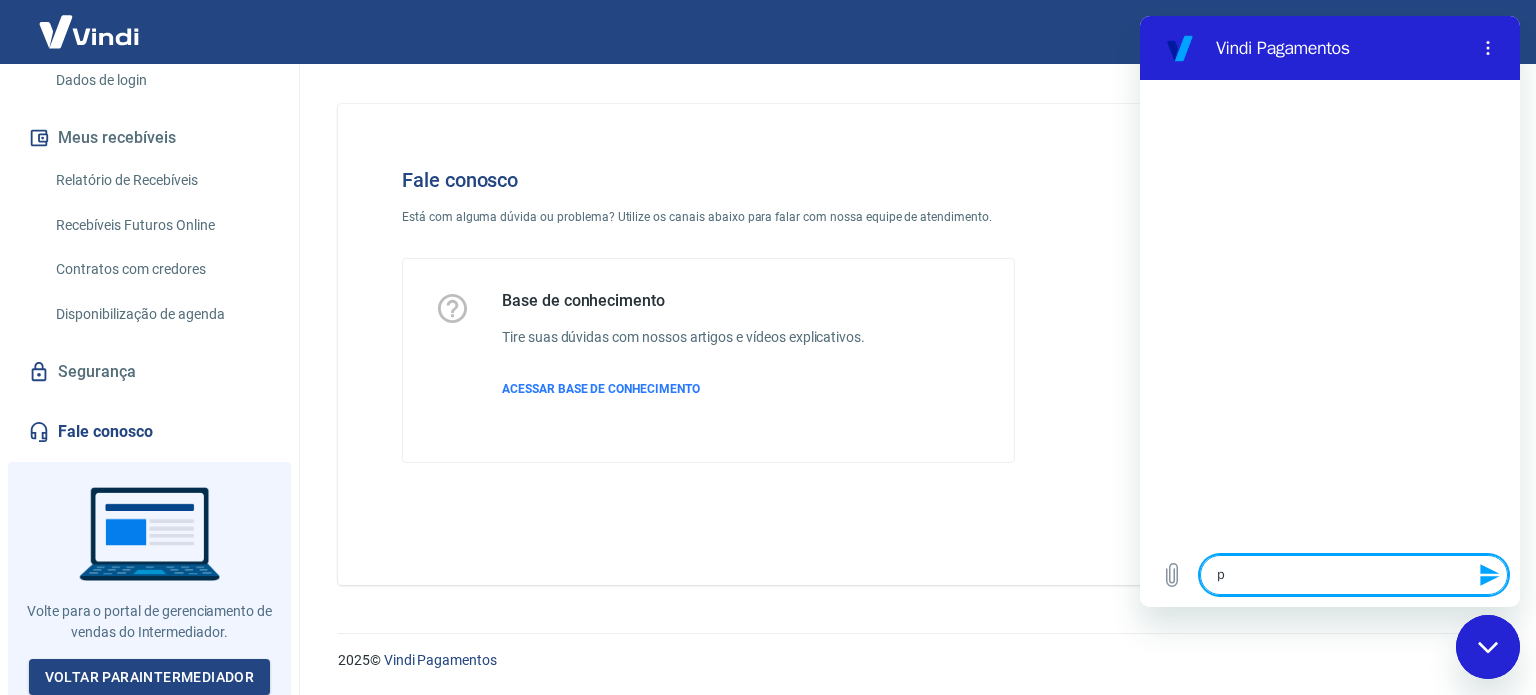 type on "pe" 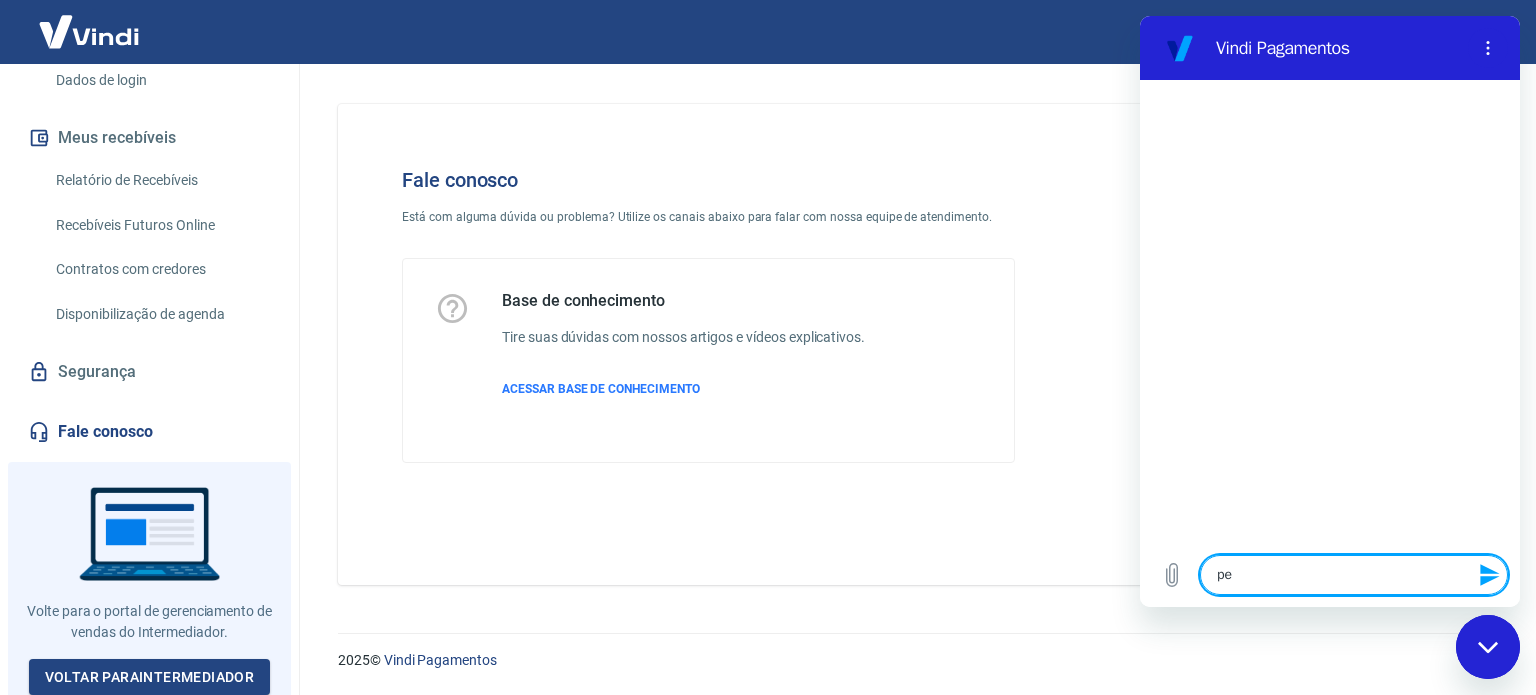 type on "ped" 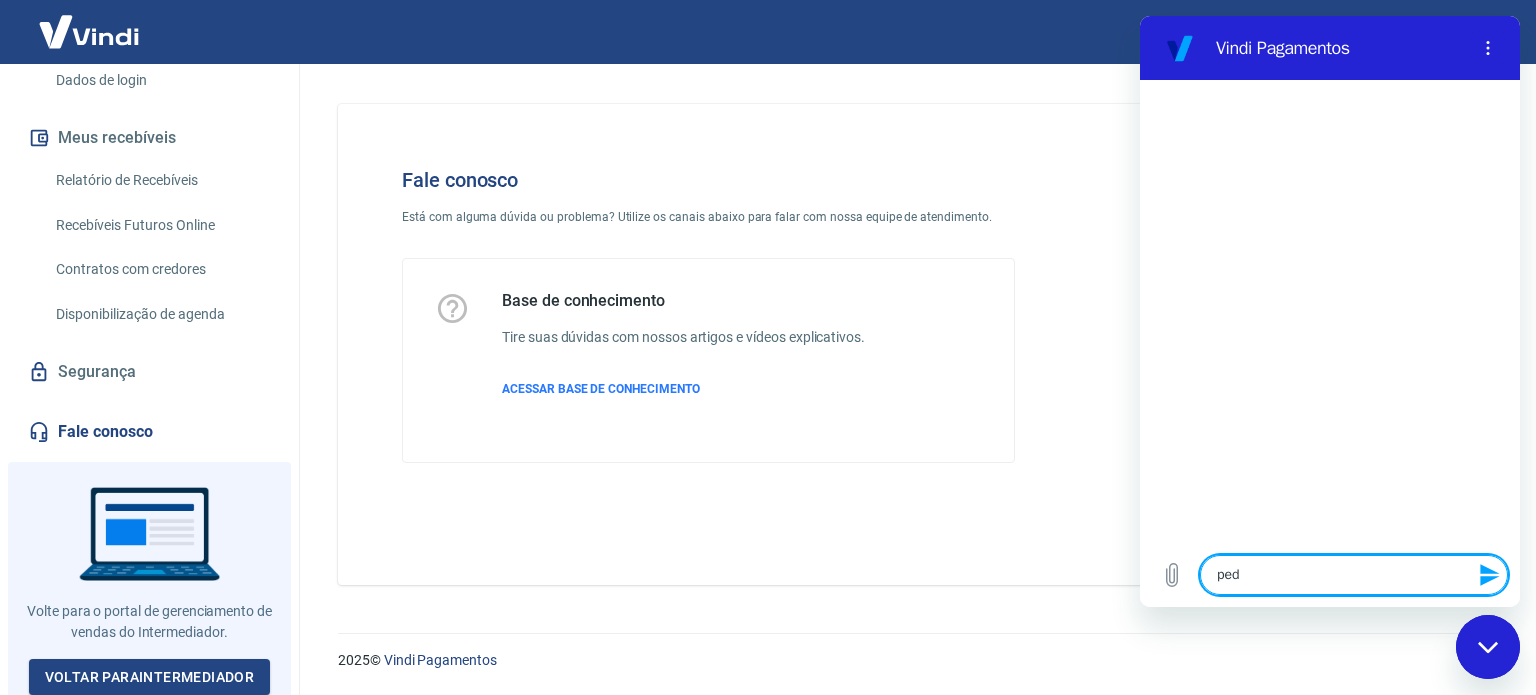 type on "pedi" 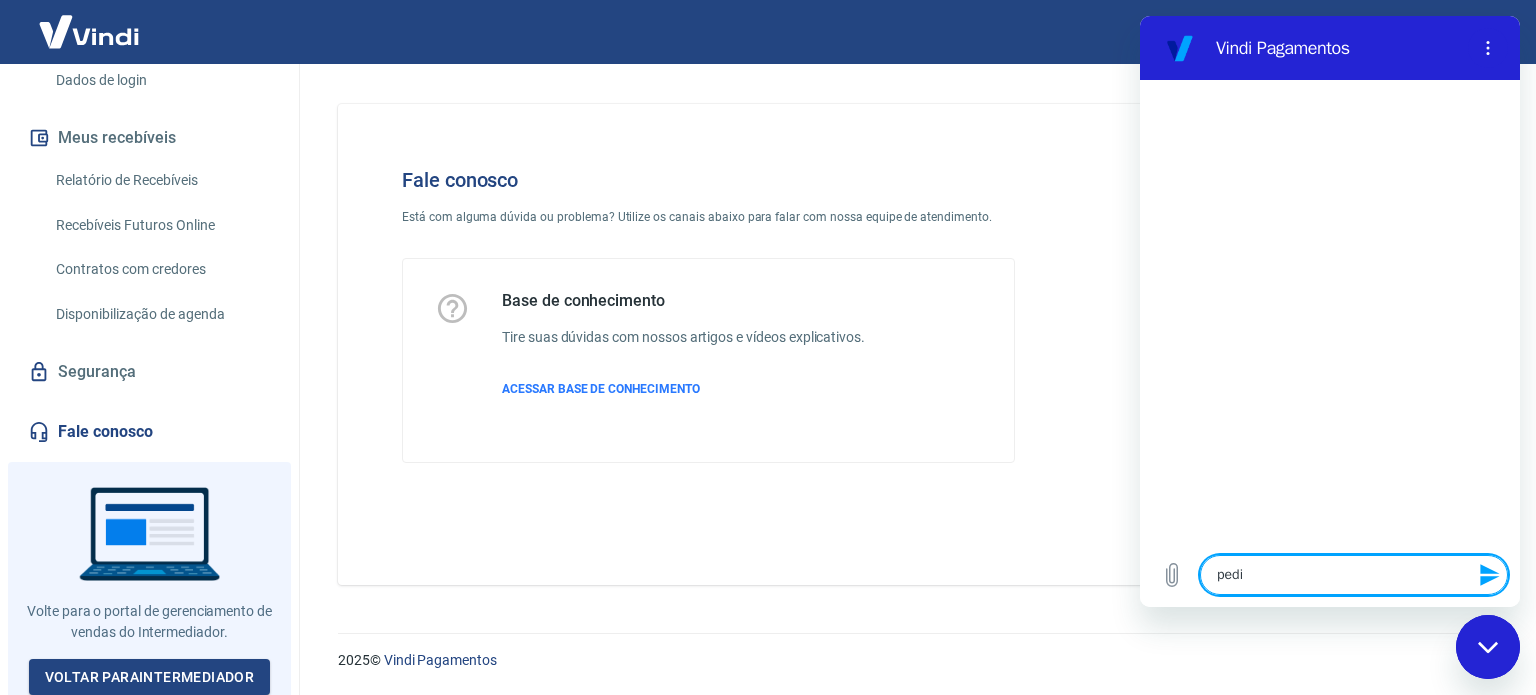 type on "x" 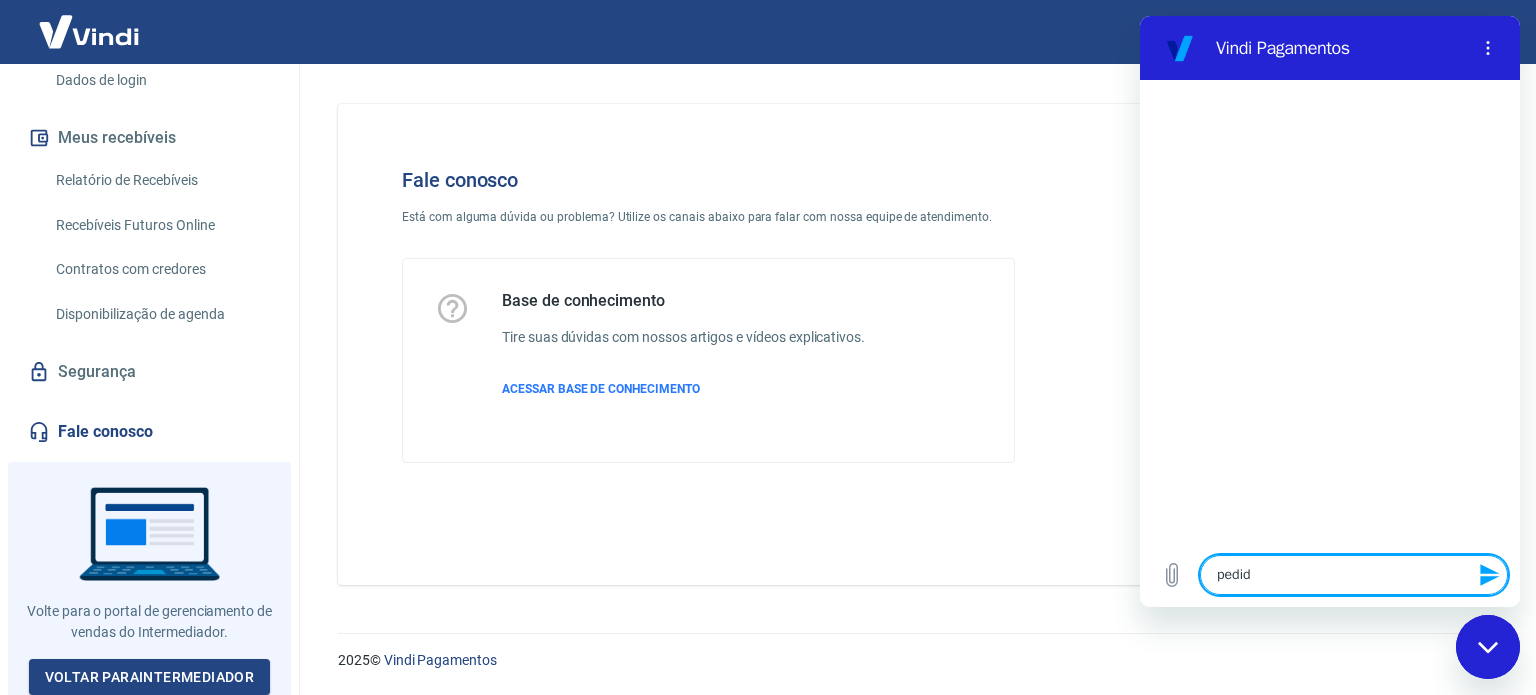 type on "pedido" 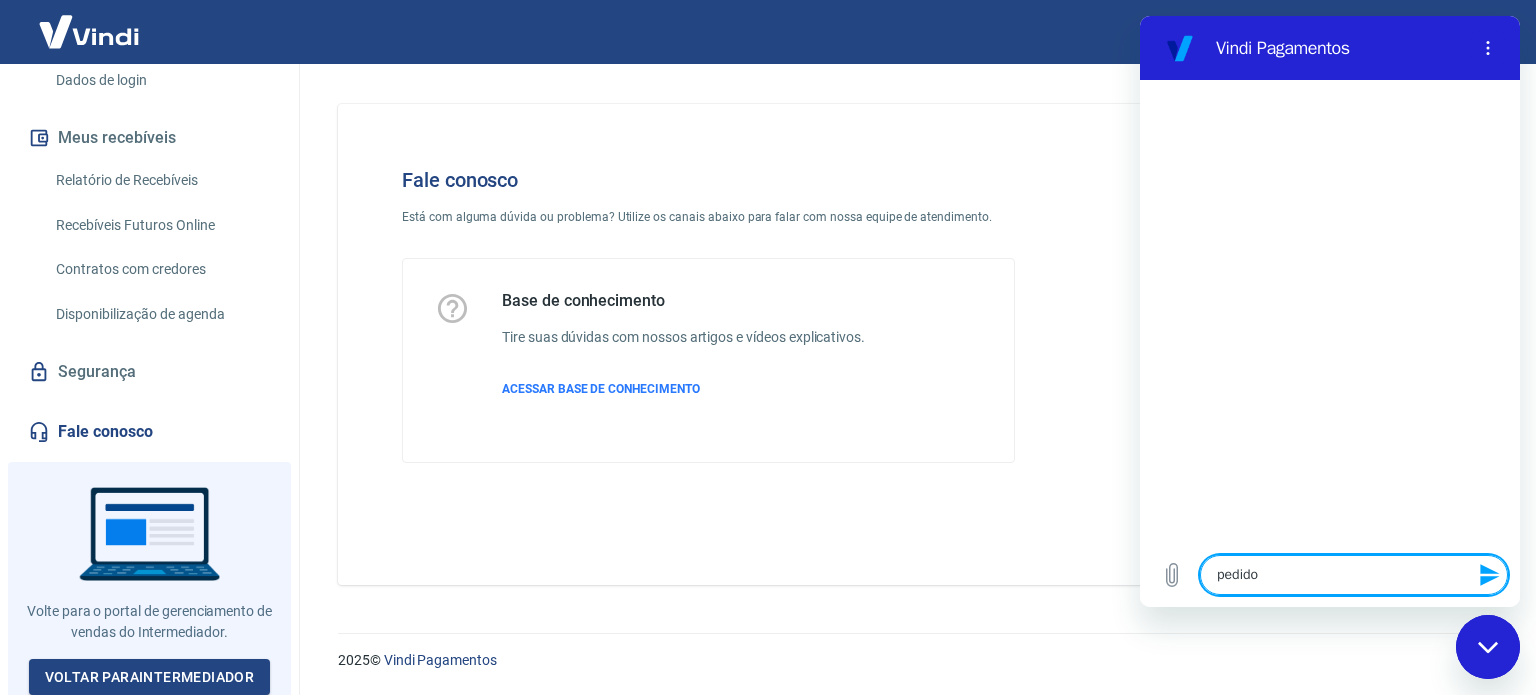type on "pedidos" 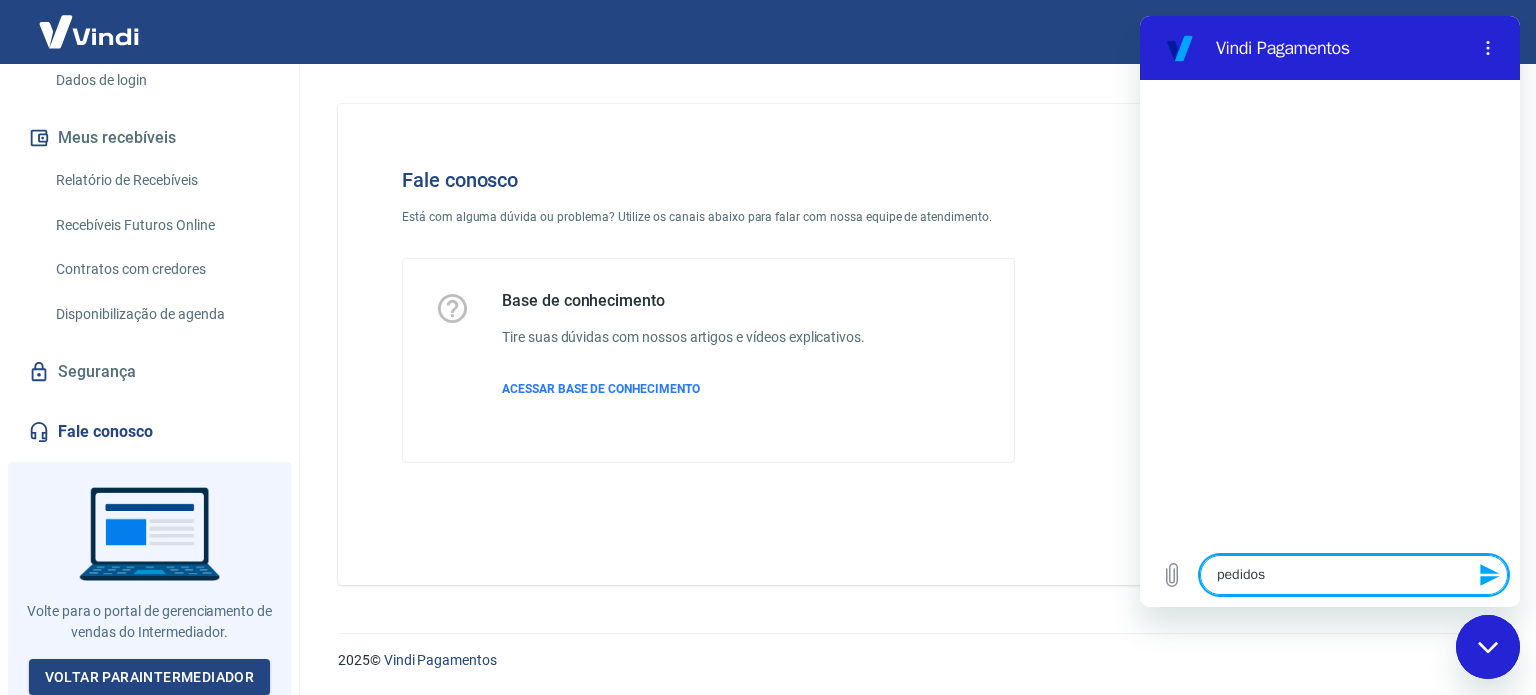 type 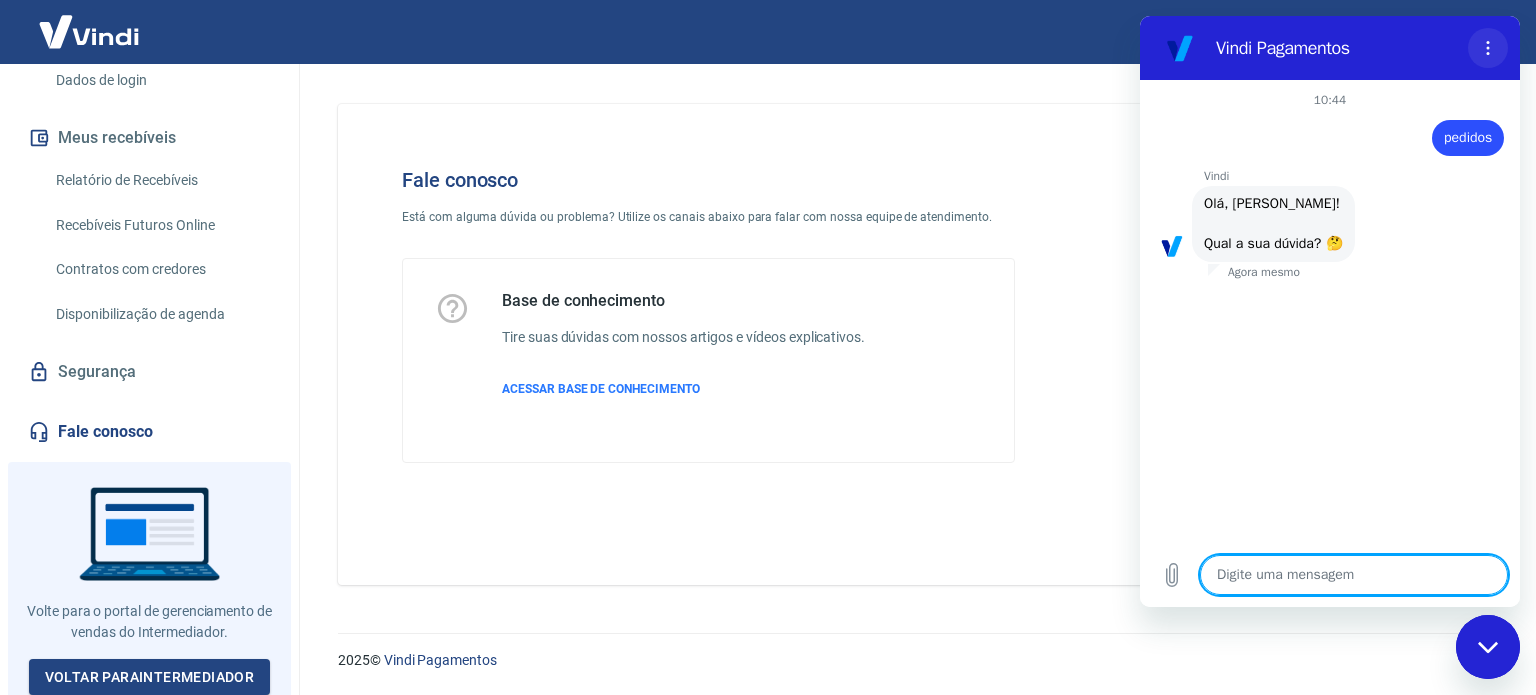 click 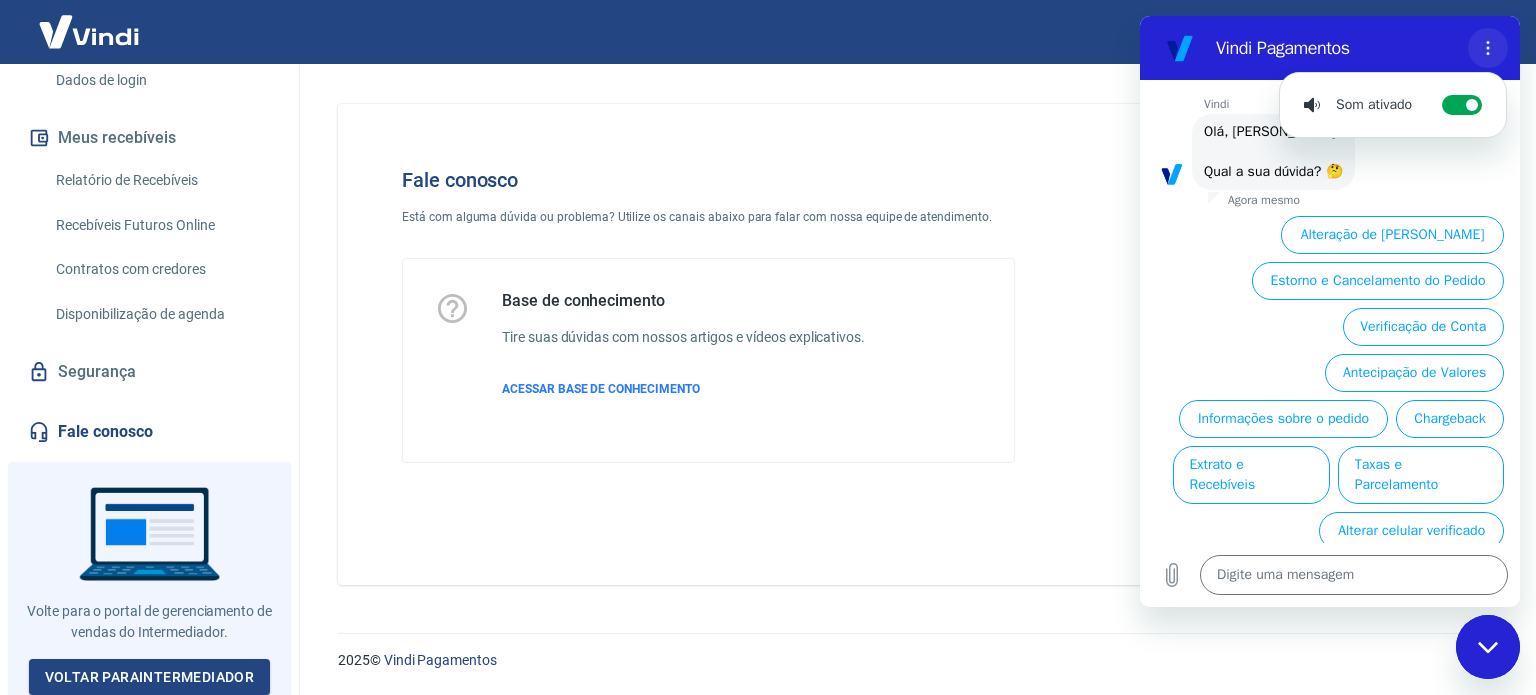 scroll, scrollTop: 106, scrollLeft: 0, axis: vertical 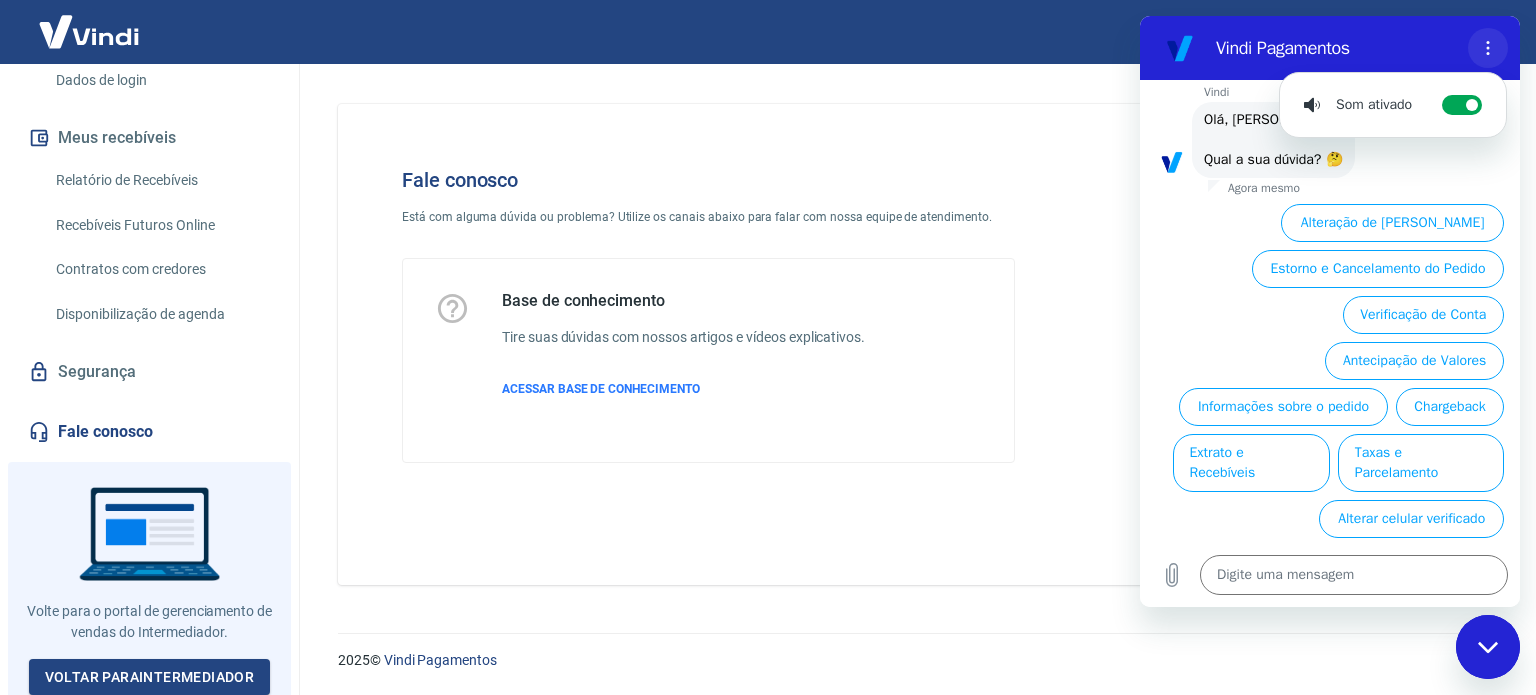 click 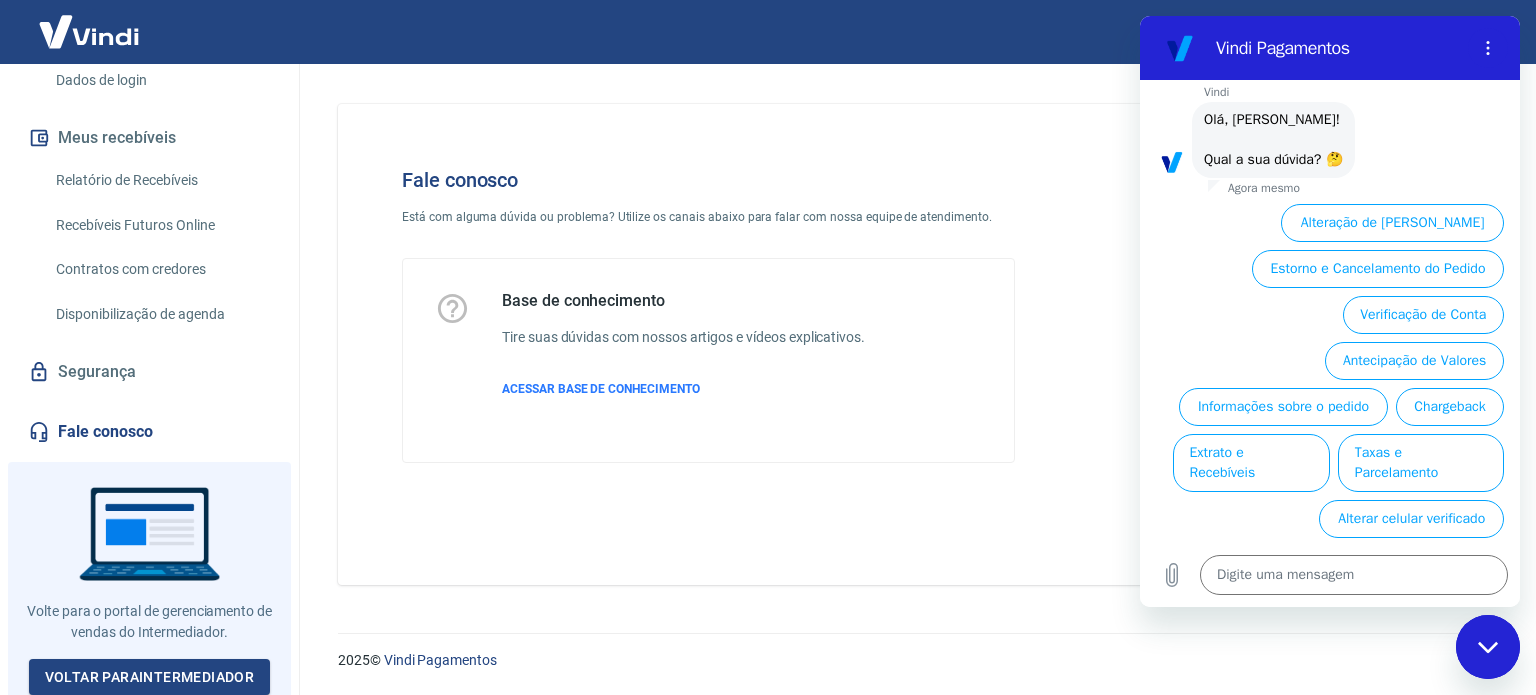 scroll, scrollTop: 106, scrollLeft: 0, axis: vertical 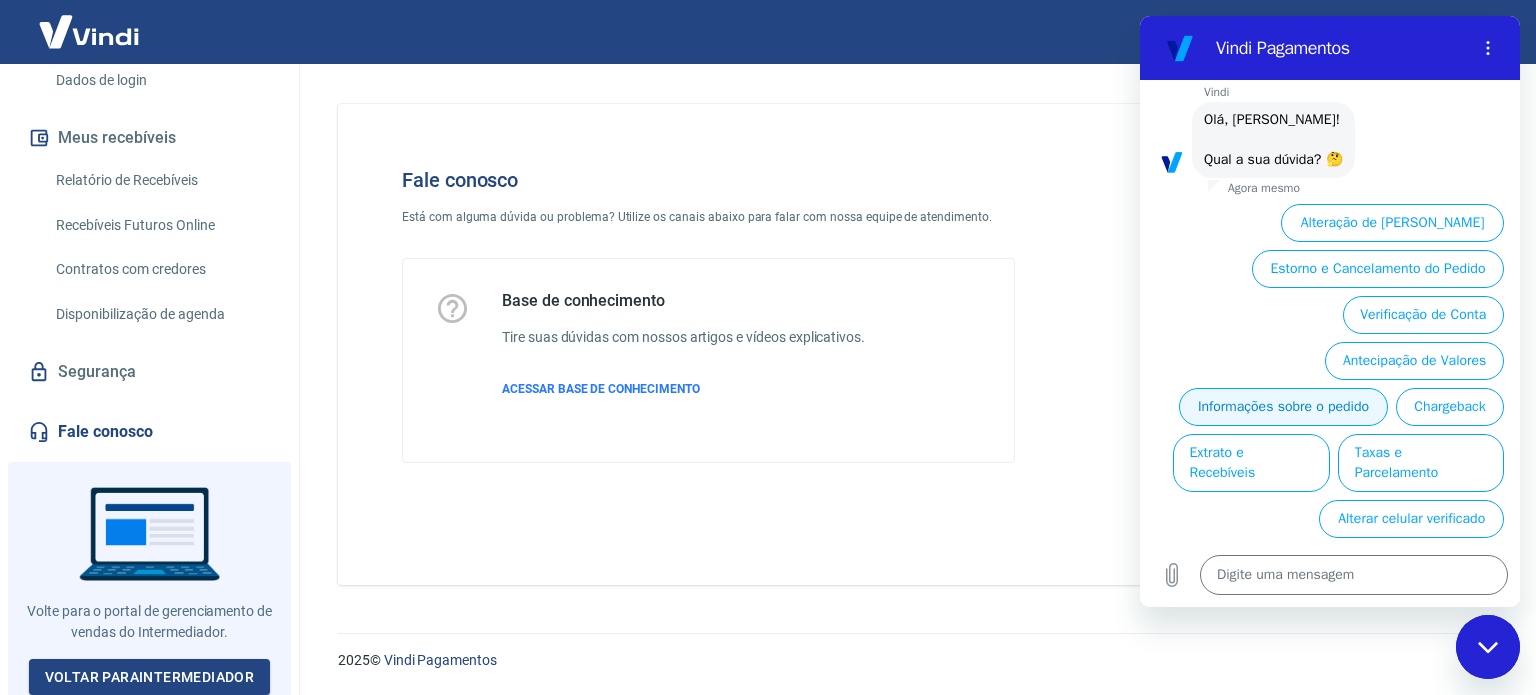 click on "Informações sobre o pedido" at bounding box center [1283, 407] 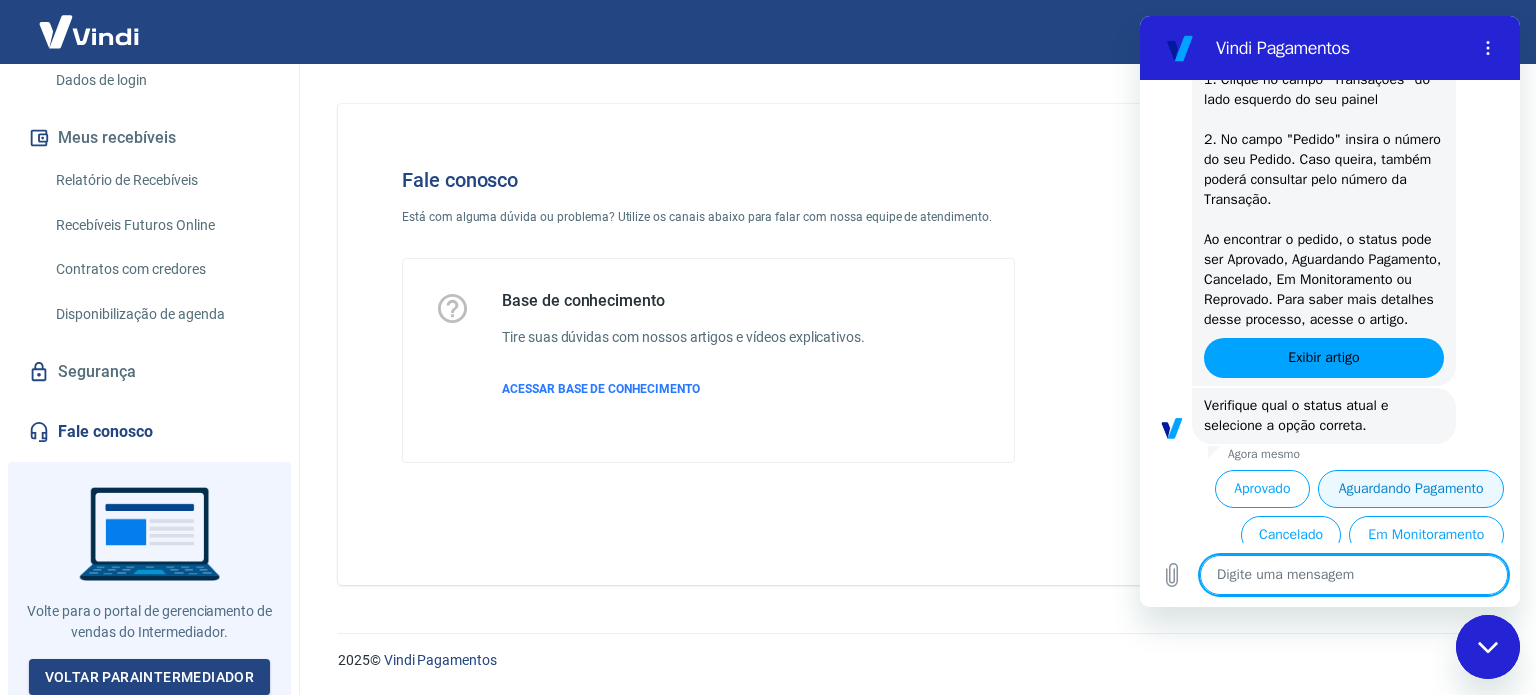 scroll, scrollTop: 498, scrollLeft: 0, axis: vertical 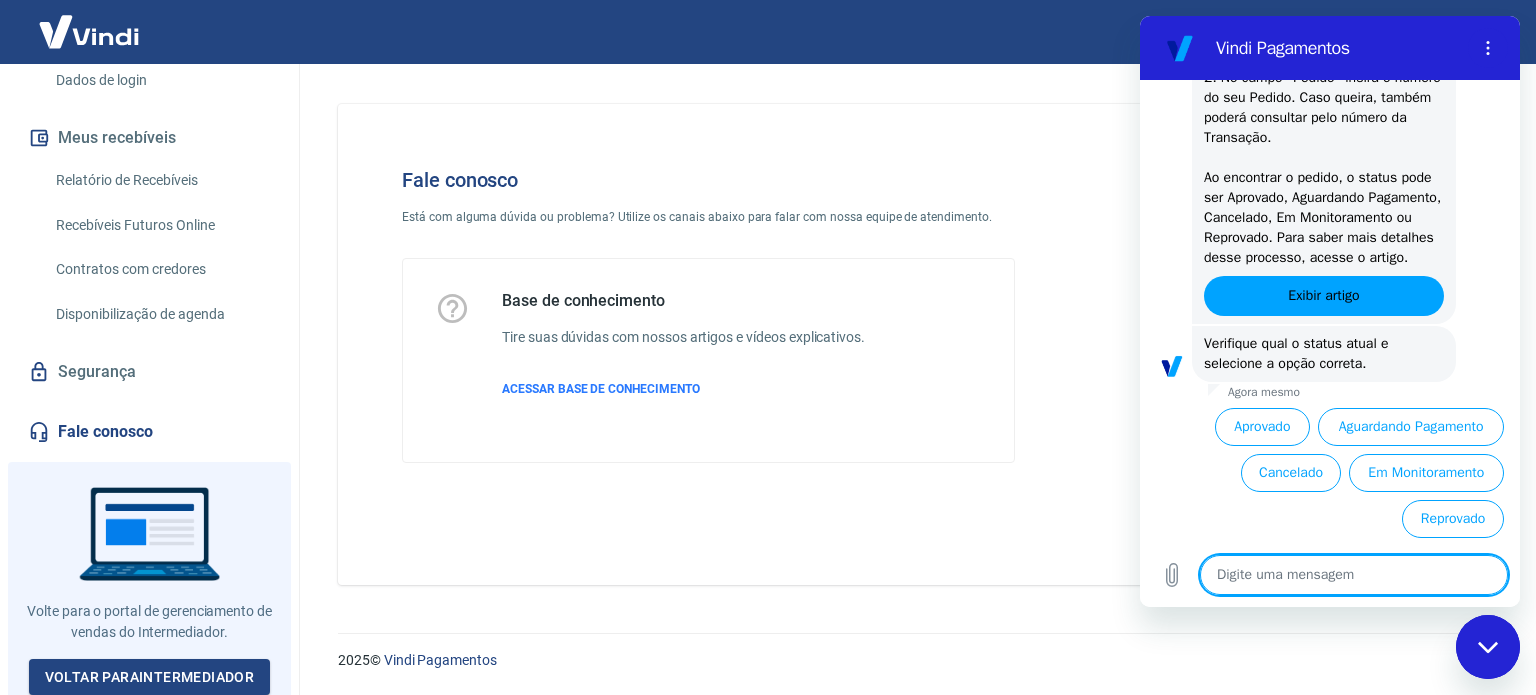 click on "Reprovado" at bounding box center [1449, 515] 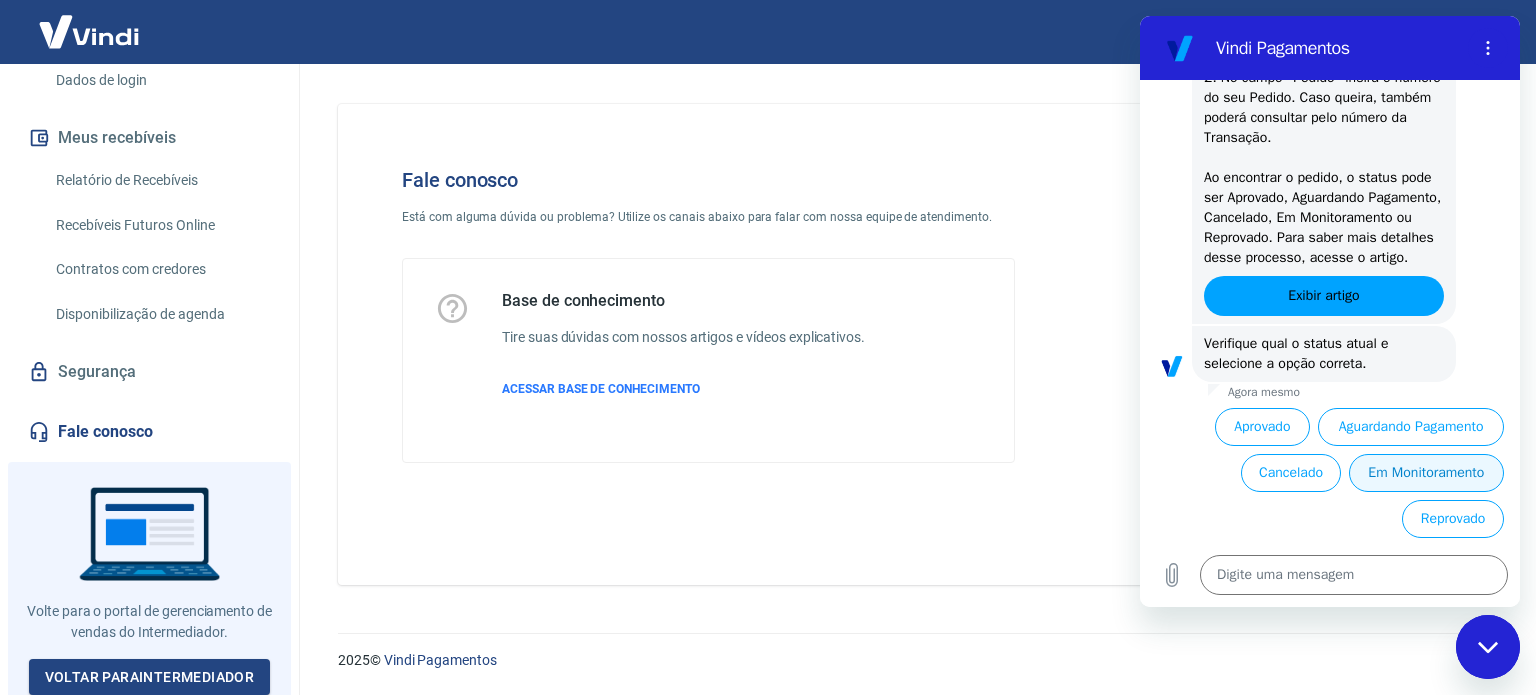 click on "Em Monitoramento" at bounding box center [1426, 473] 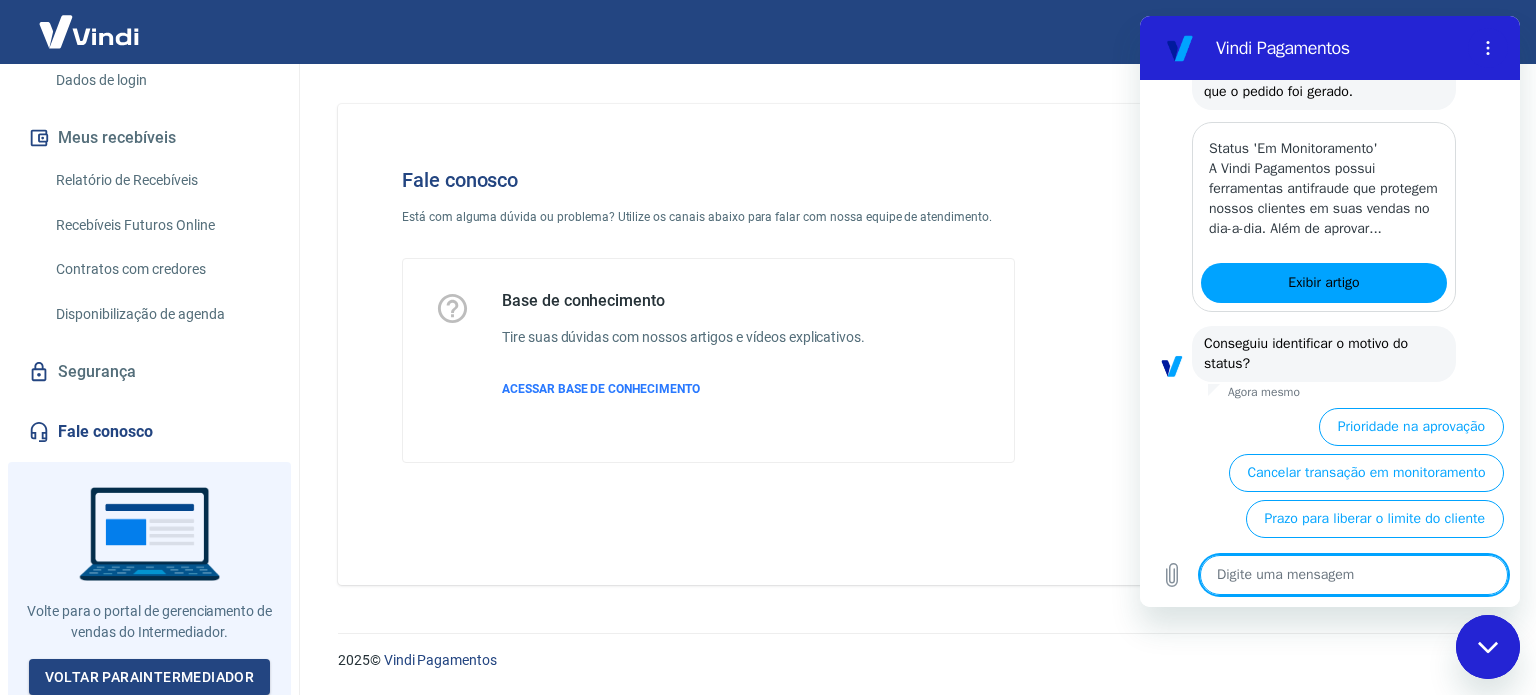 scroll, scrollTop: 1364, scrollLeft: 0, axis: vertical 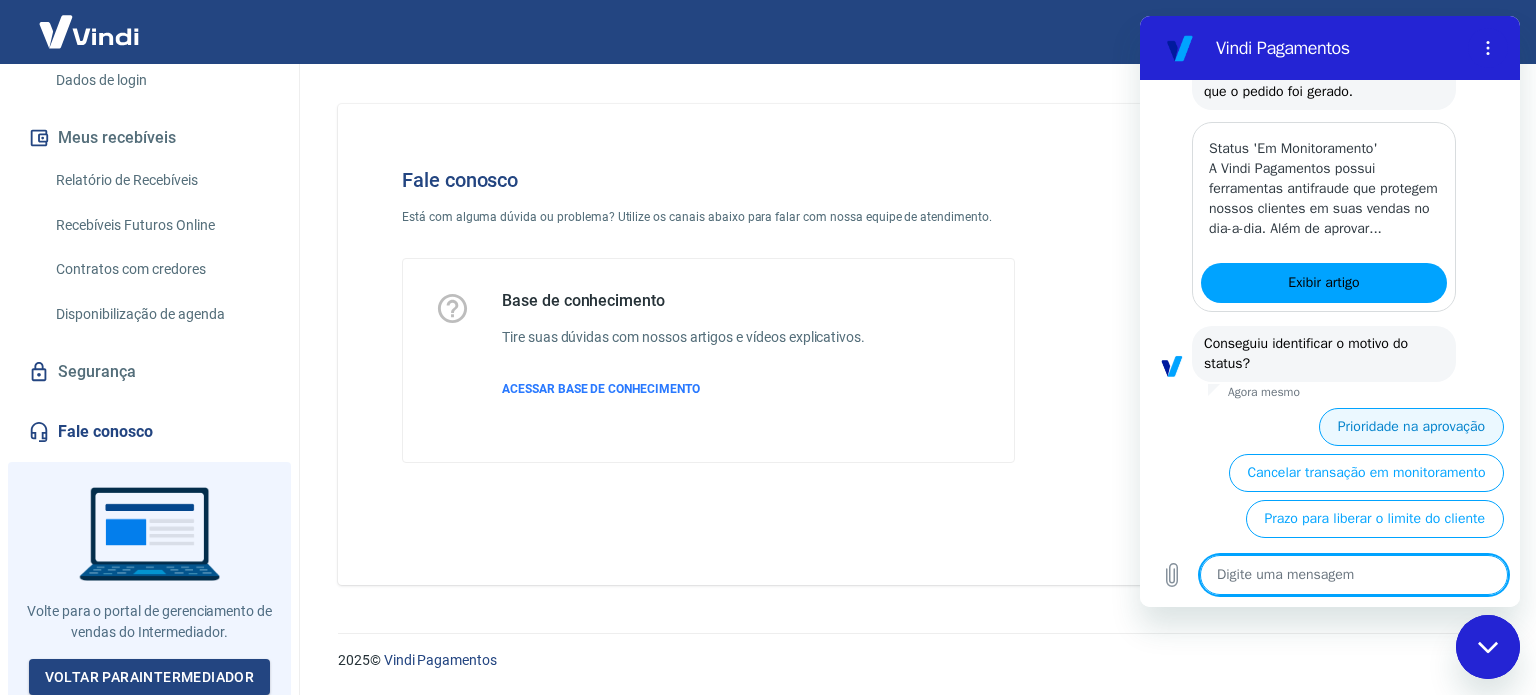 click on "Prioridade na aprovação" at bounding box center [1411, 427] 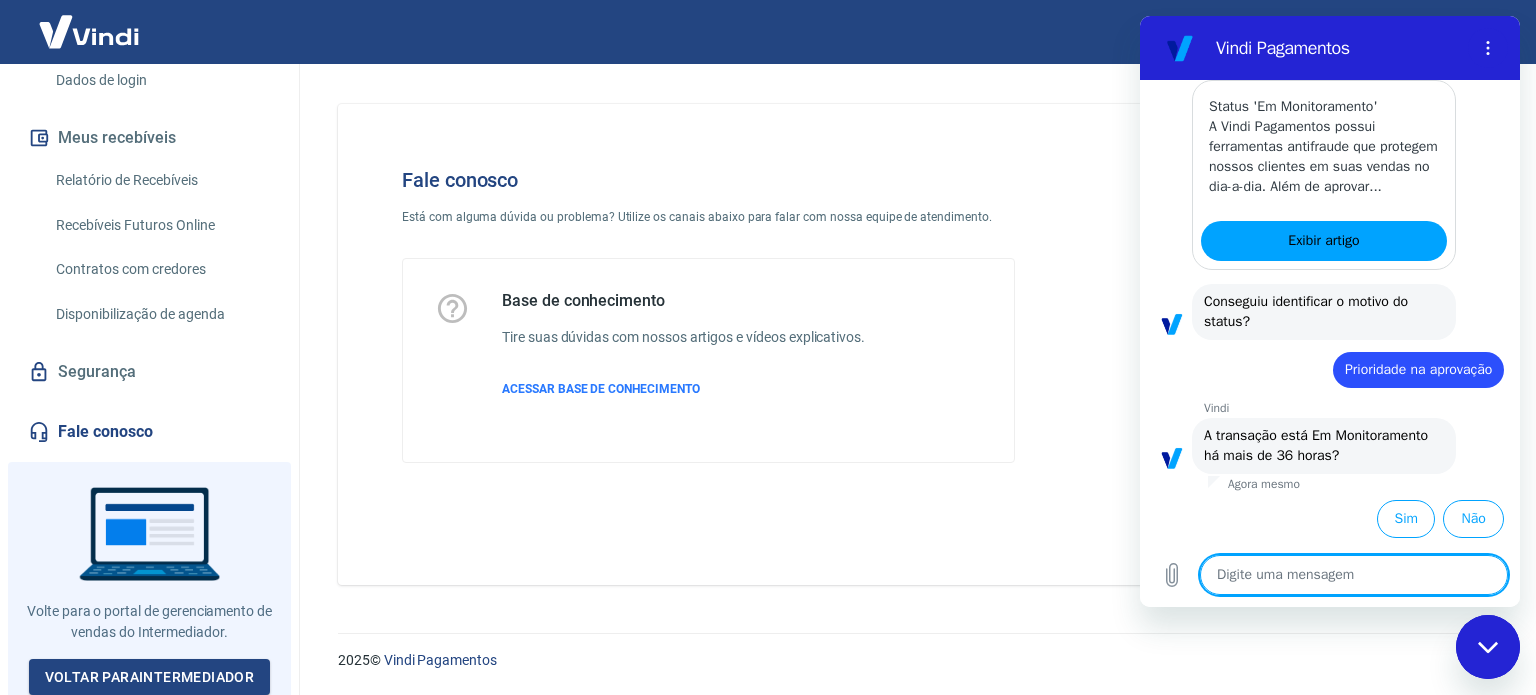 scroll, scrollTop: 1427, scrollLeft: 0, axis: vertical 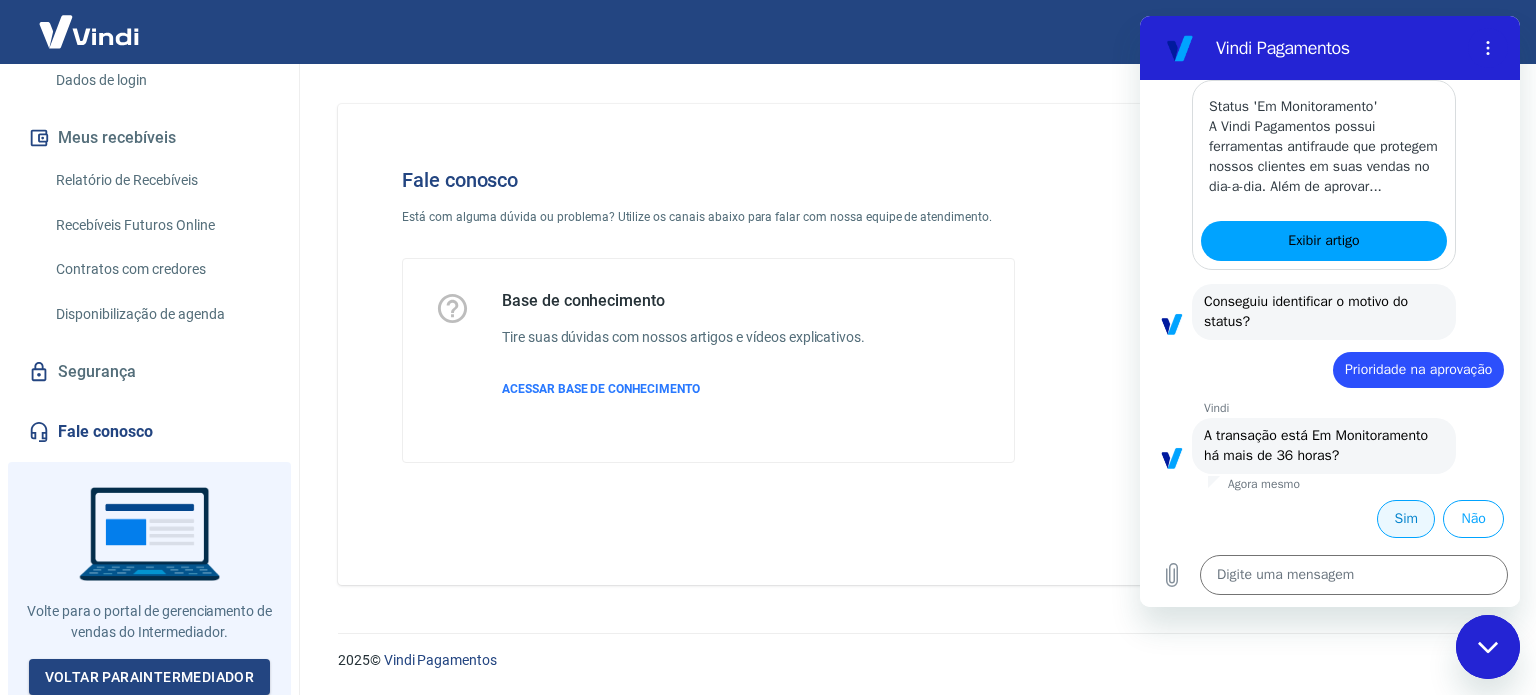 click on "Sim" at bounding box center [1406, 519] 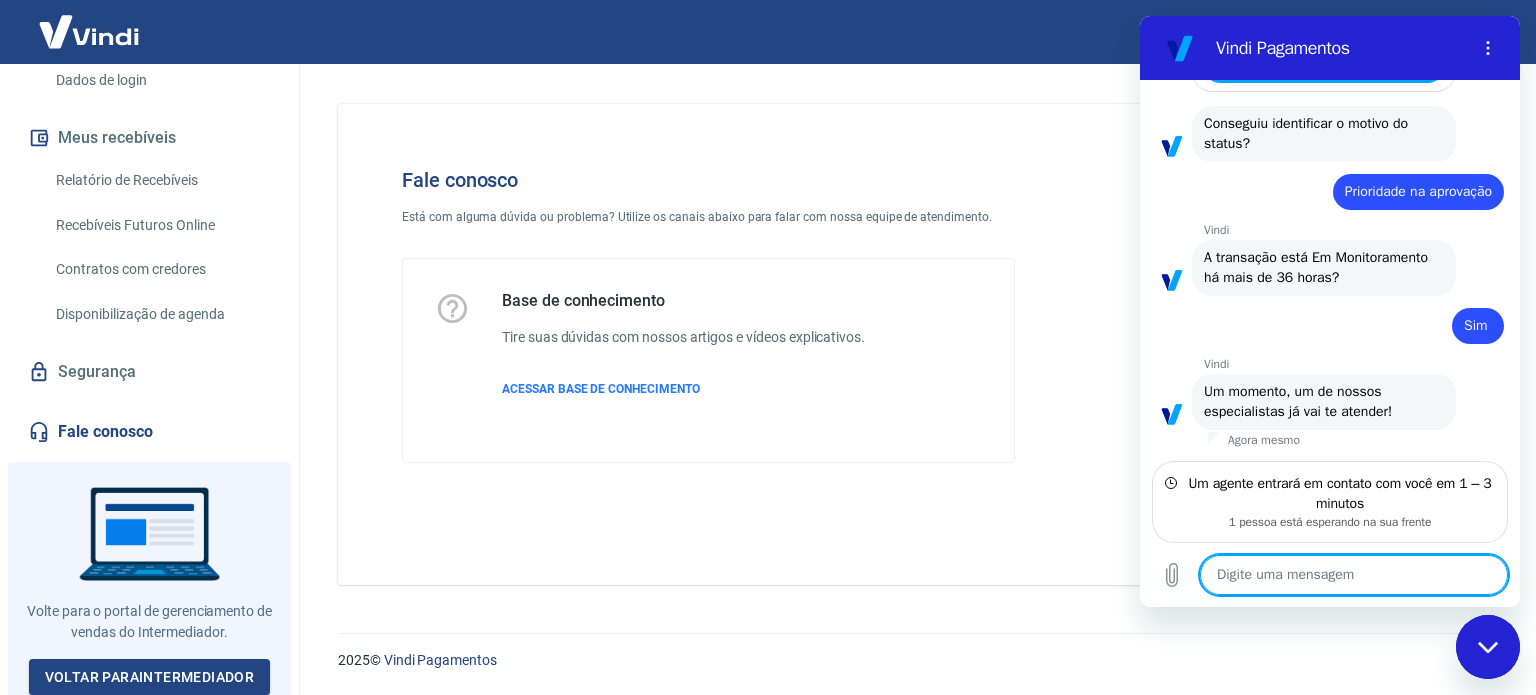 scroll, scrollTop: 1604, scrollLeft: 0, axis: vertical 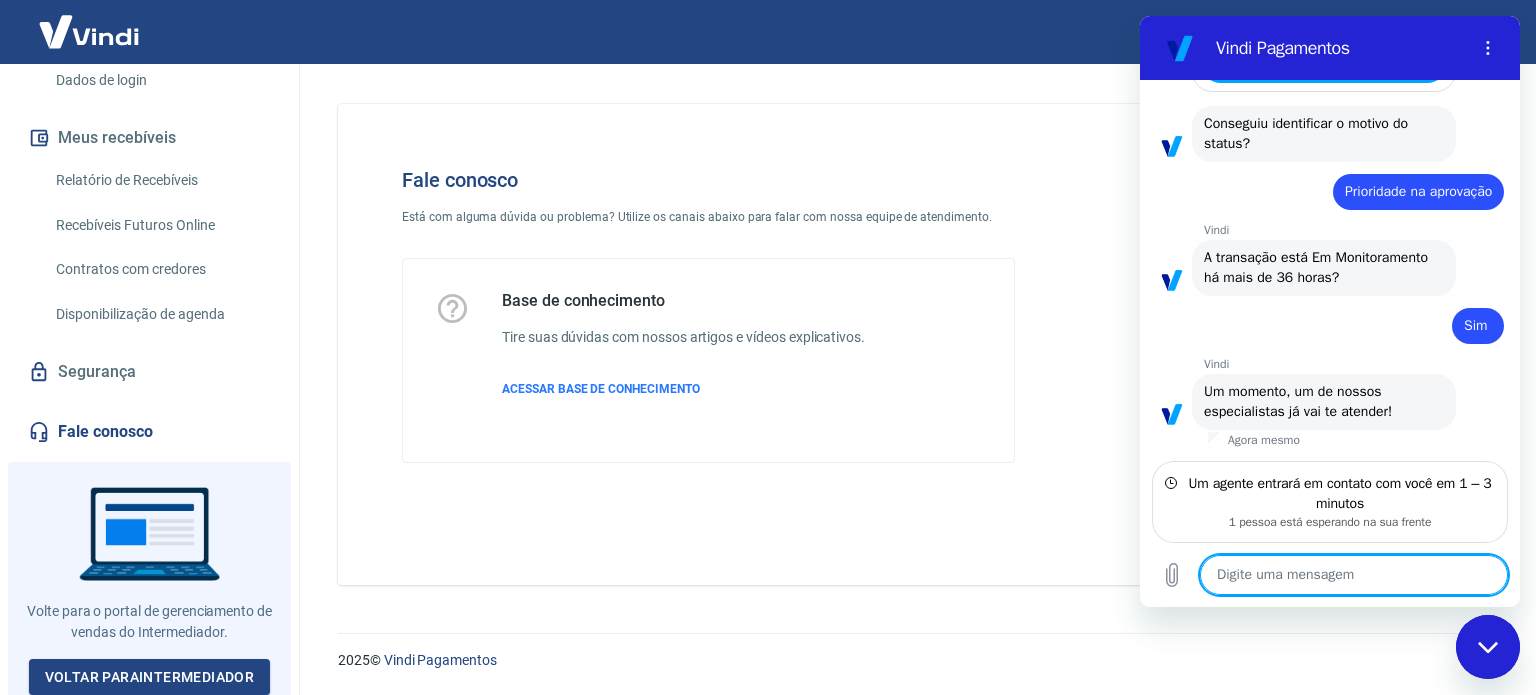 type on "x" 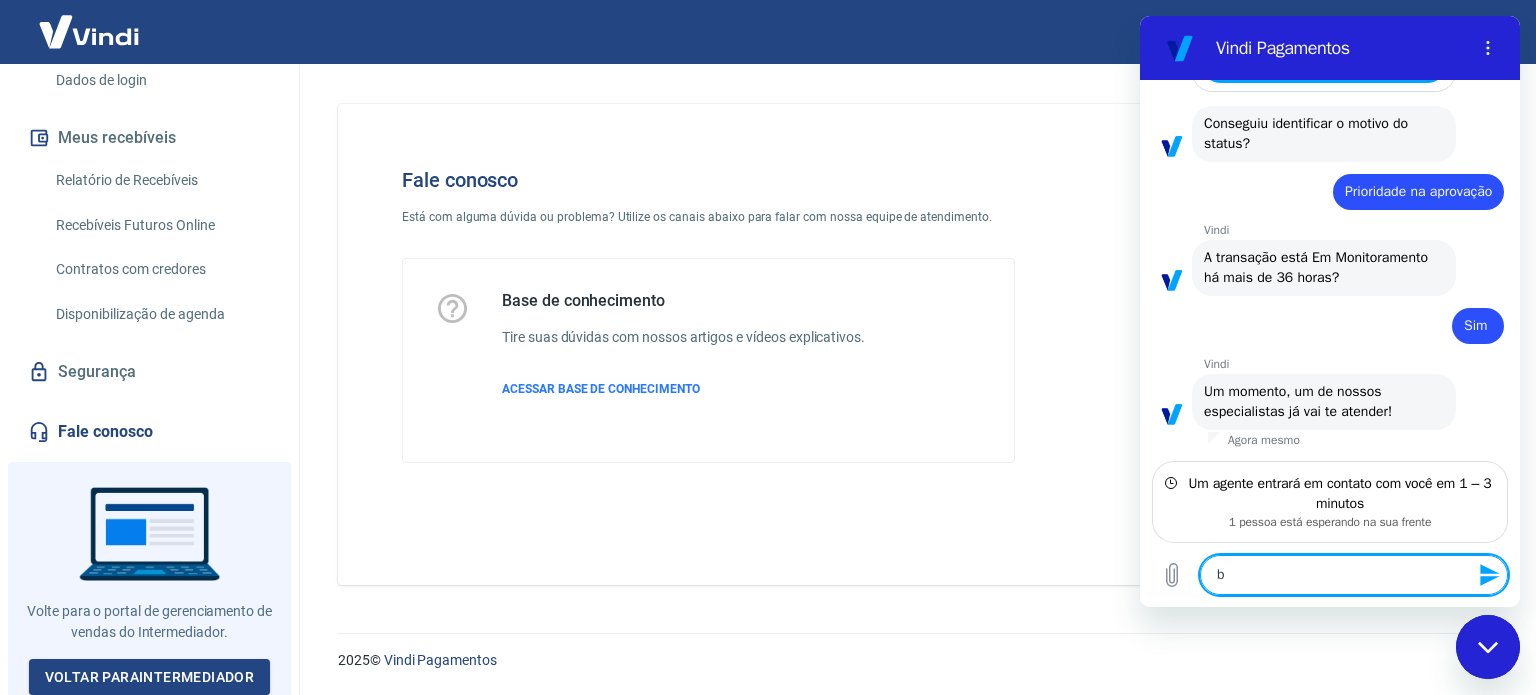 type on "bo" 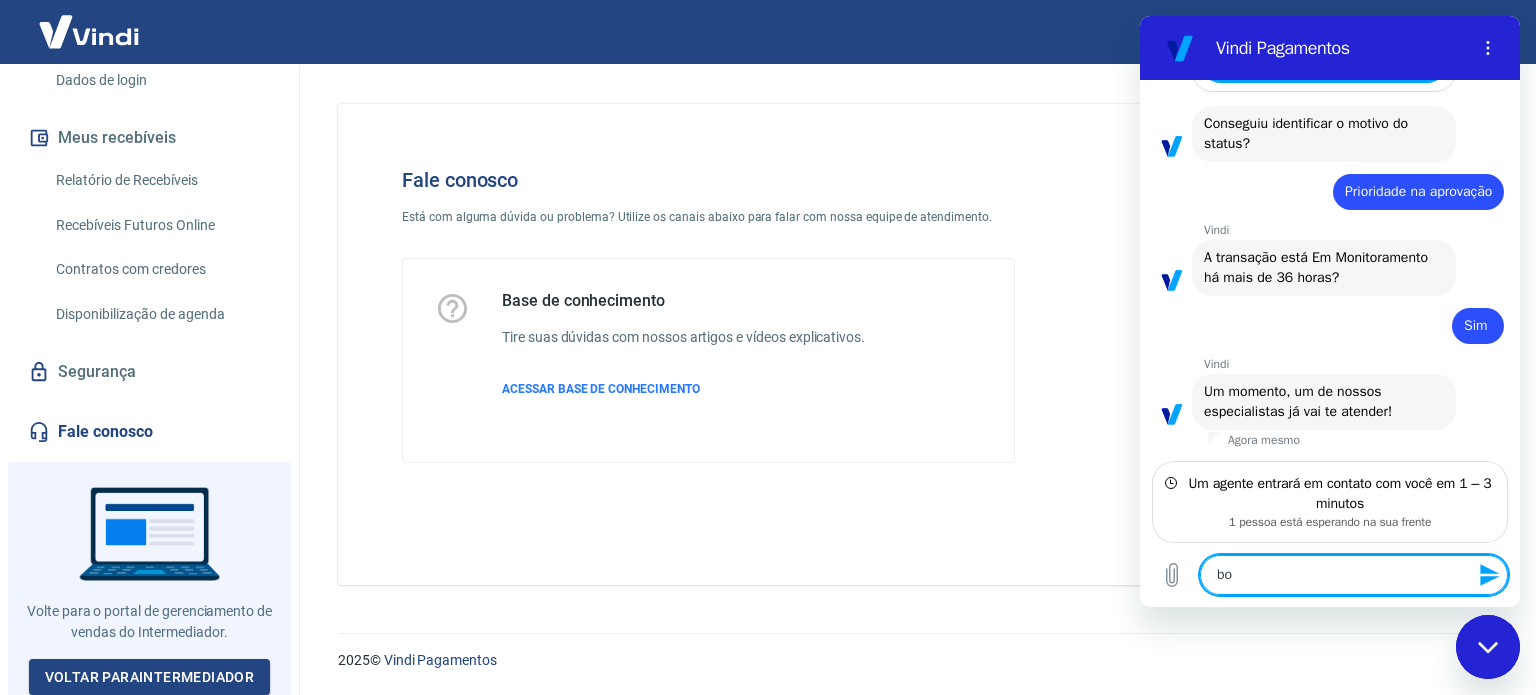 type on "bom" 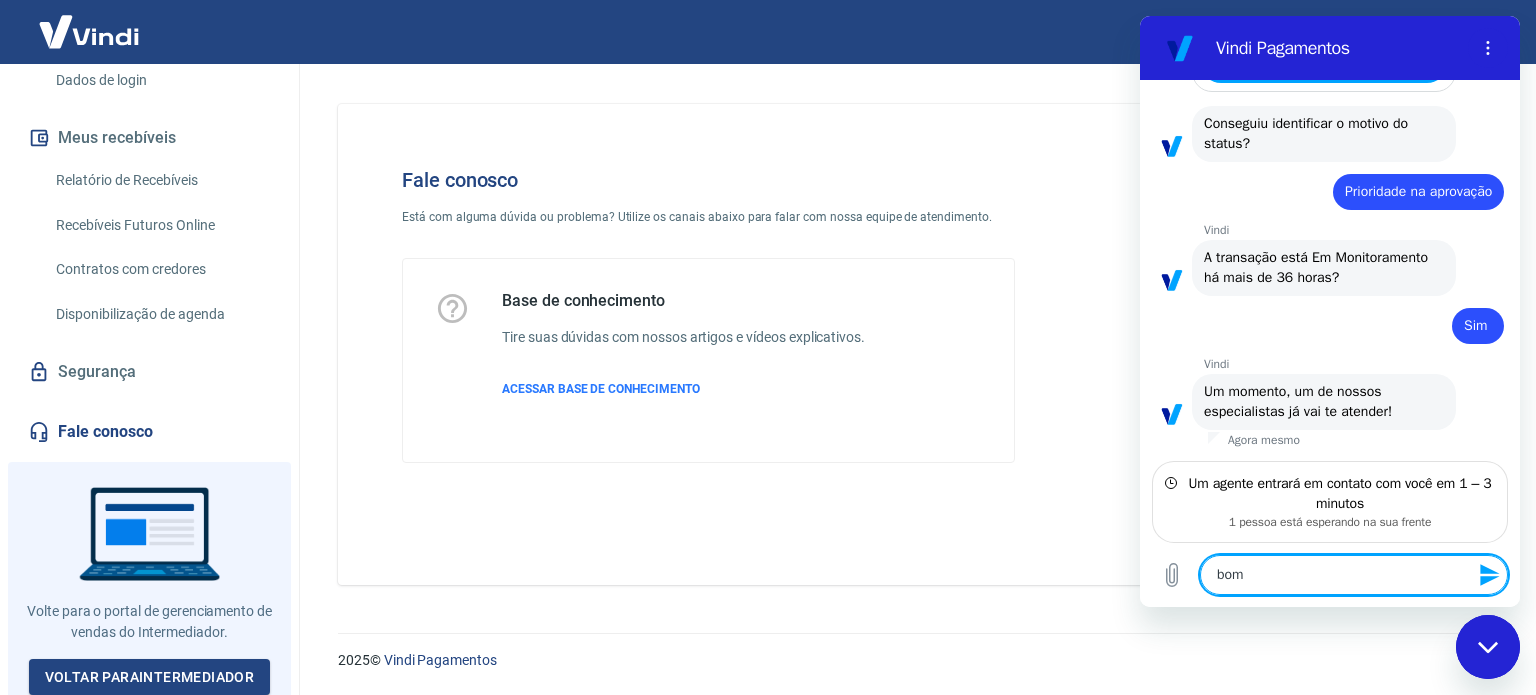 type on "x" 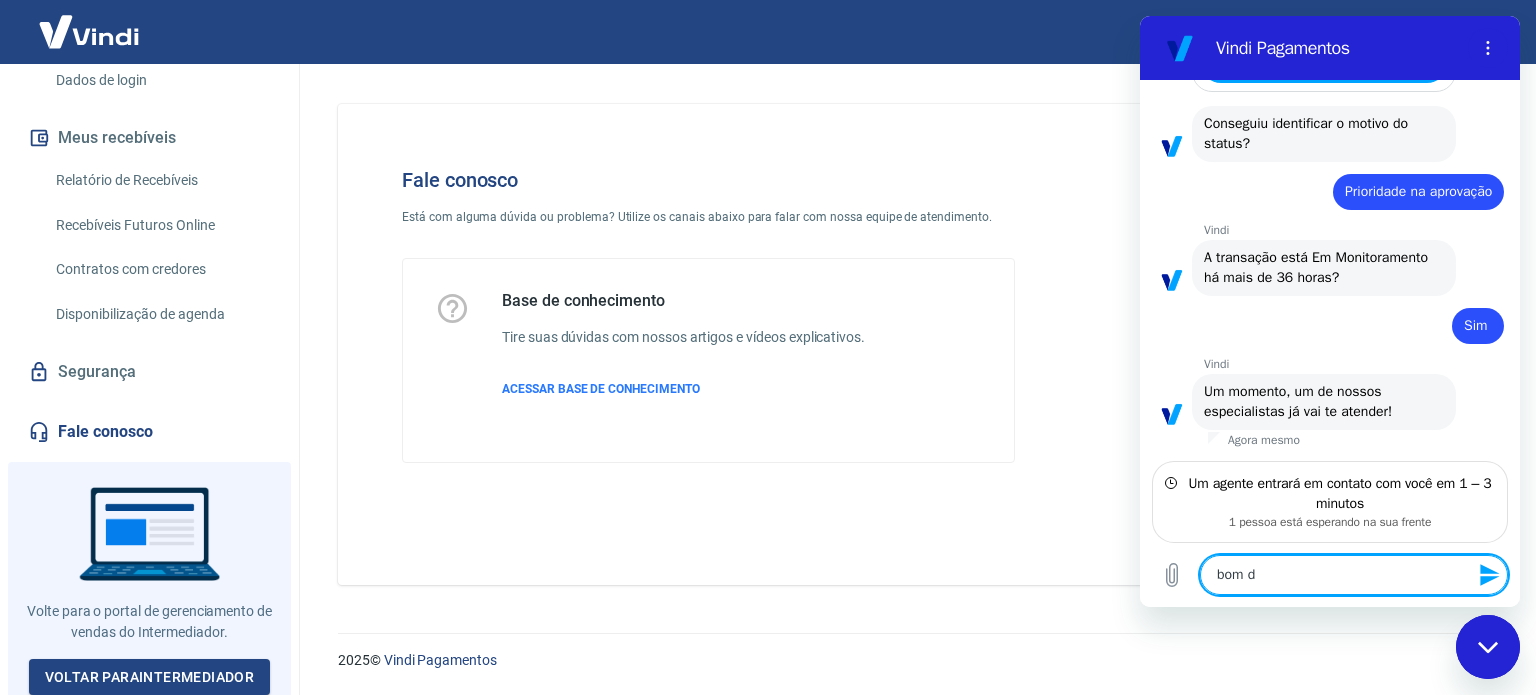 type on "bom di" 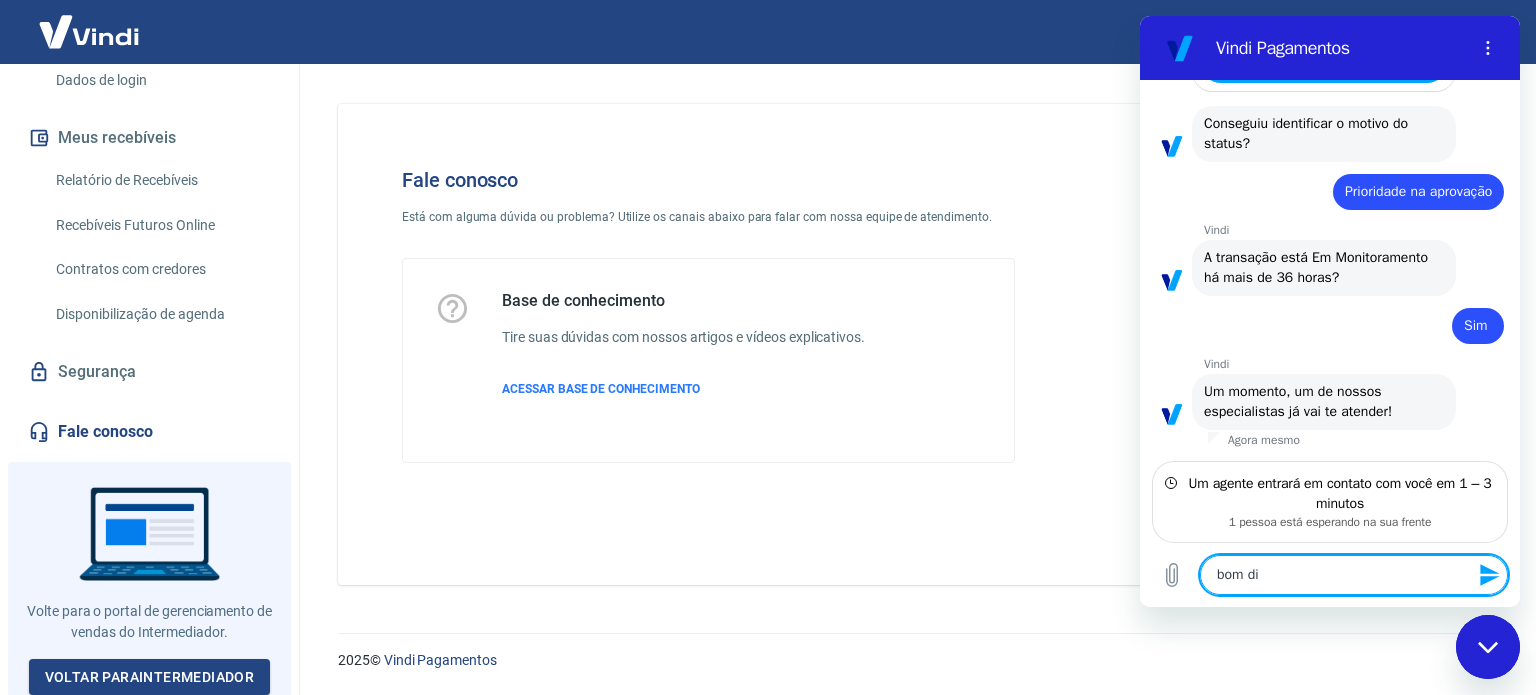 type on "bom dia" 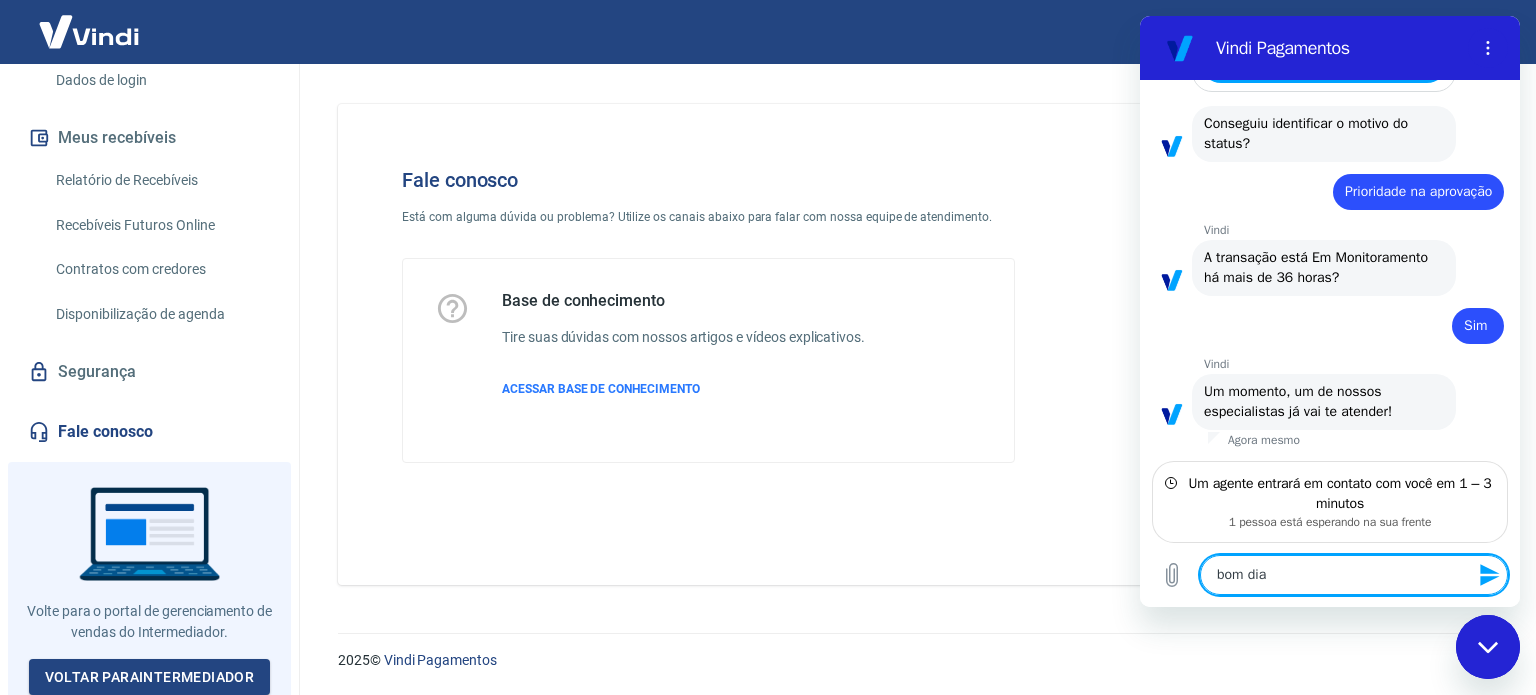 type on "bom dia," 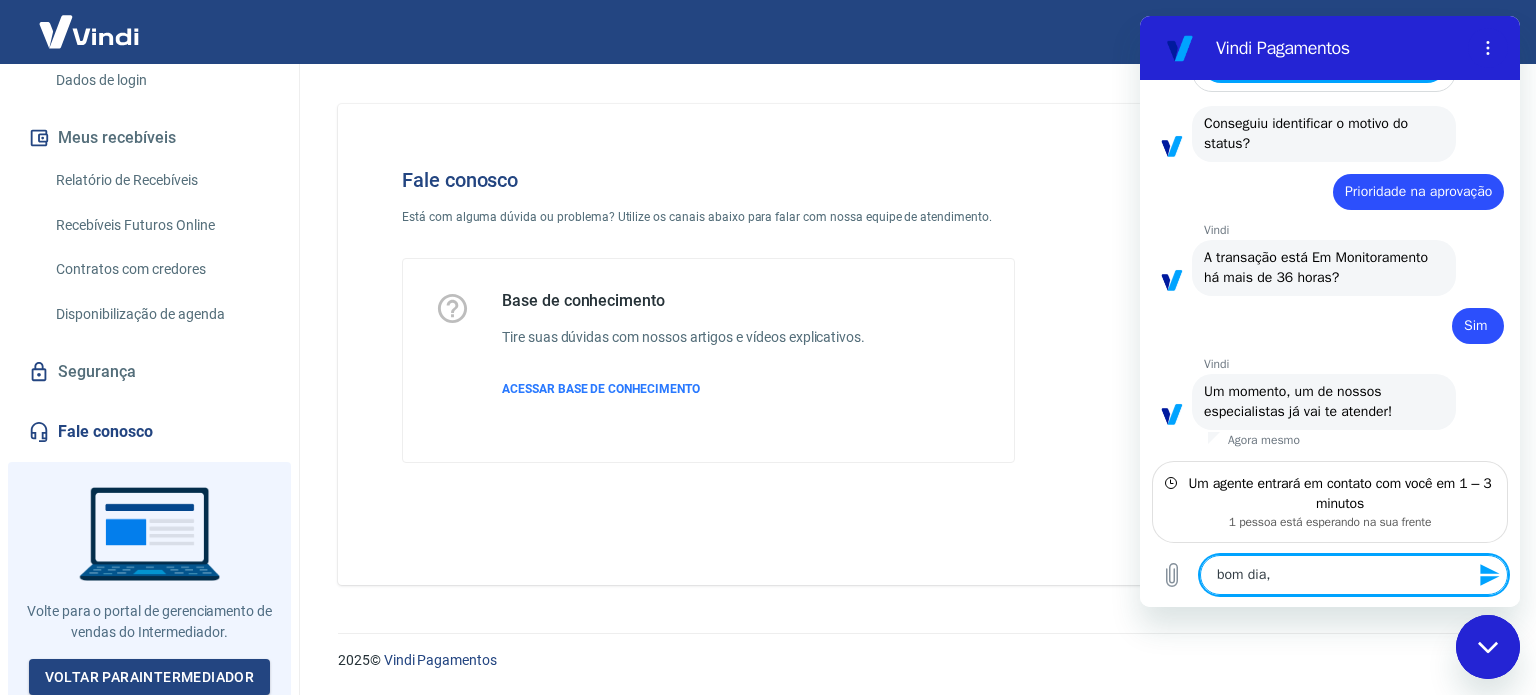 type on "bom dia," 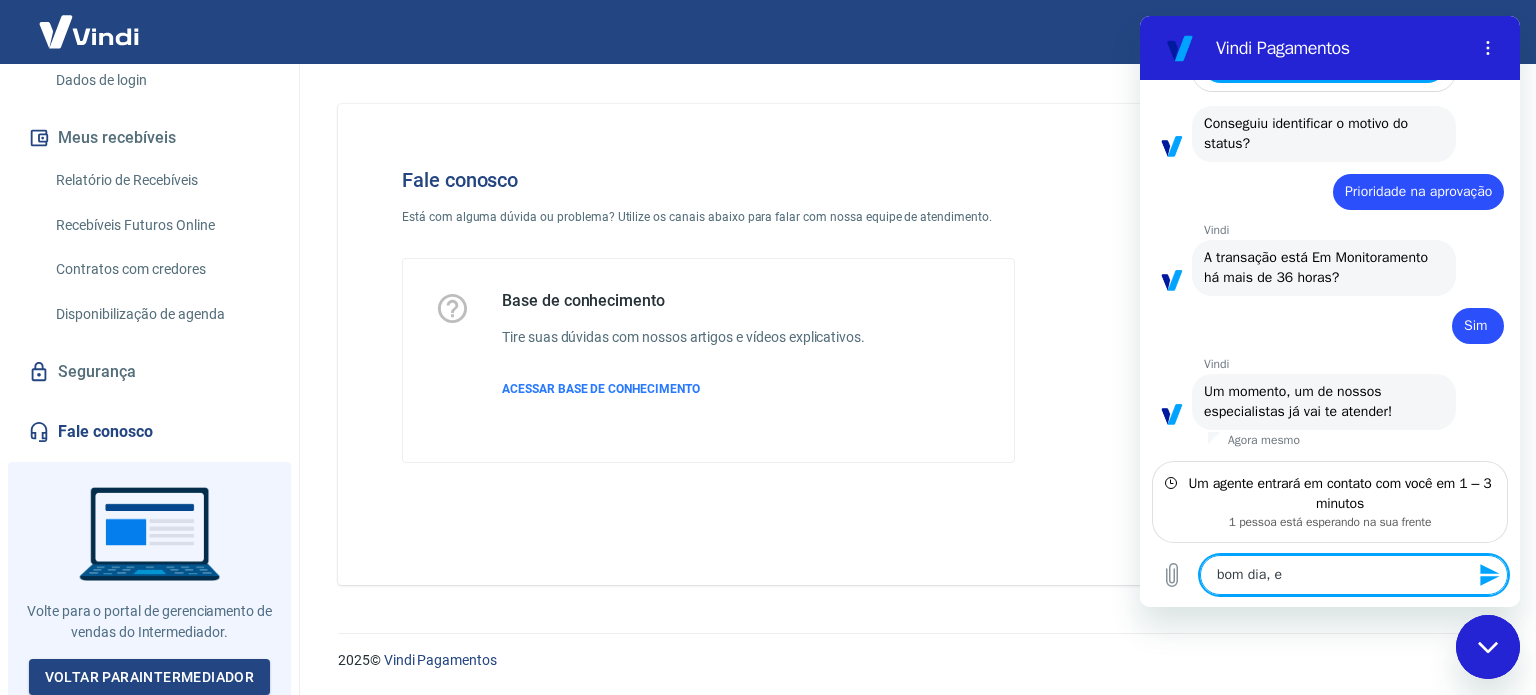type on "bom dia, es" 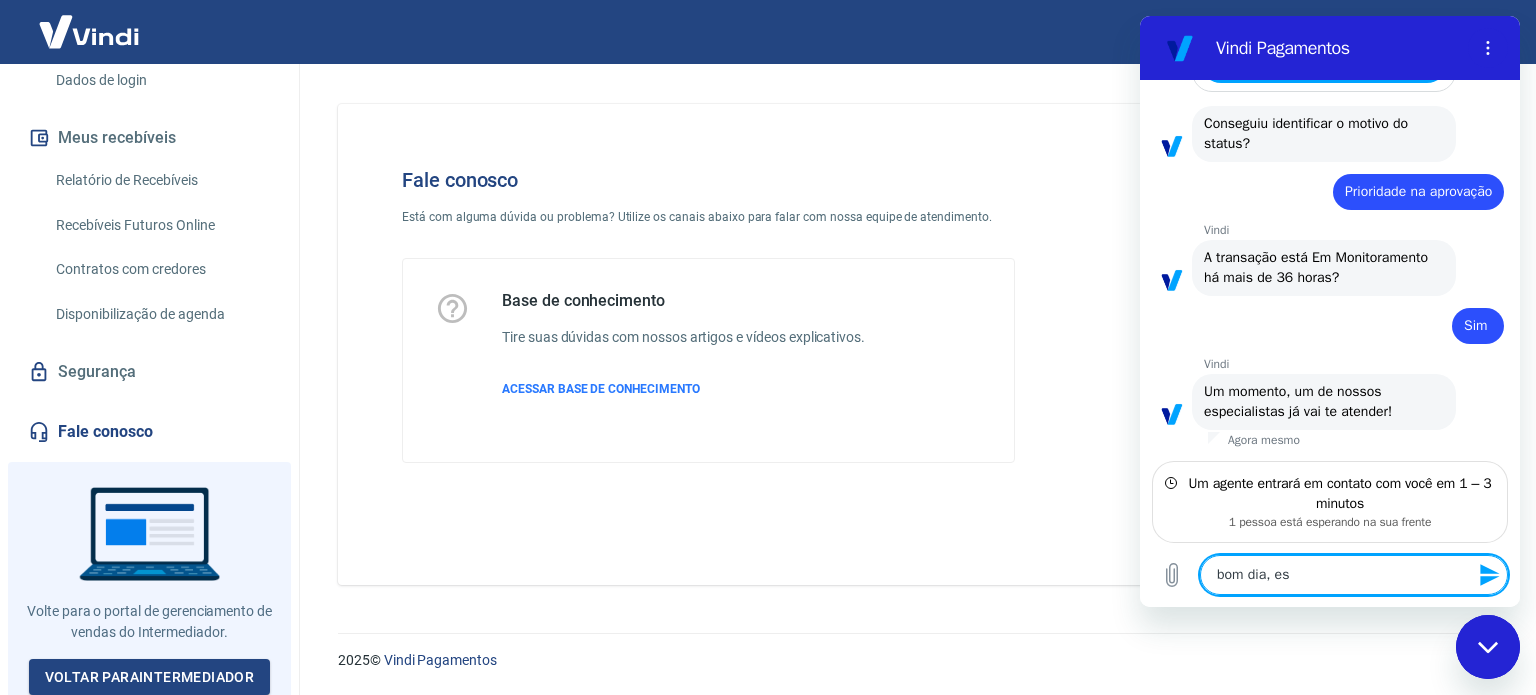 type on "bom dia, est" 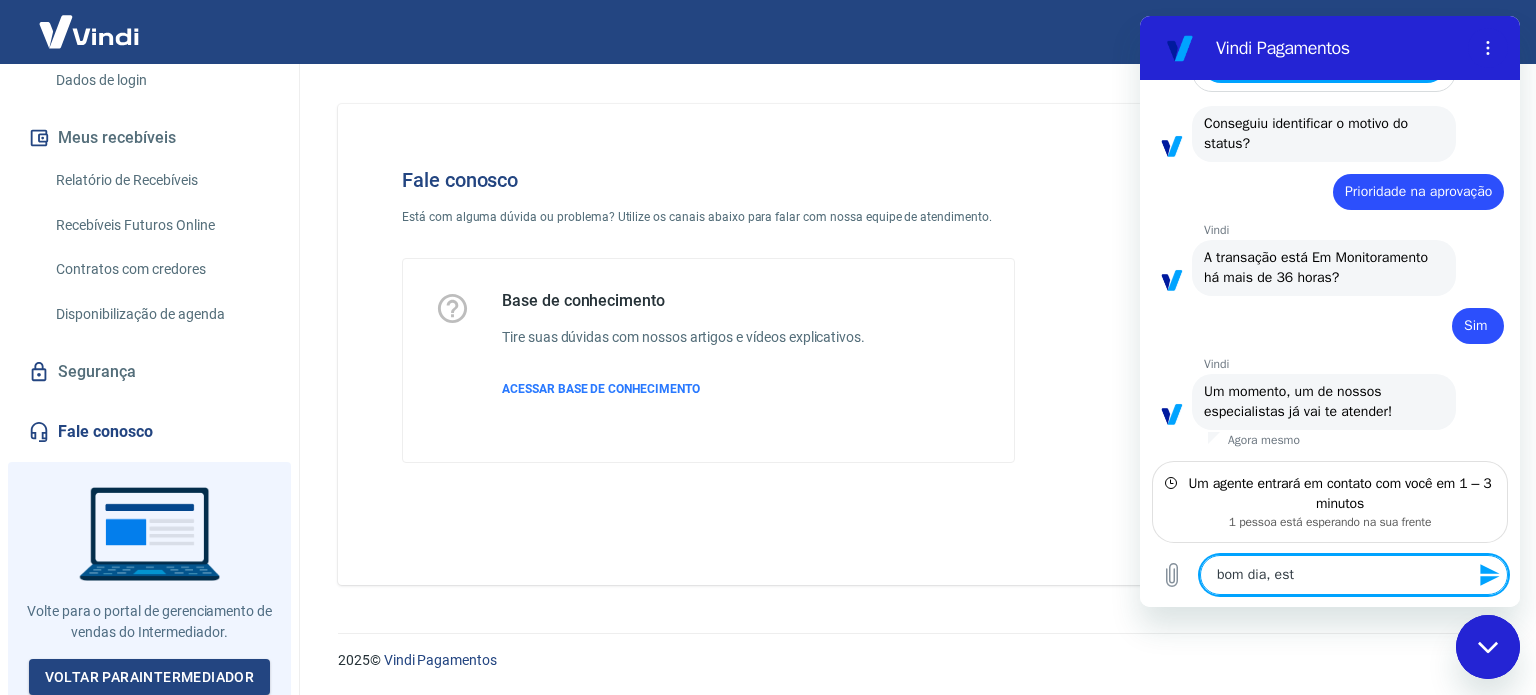 type on "bom dia, esto" 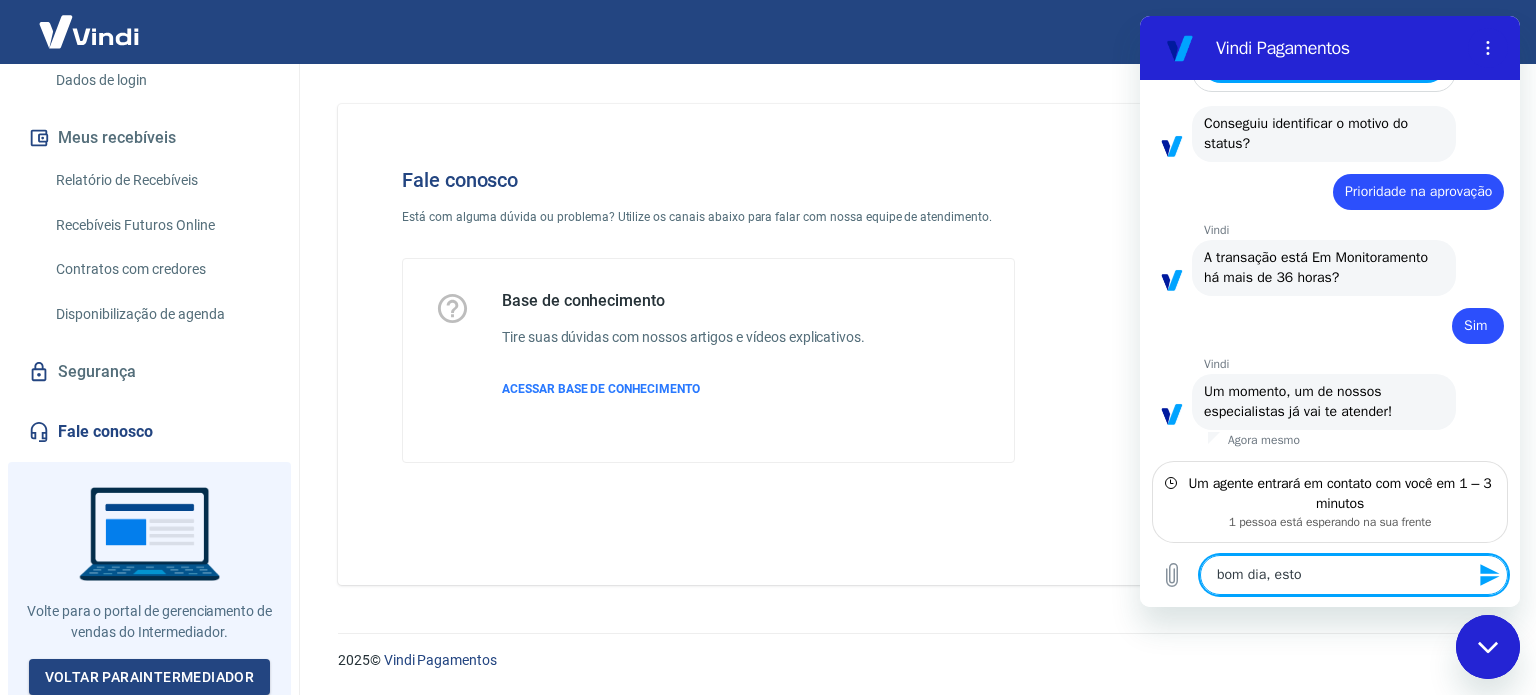 type on "bom dia, estou" 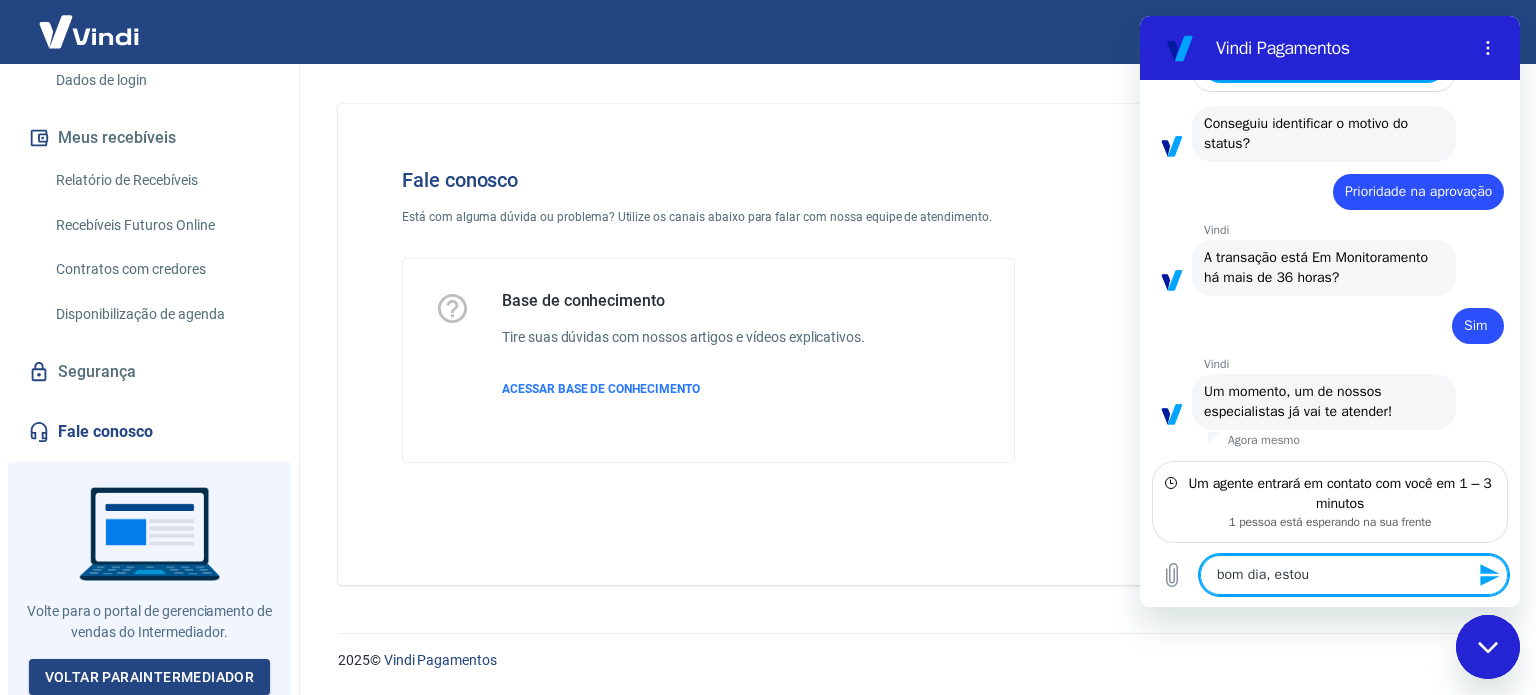 type on "bom dia, estou" 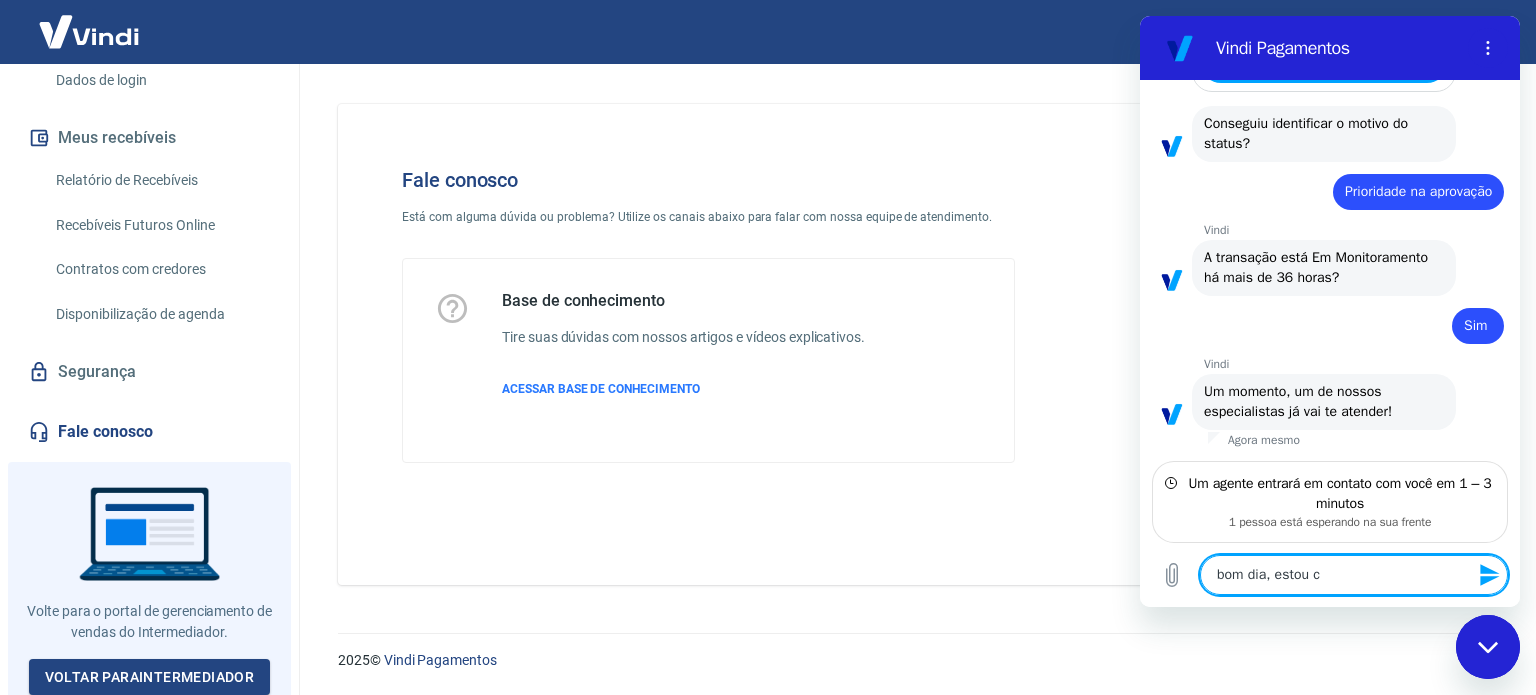 type on "bom dia, estou co" 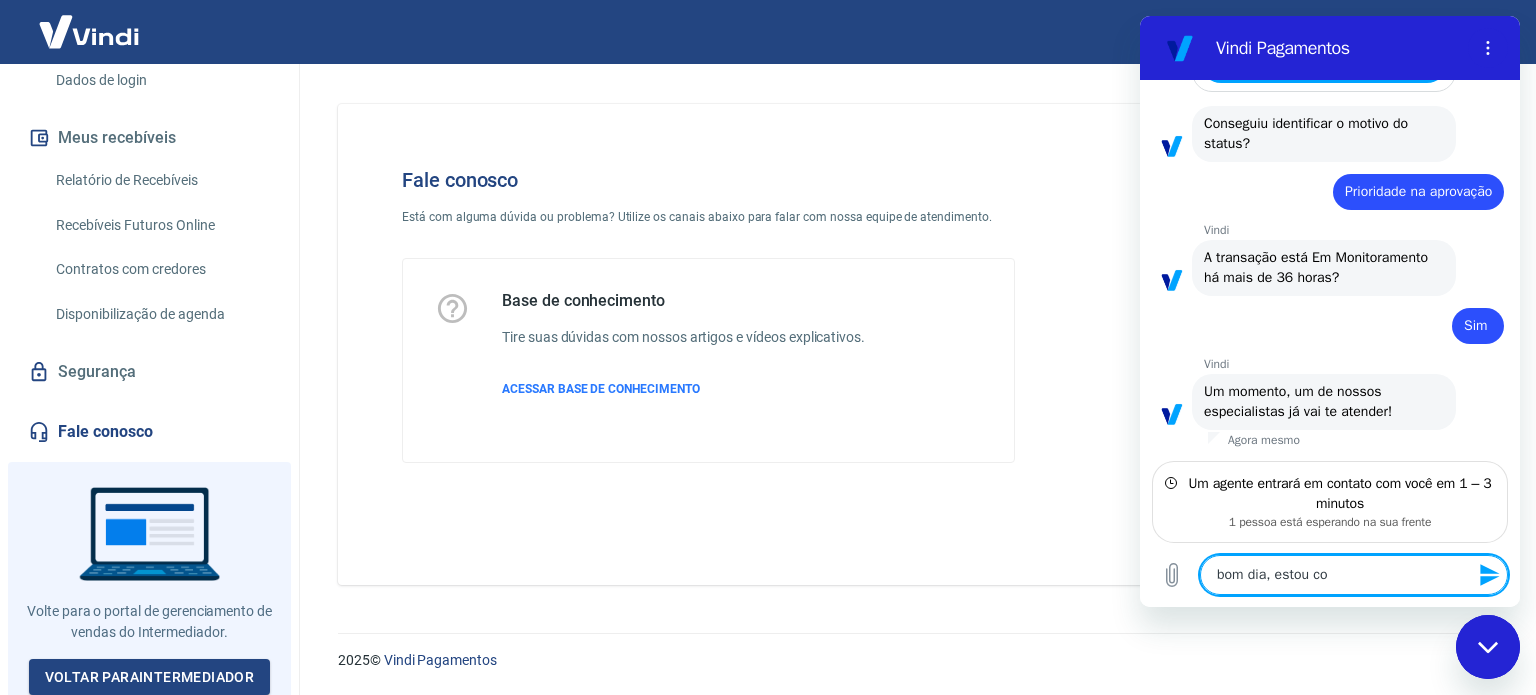 type on "bom dia, estou com" 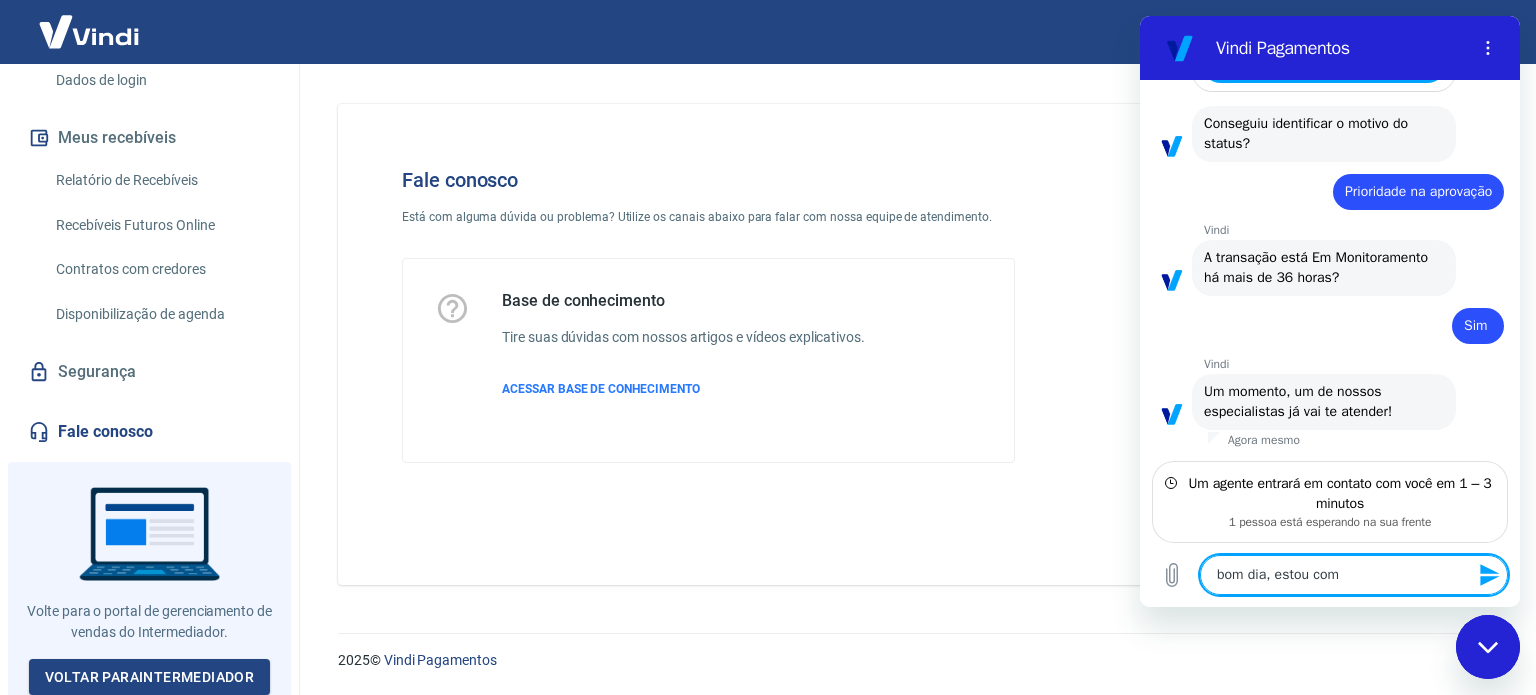 type on "bom dia, estou com" 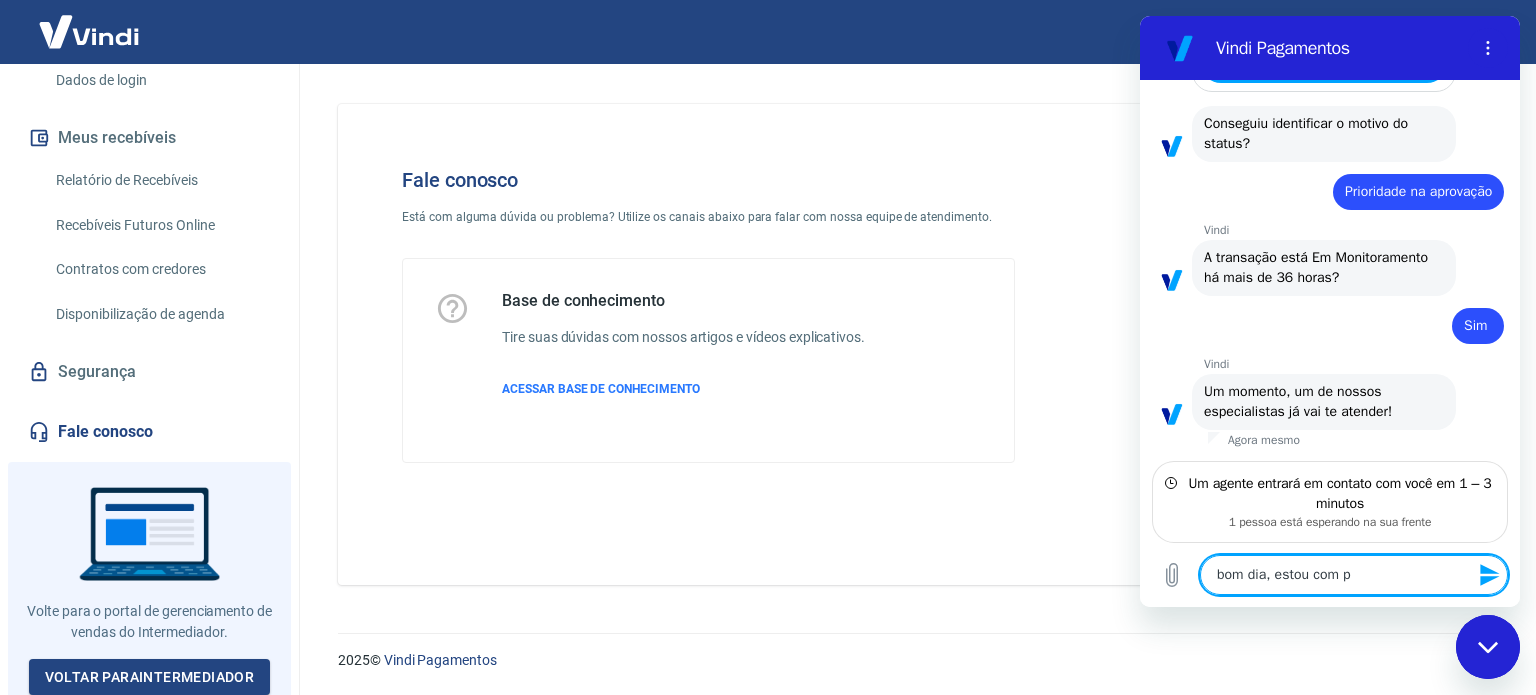 type on "bom dia, estou com pr" 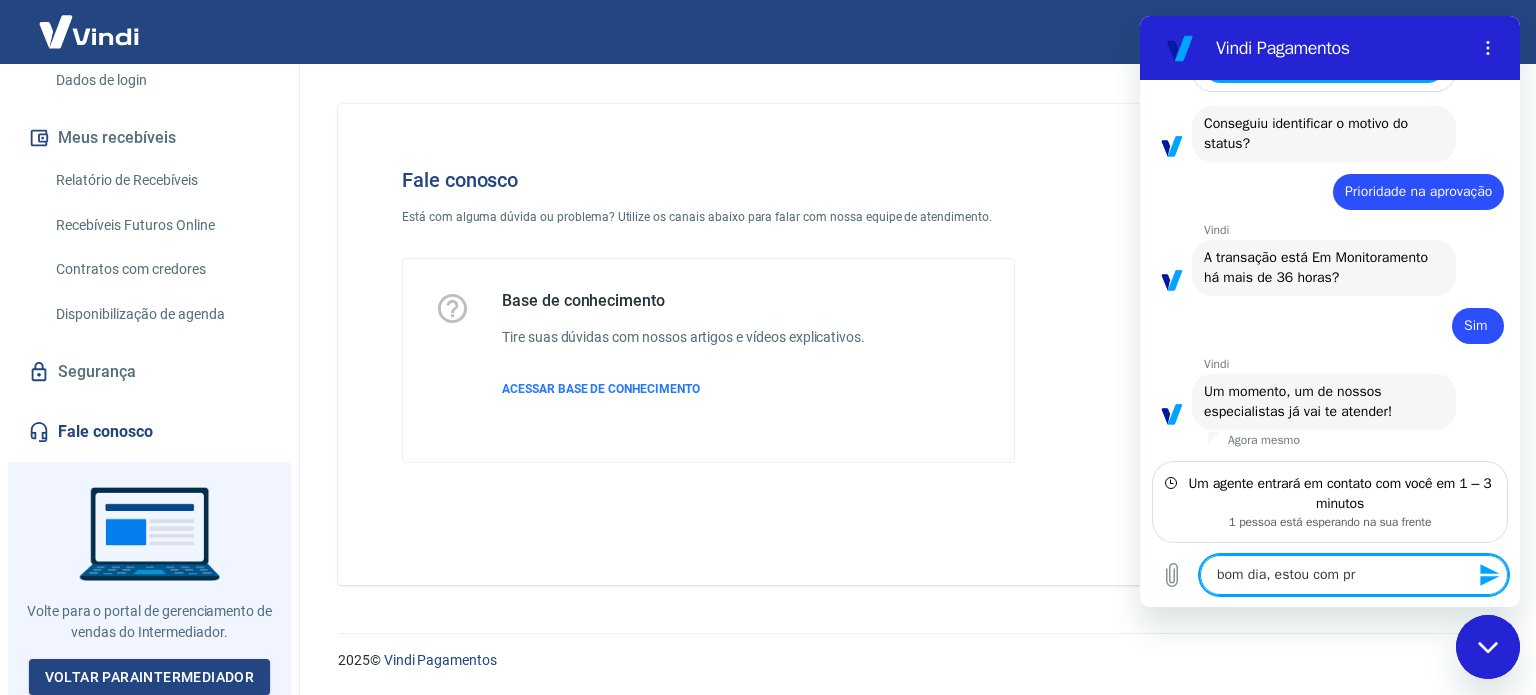 type on "bom dia, estou com pro" 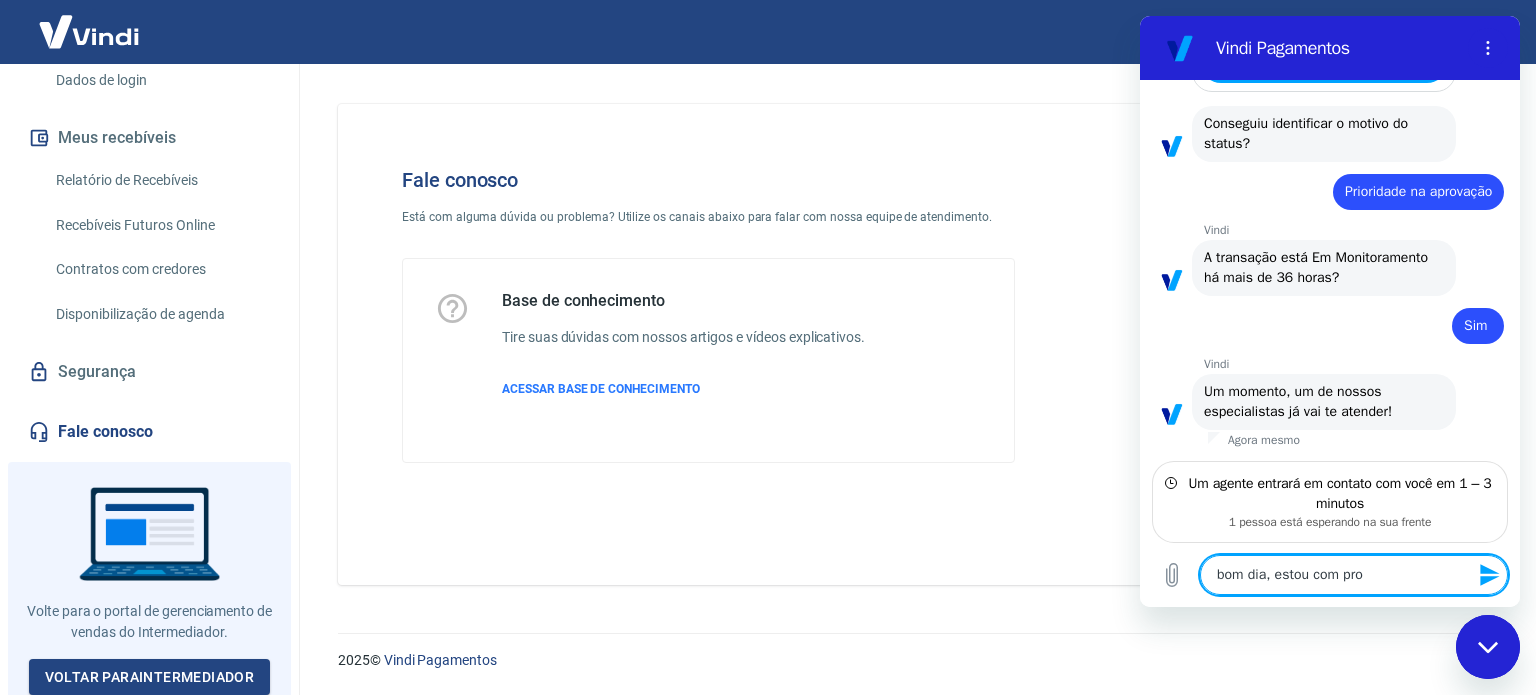 type on "x" 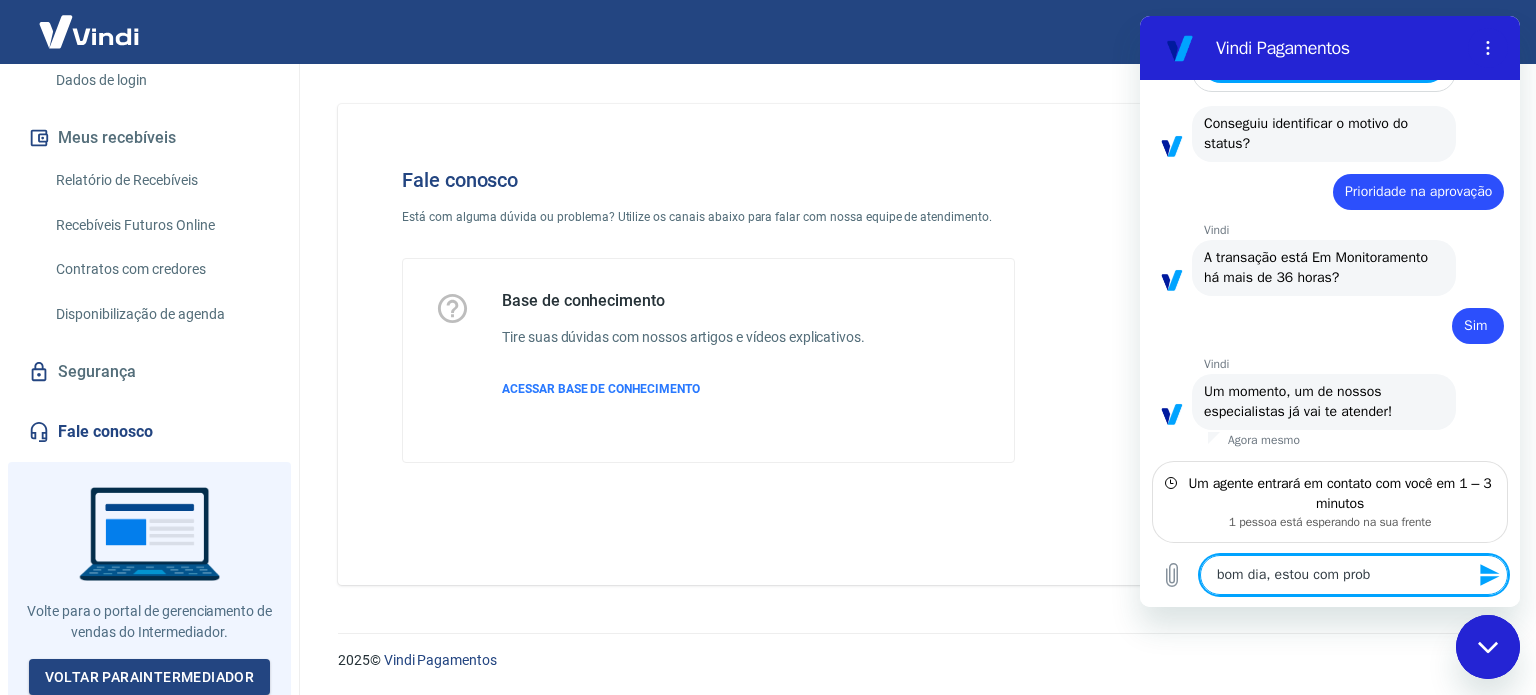 type on "x" 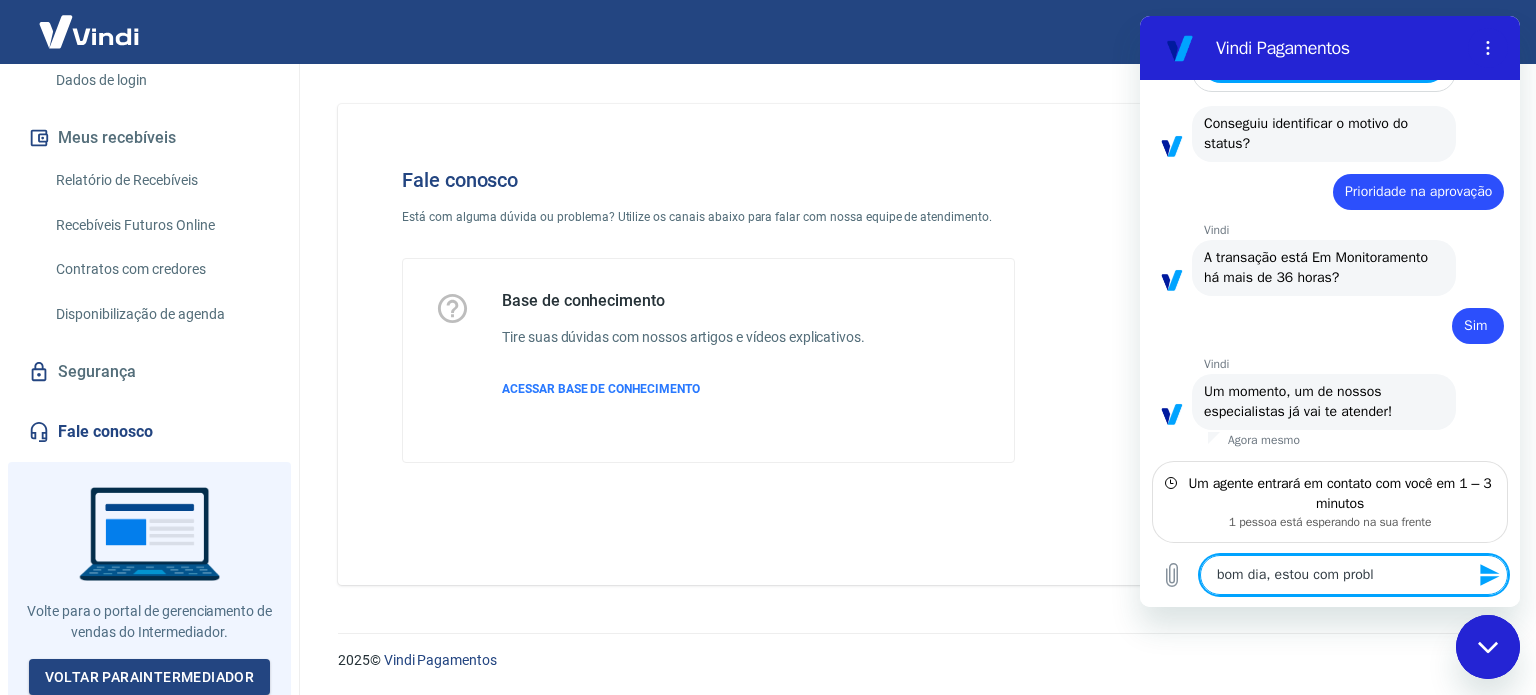 type on "bom dia, estou com proble" 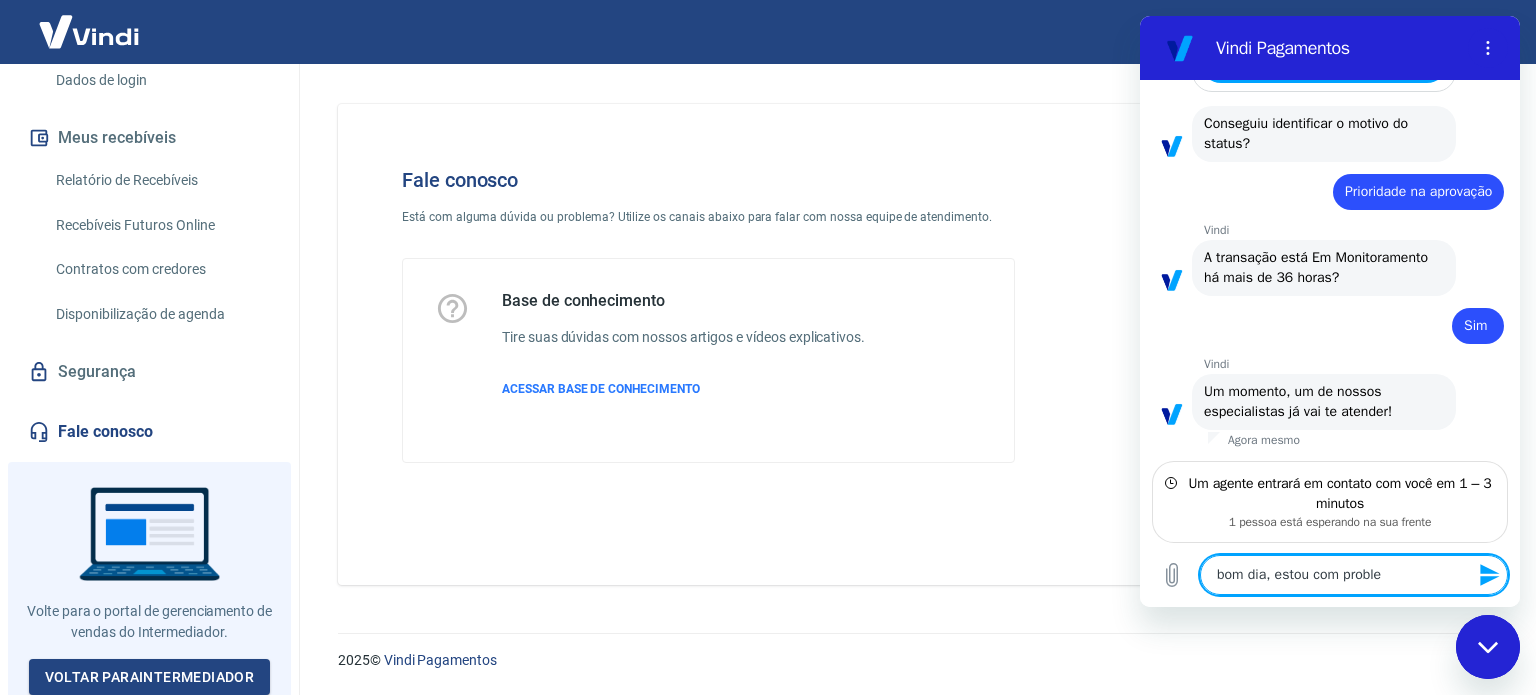 type on "bom dia, estou com problem" 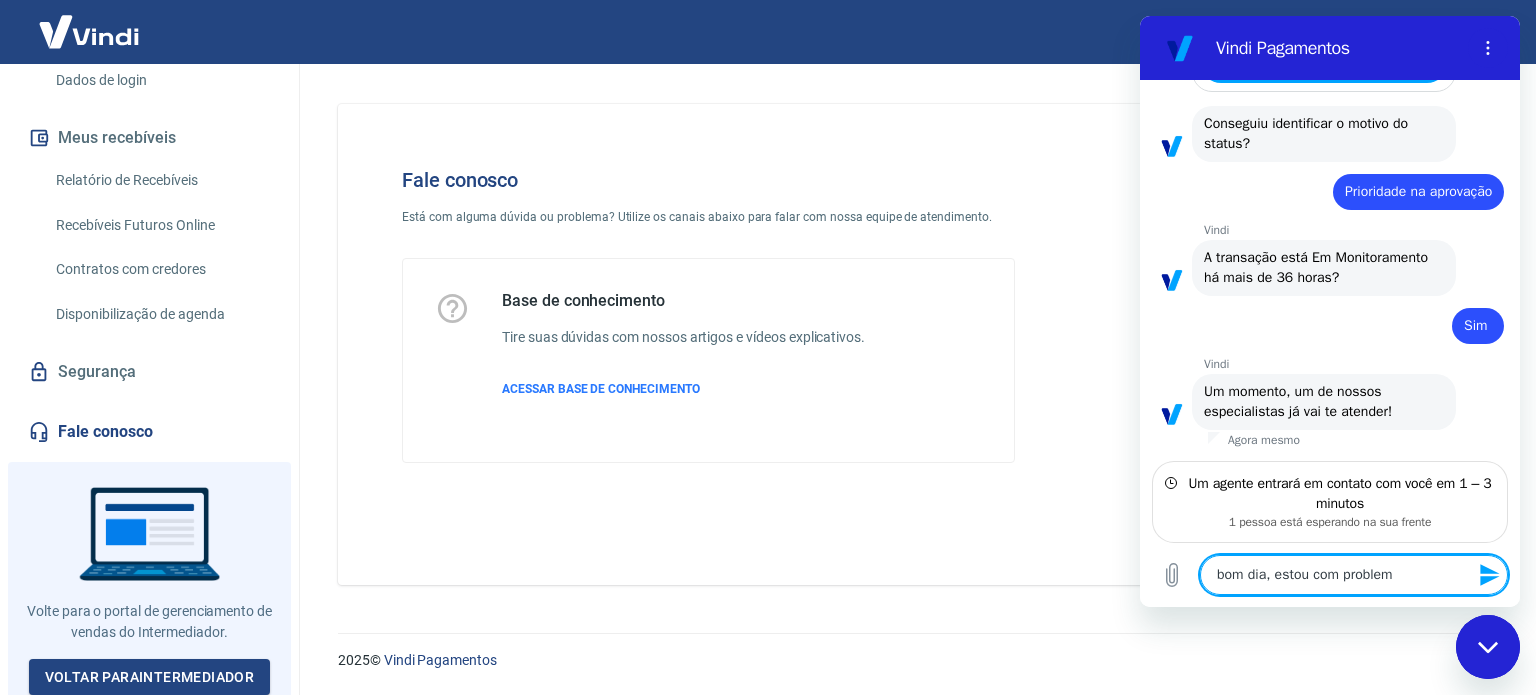 type on "x" 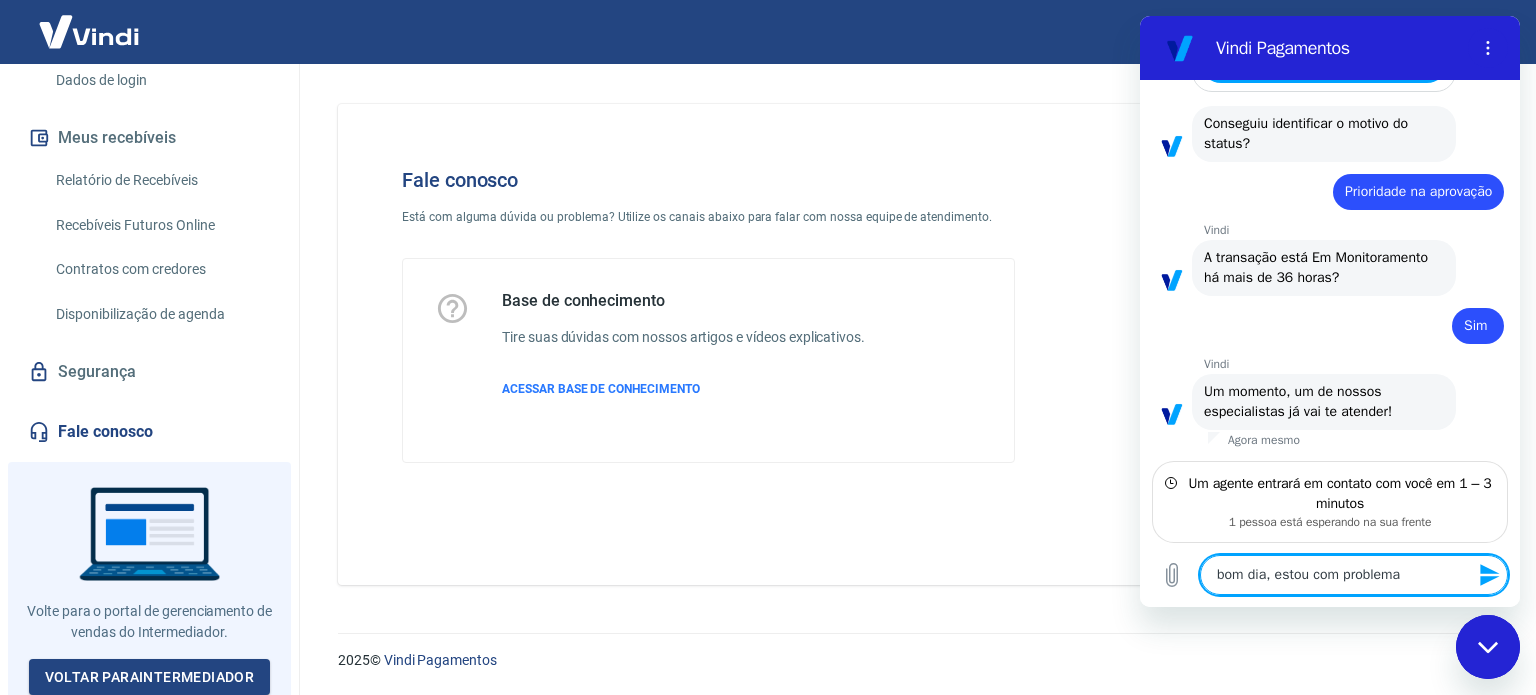 type on "bom dia, estou com problema" 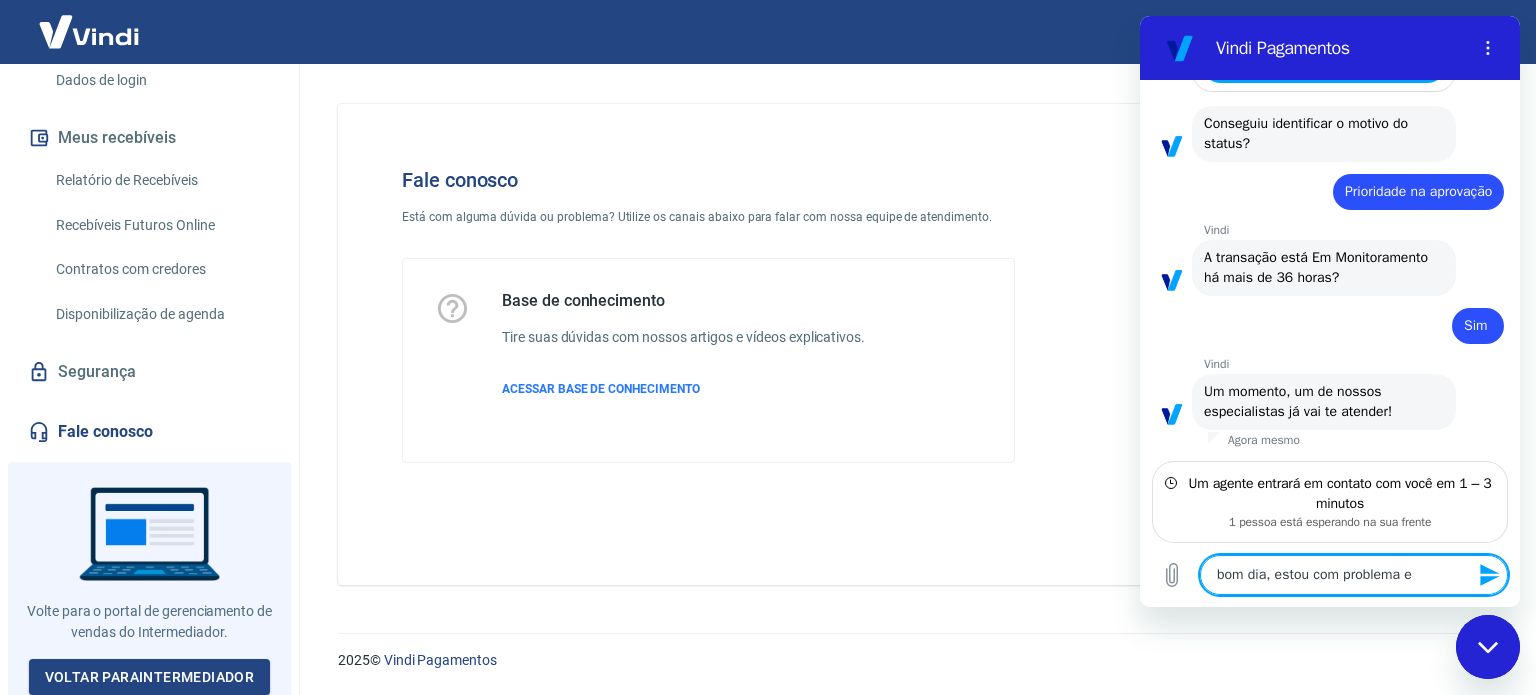 type on "bom dia, estou com problema em" 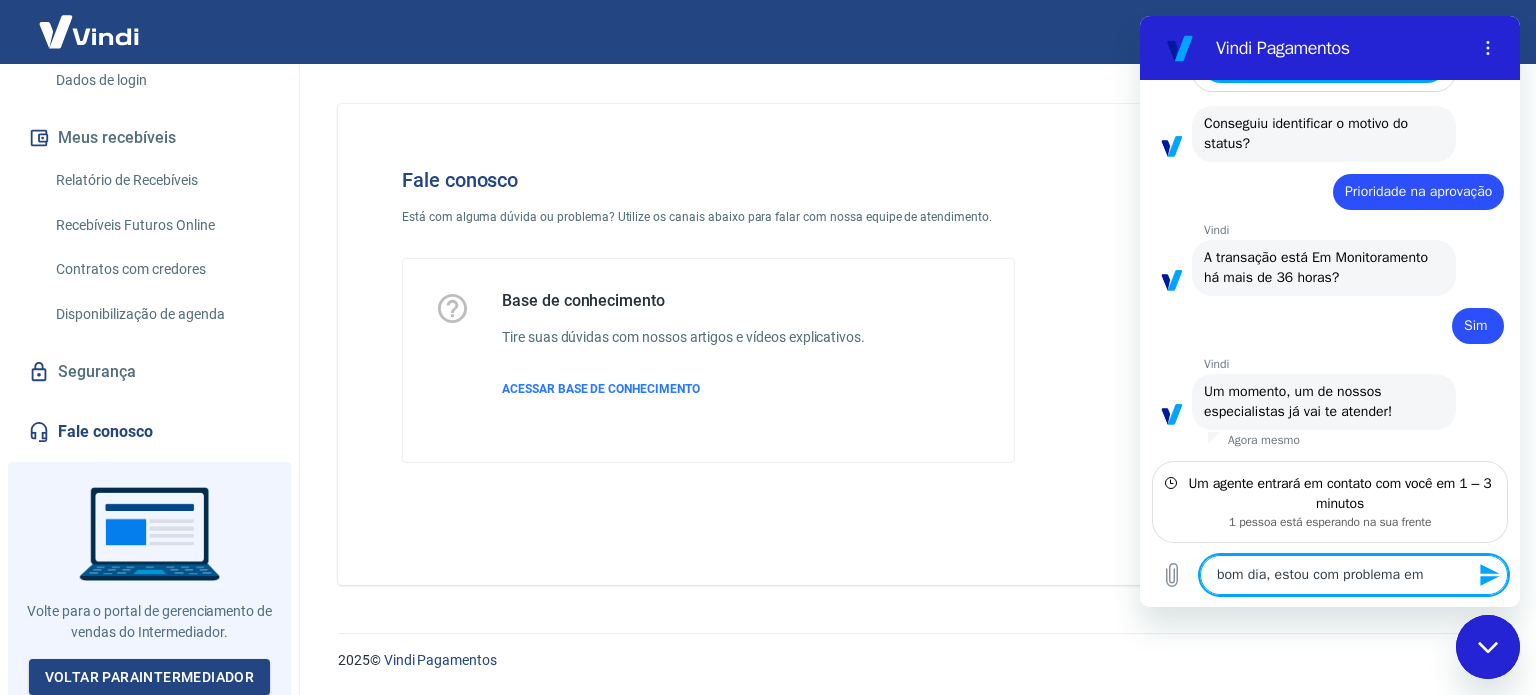 type on "bom dia, estou com problema em" 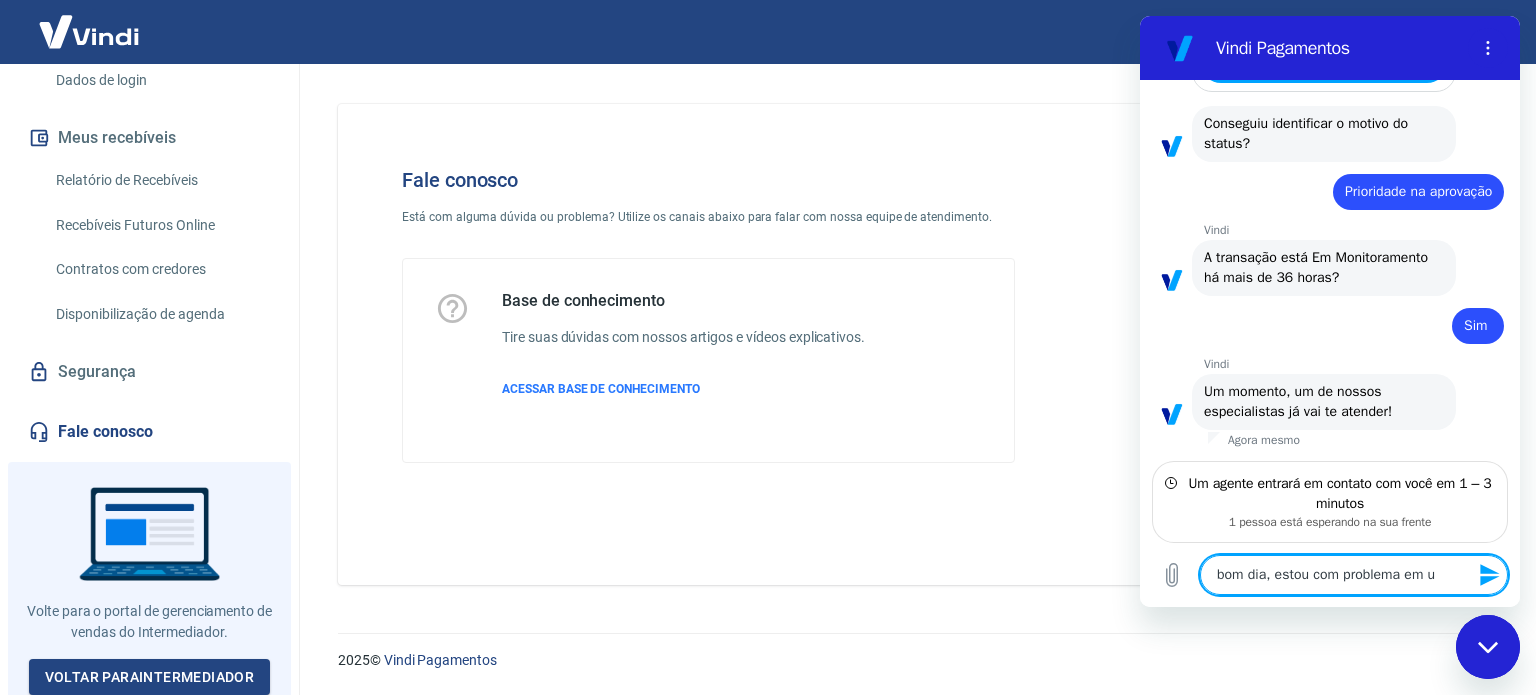 type on "bom dia, estou com problema em um" 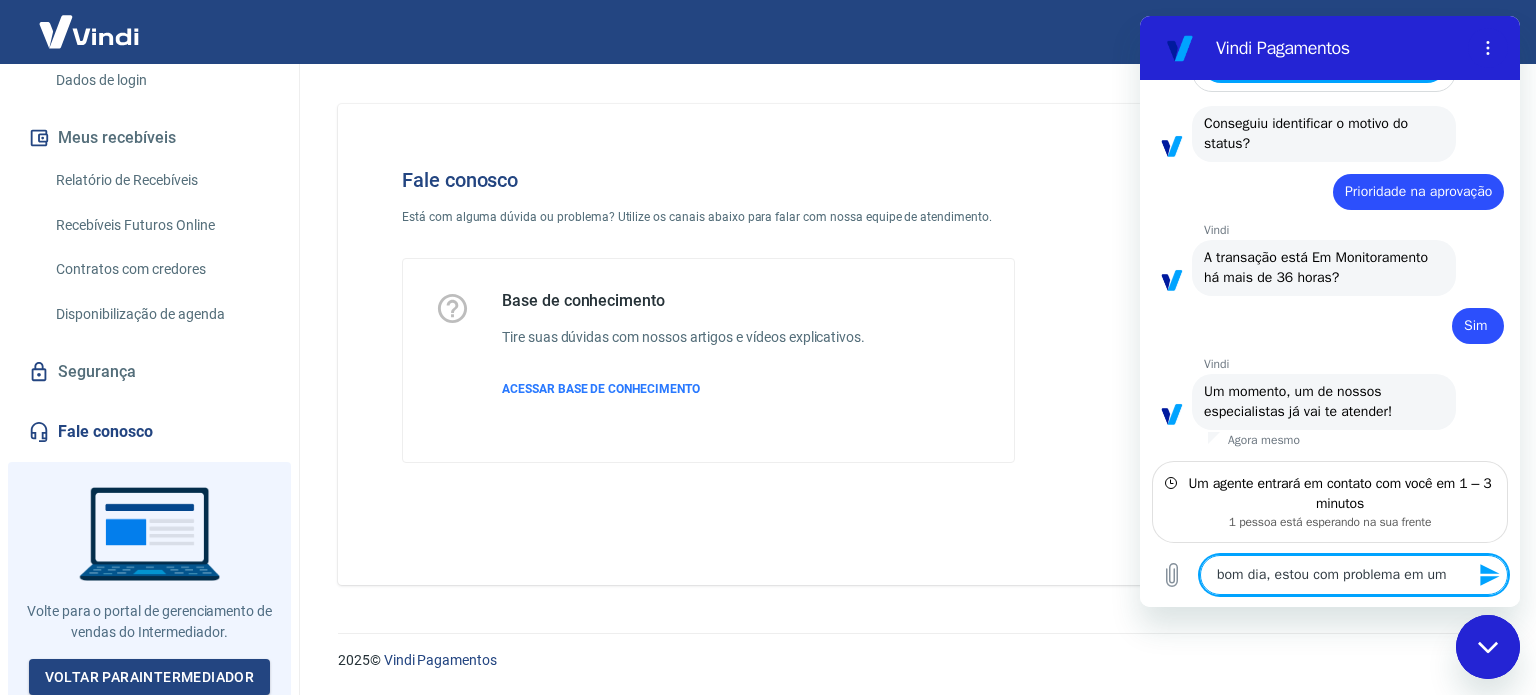 type on "x" 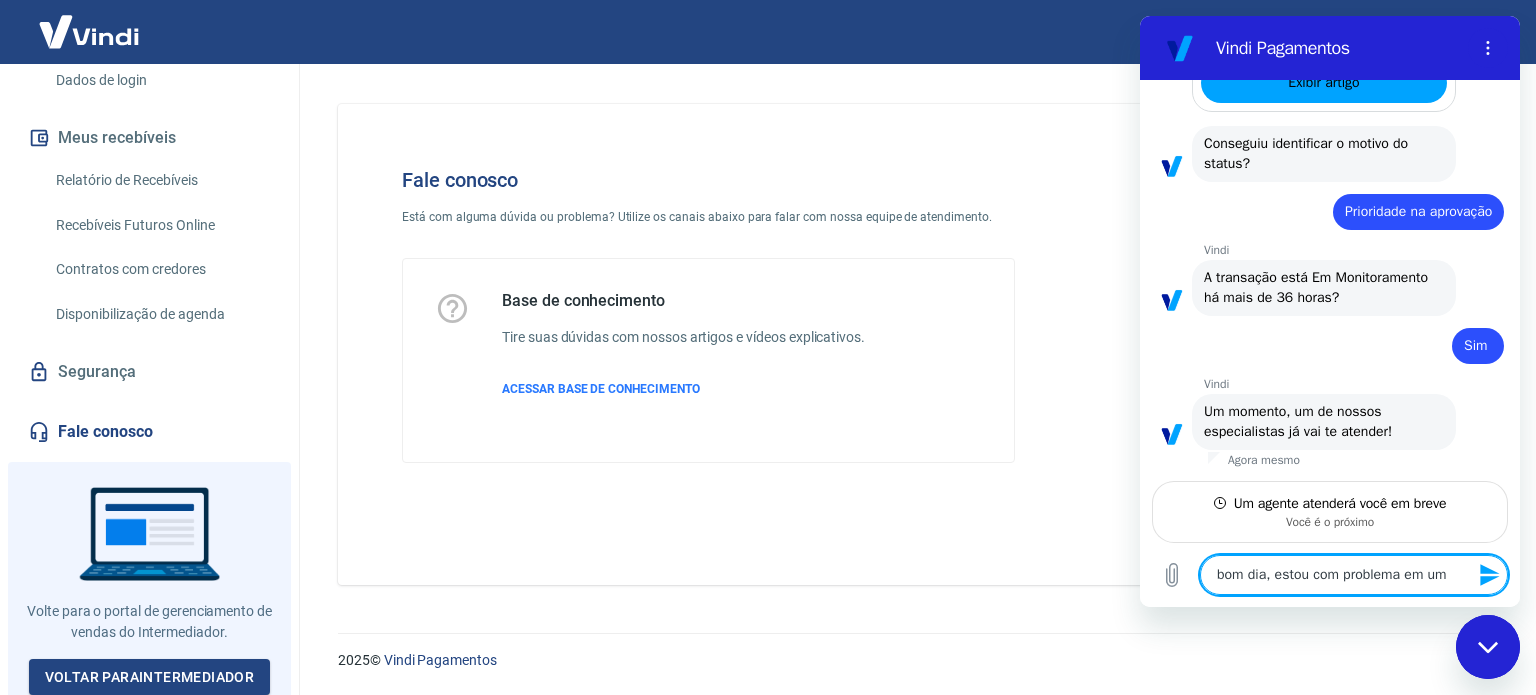 type on "bom dia, estou com problema em um p" 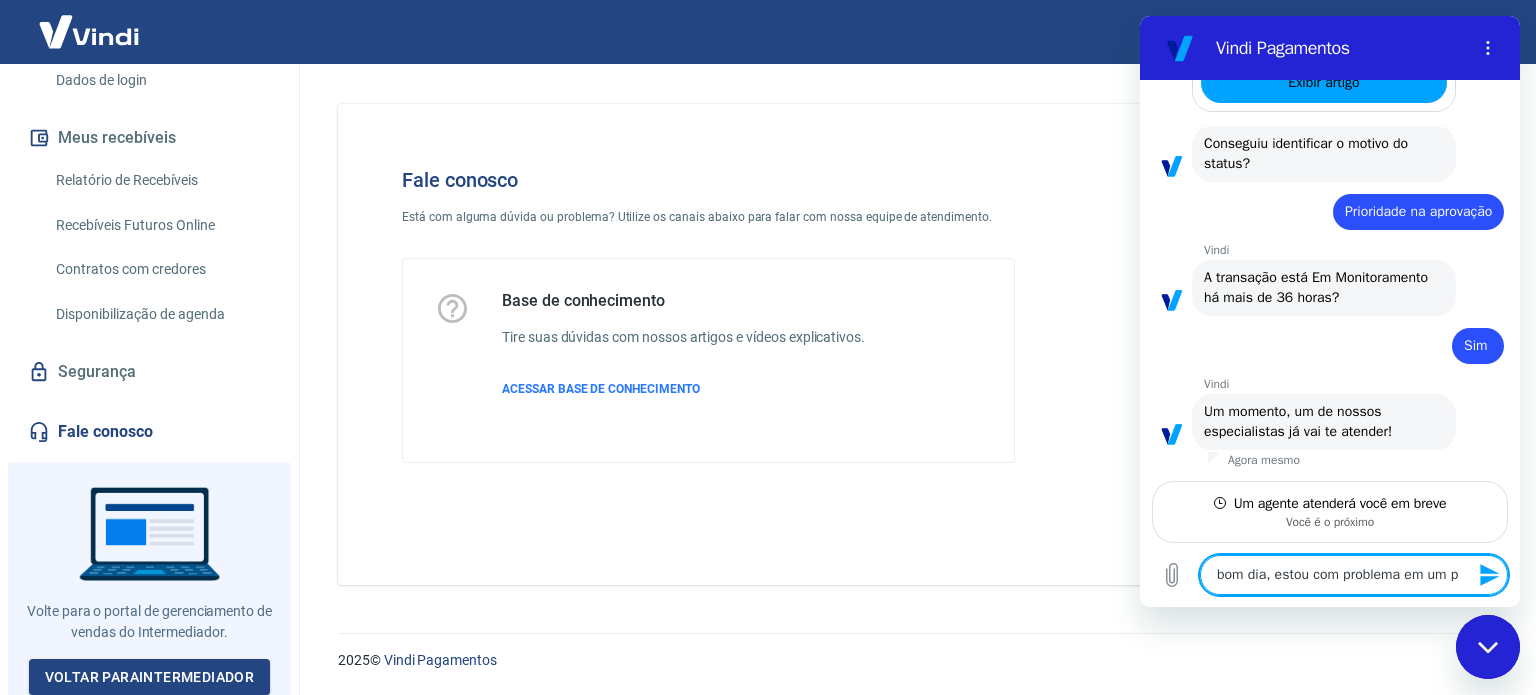 type on "bom dia, estou com problema em um pe" 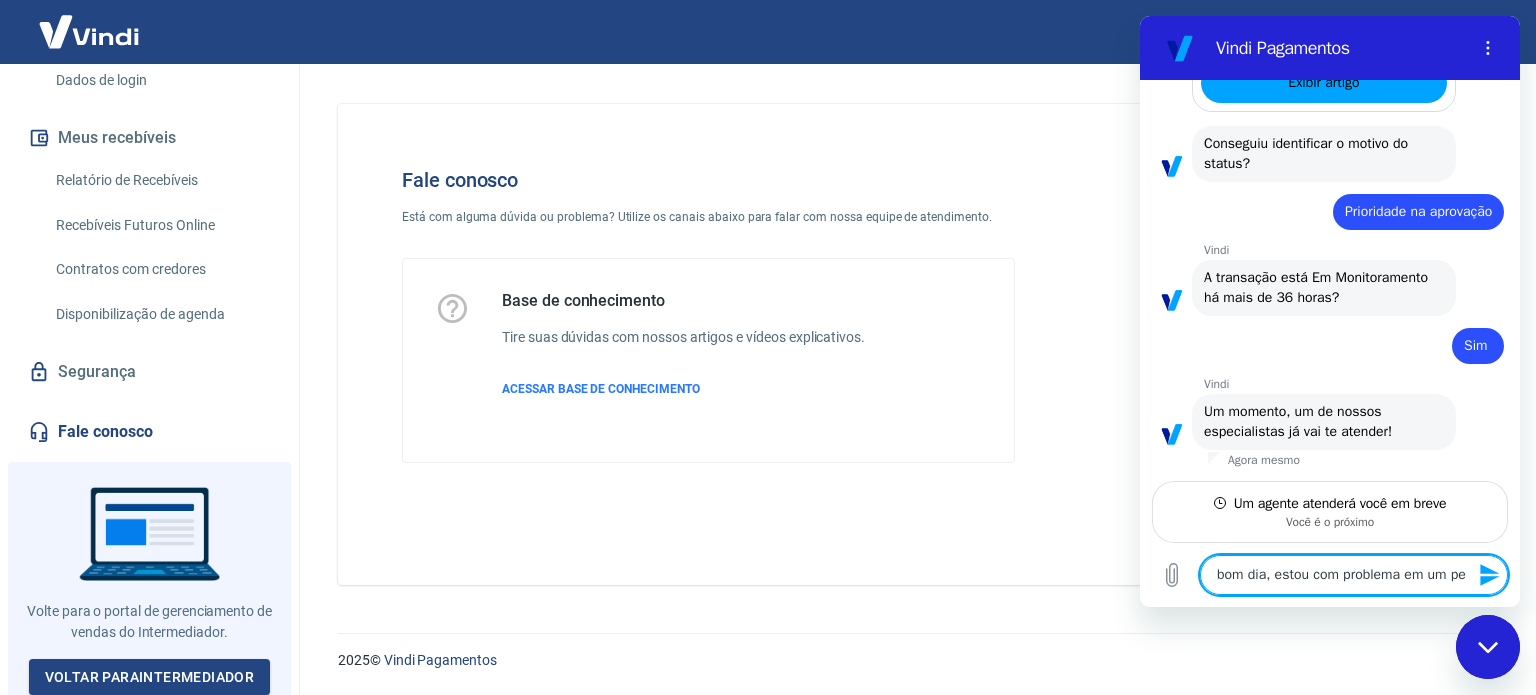 scroll, scrollTop: 1600, scrollLeft: 0, axis: vertical 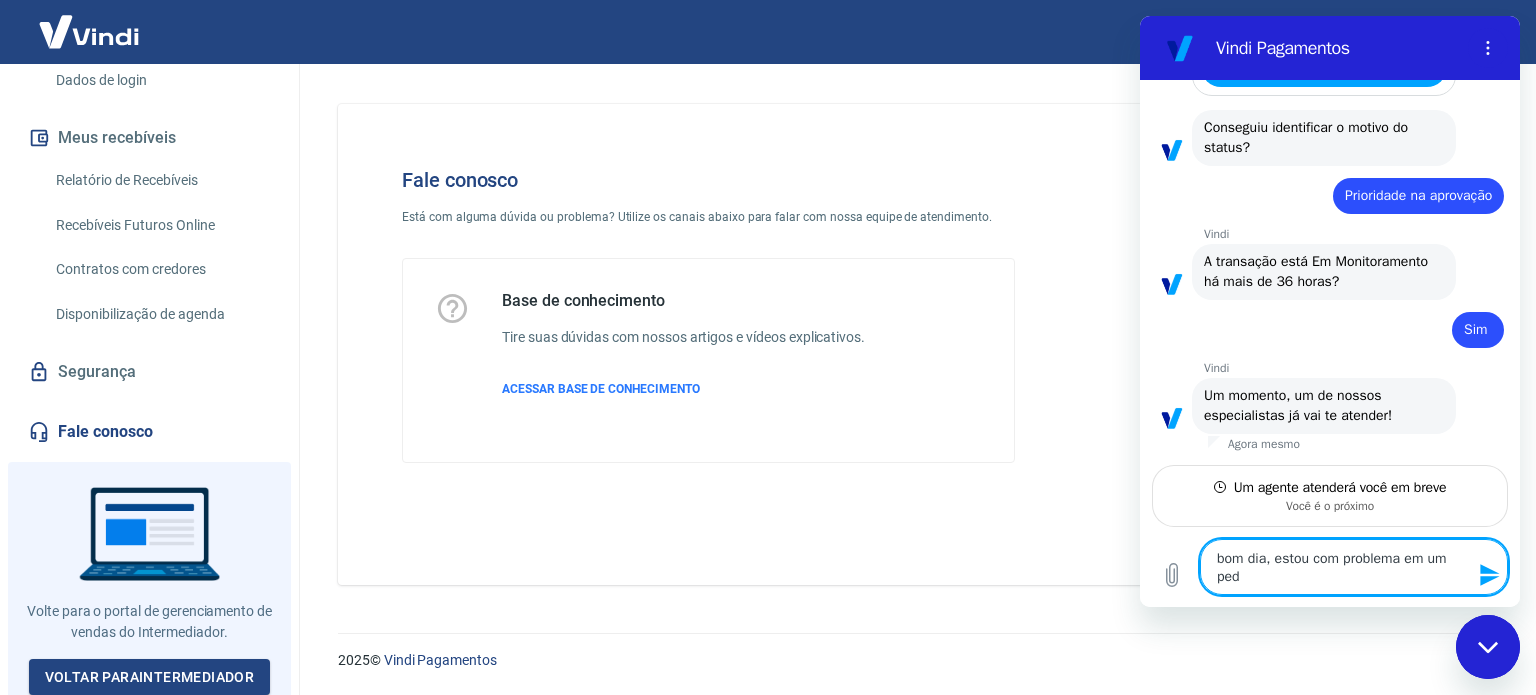 type on "bom dia, estou com problema em um pedi" 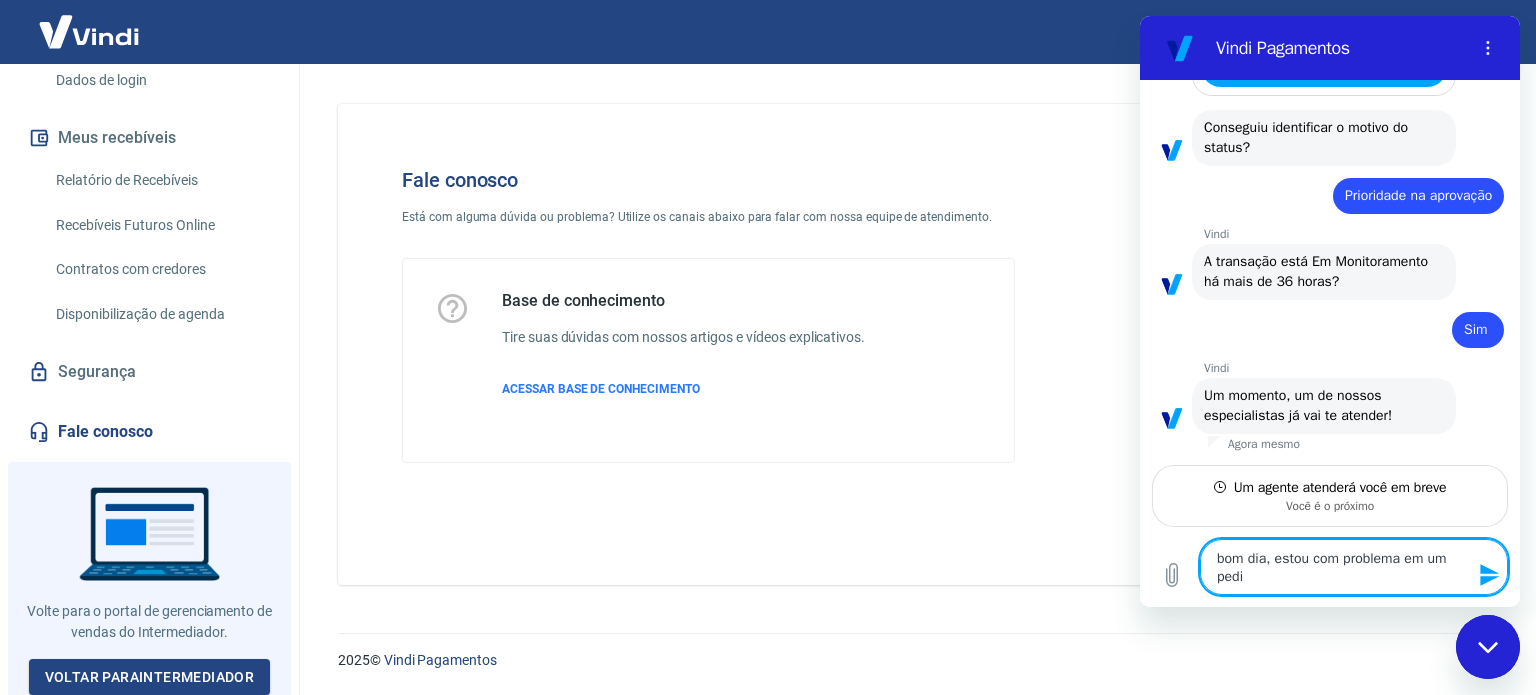 type on "bom dia, estou com problema em um pedid" 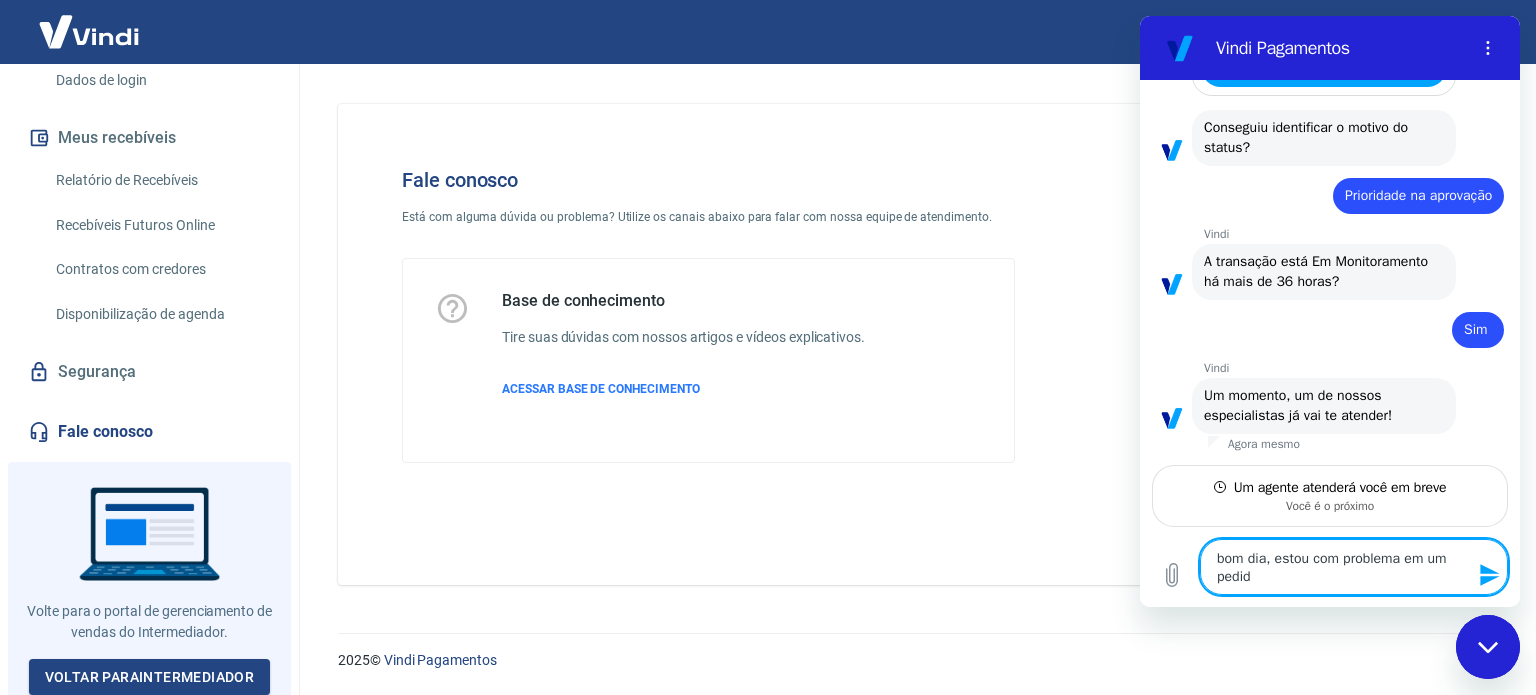 type on "bom dia, estou com problema em um pedido" 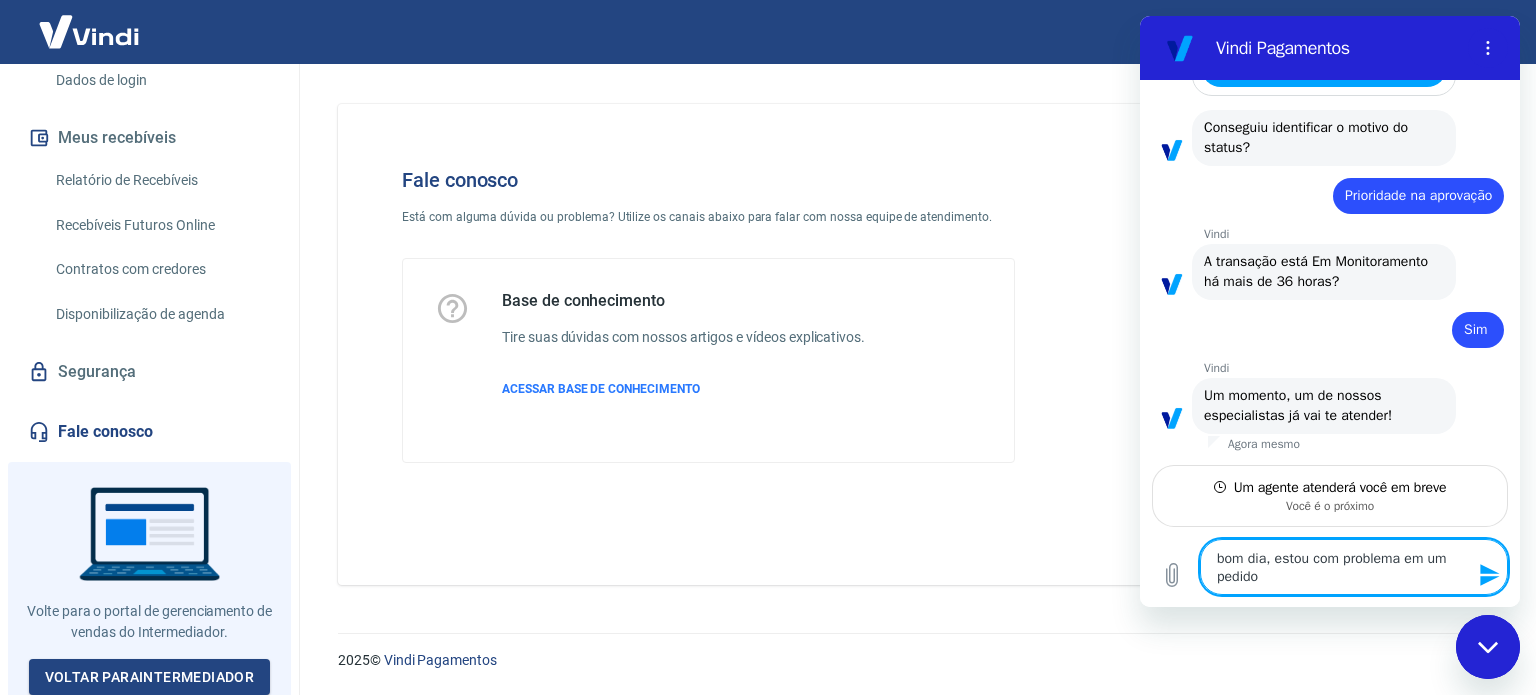 type on "bom dia, estou com problema em um pedido." 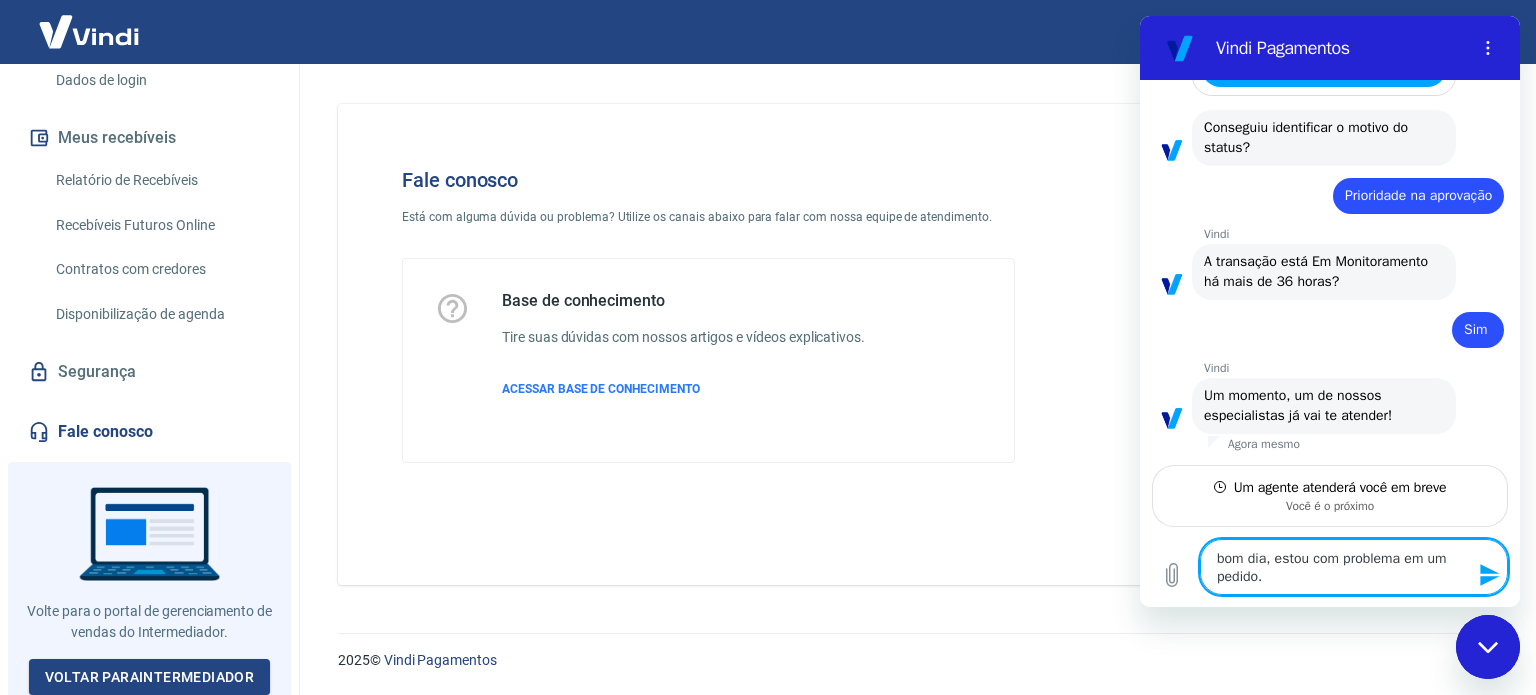 type on "x" 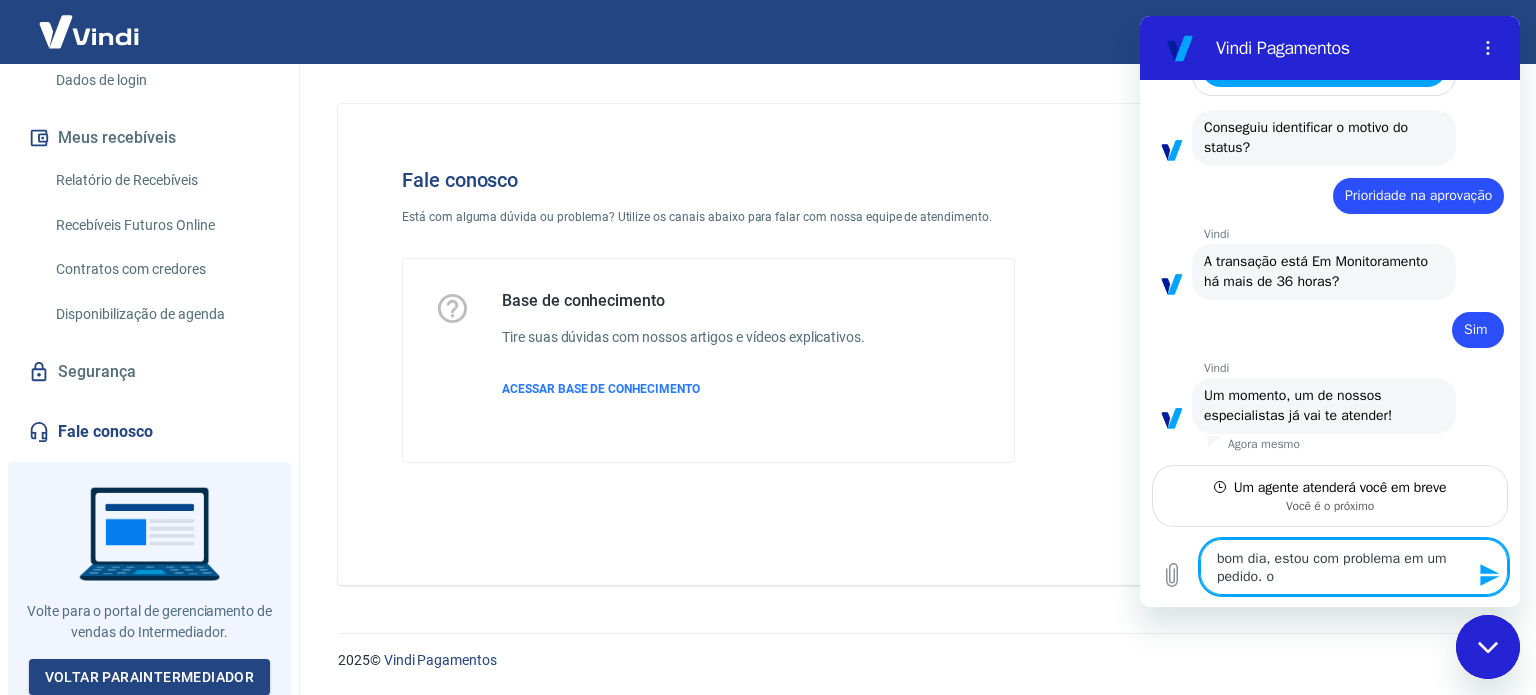 type on "bom dia, estou com problema em um pedido. o" 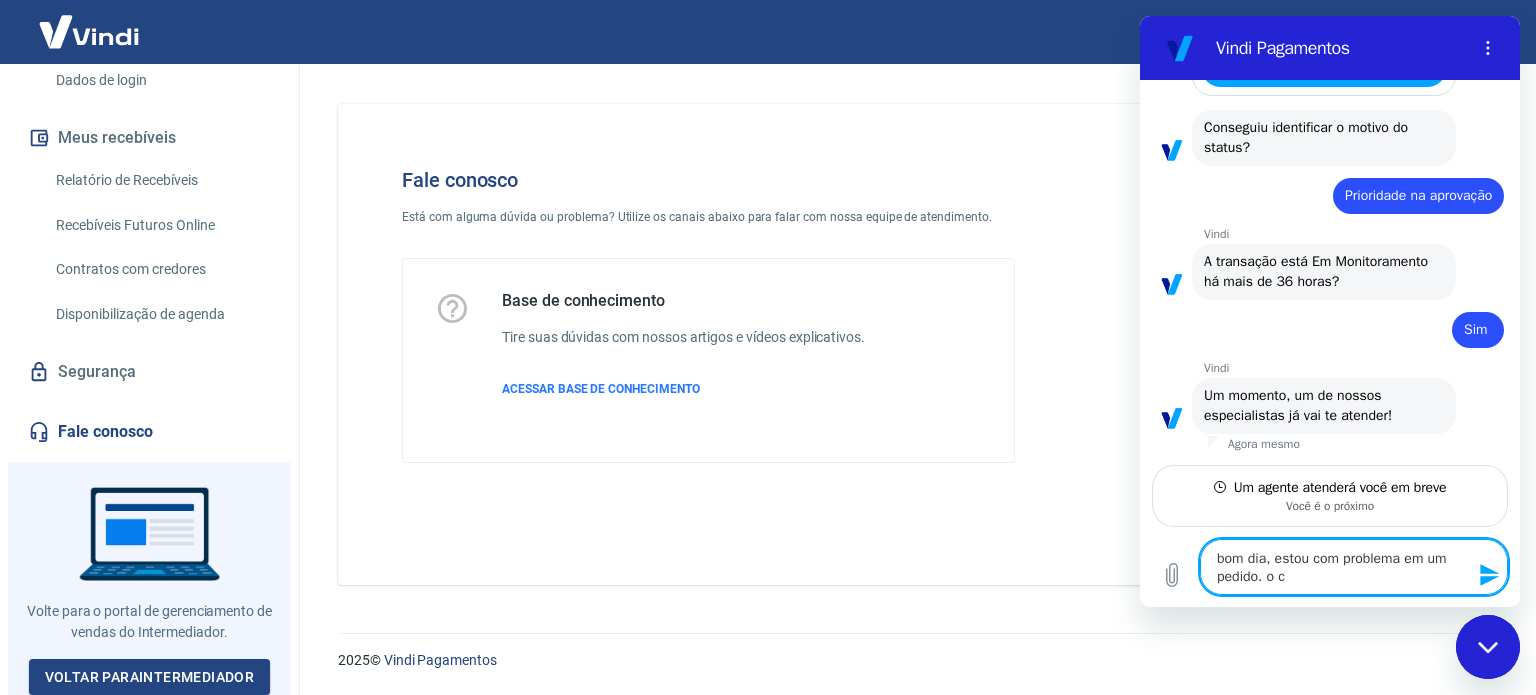 type on "bom dia, estou com problema em um pedido. o cl" 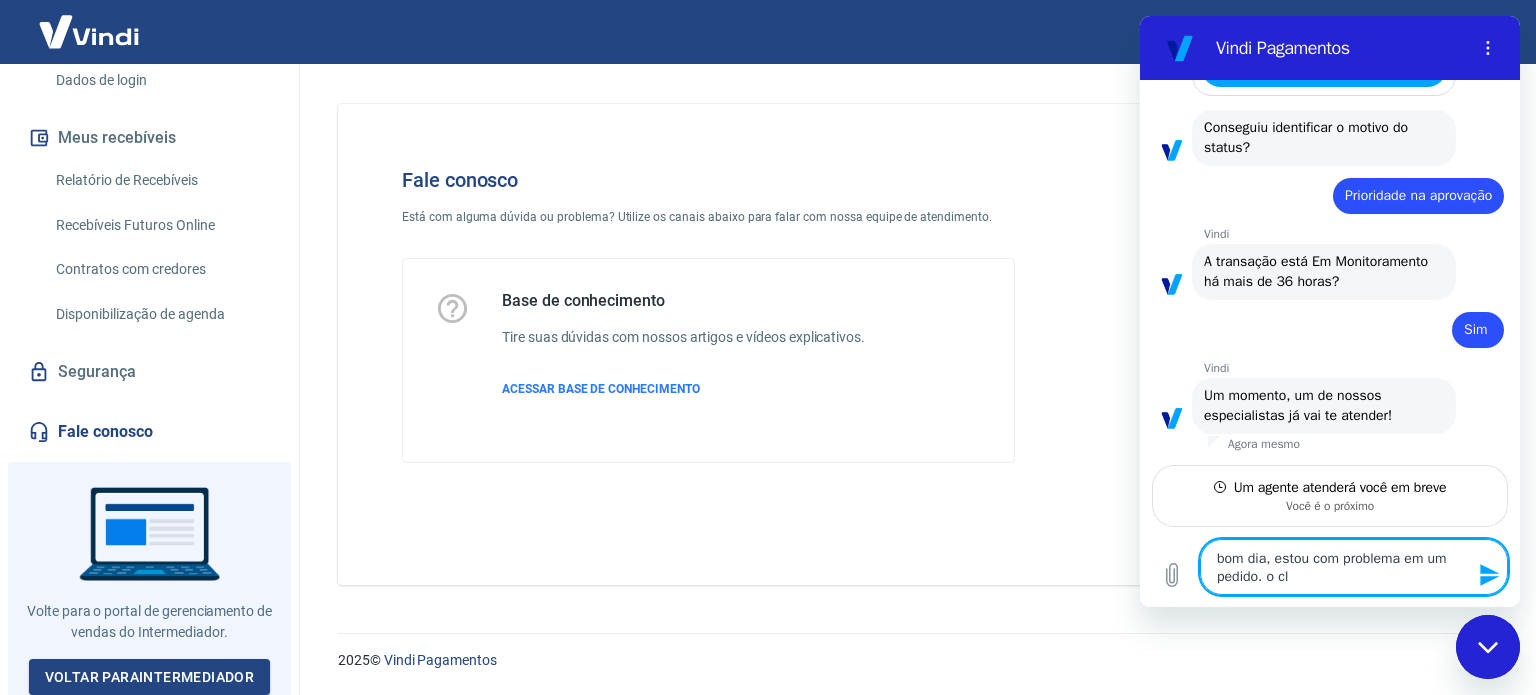 type on "x" 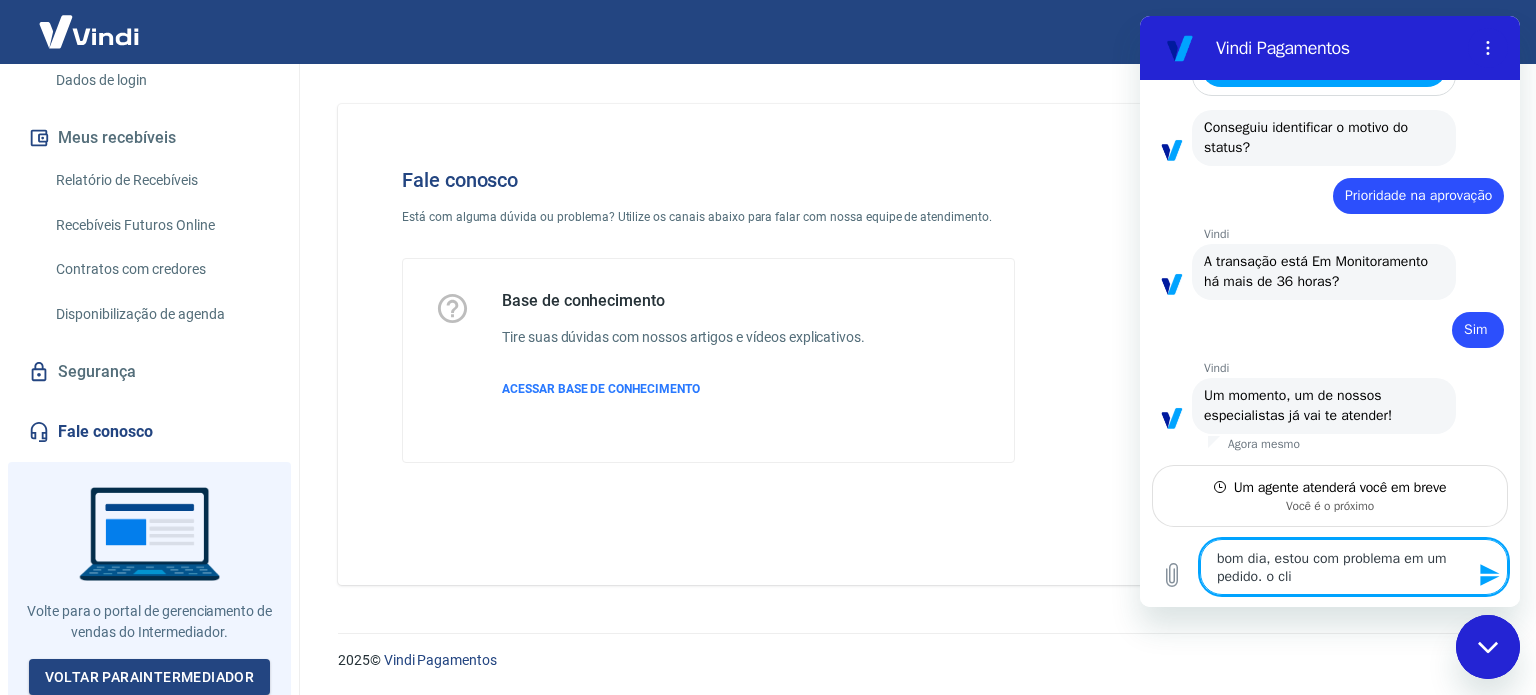 type on "bom dia, estou com problema em um pedido. o clie" 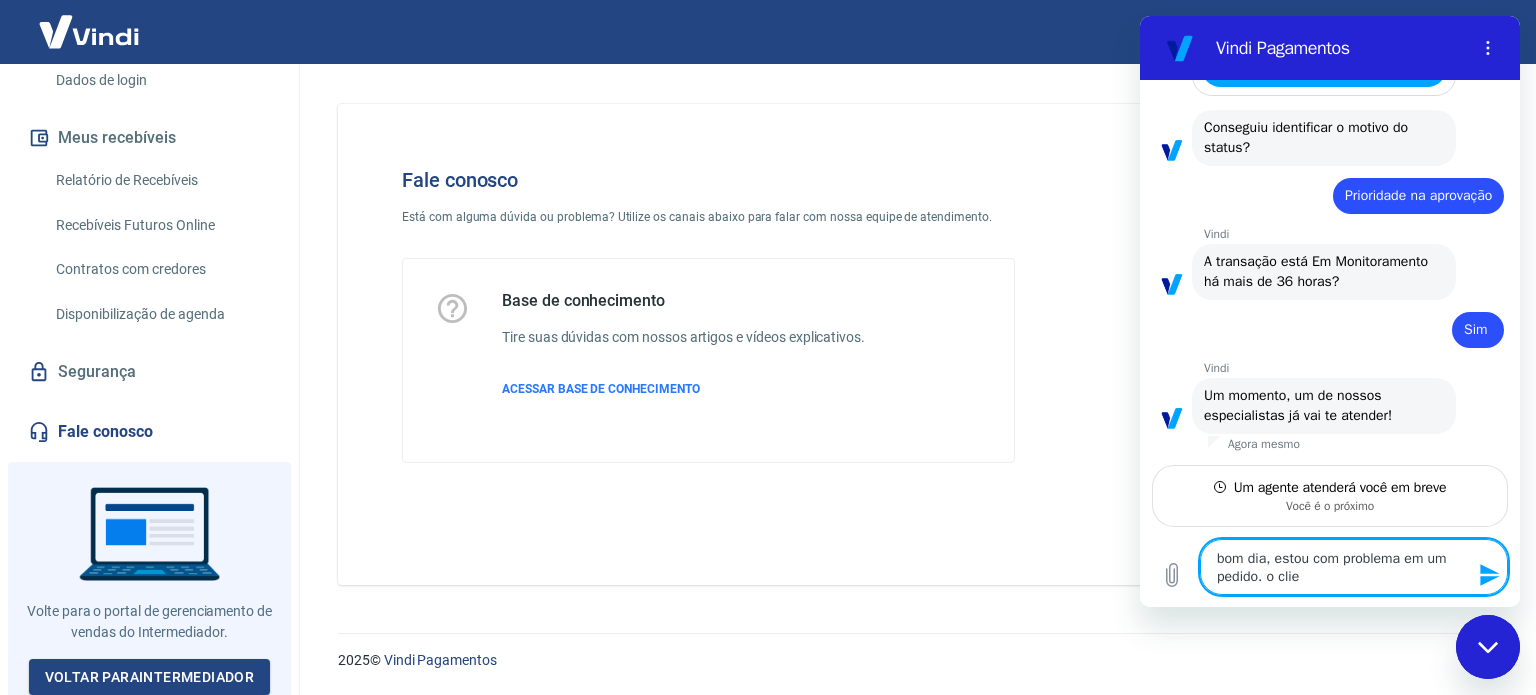 type on "x" 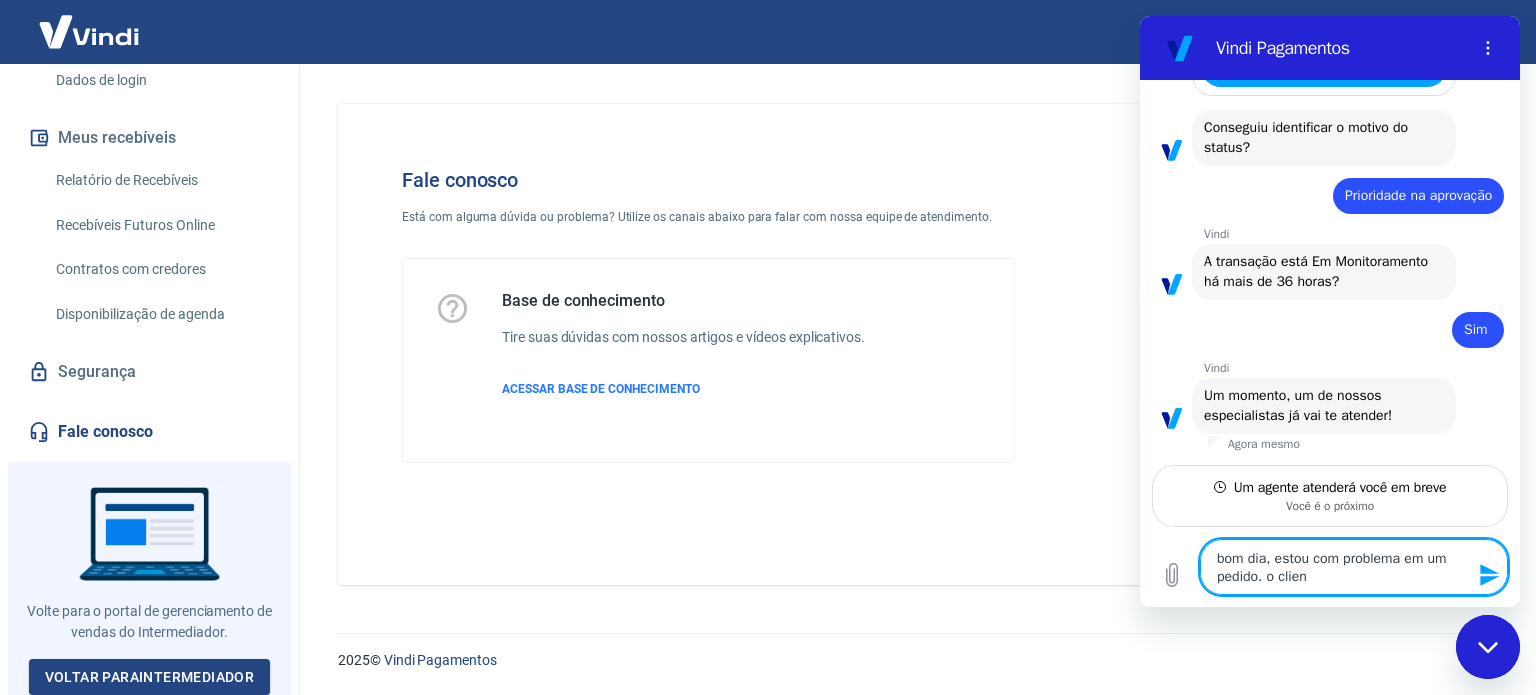 type on "bom dia, estou com problema em um pedido. o client" 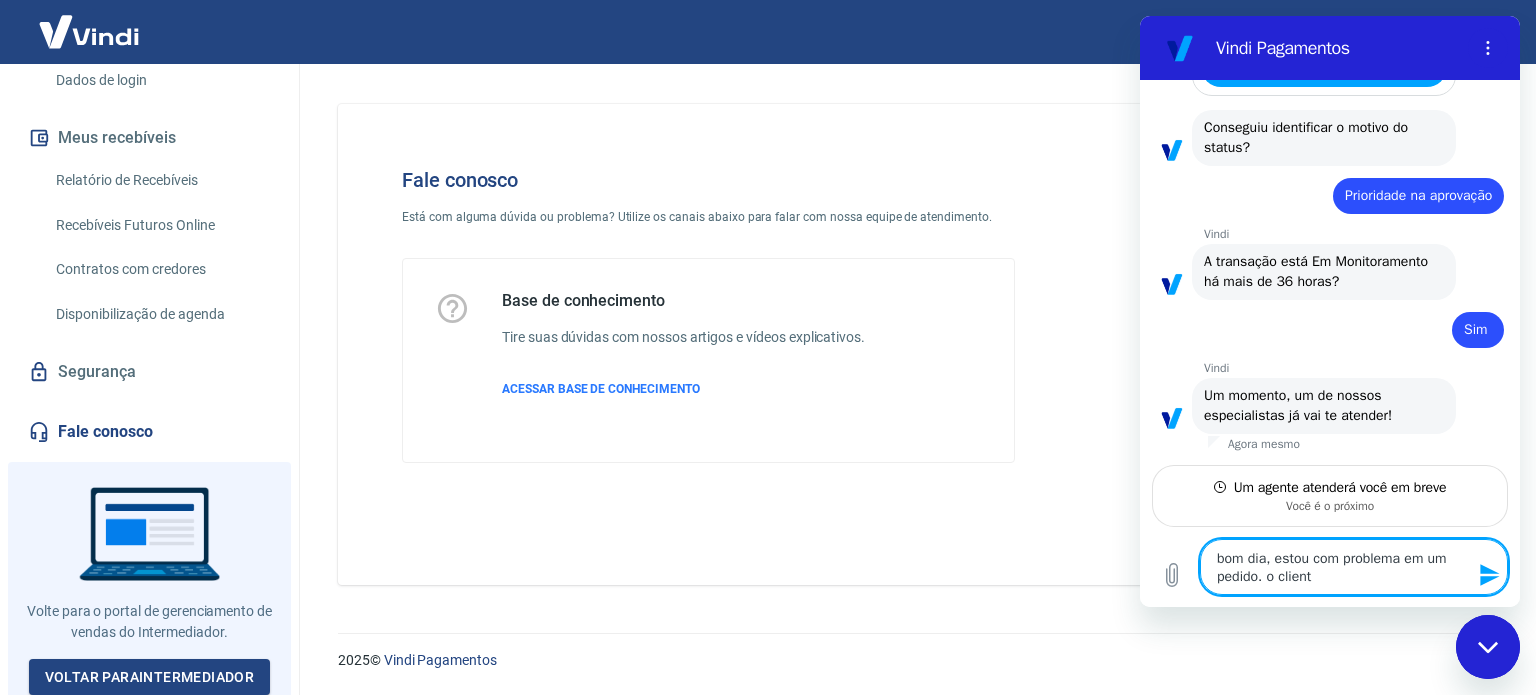 type on "bom dia, estou com problema em um pedido. o cliente" 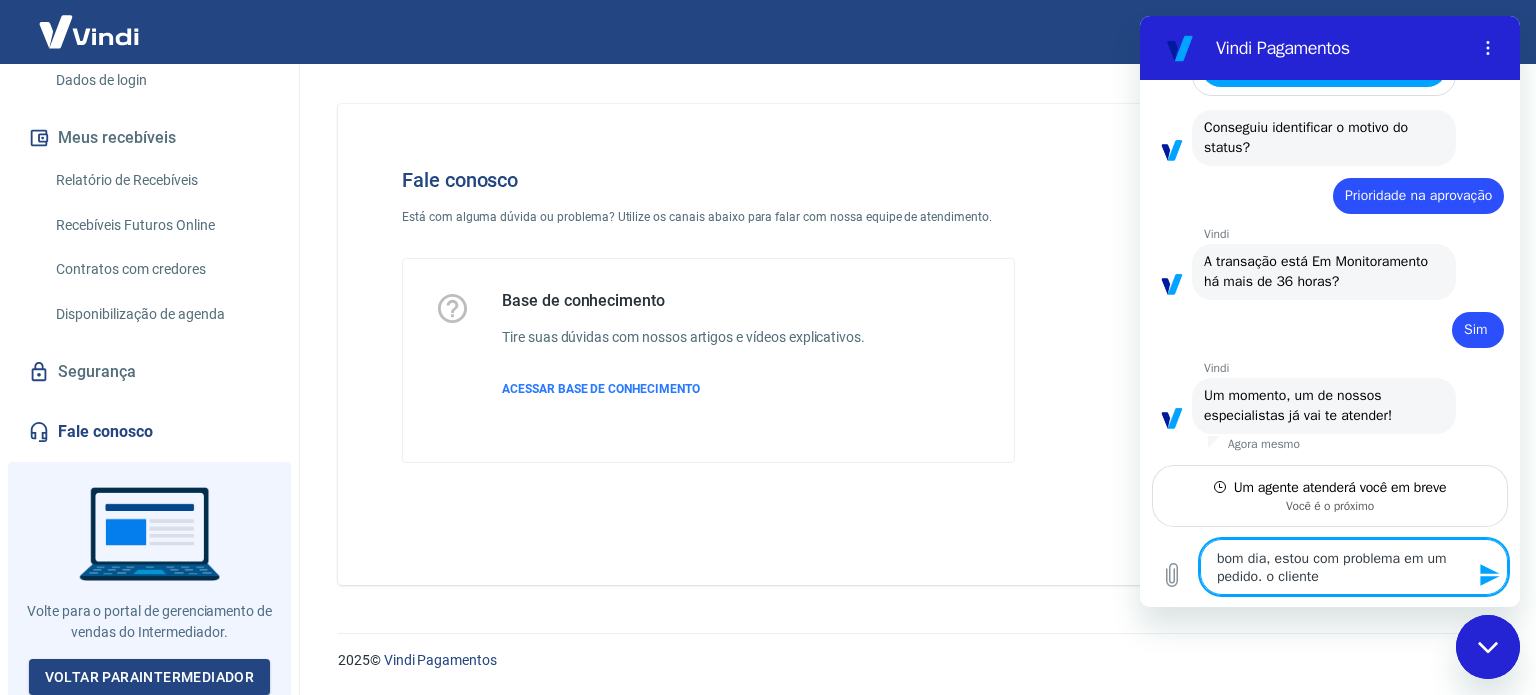 type on "bom dia, estou com problema em um pedido. o cliente" 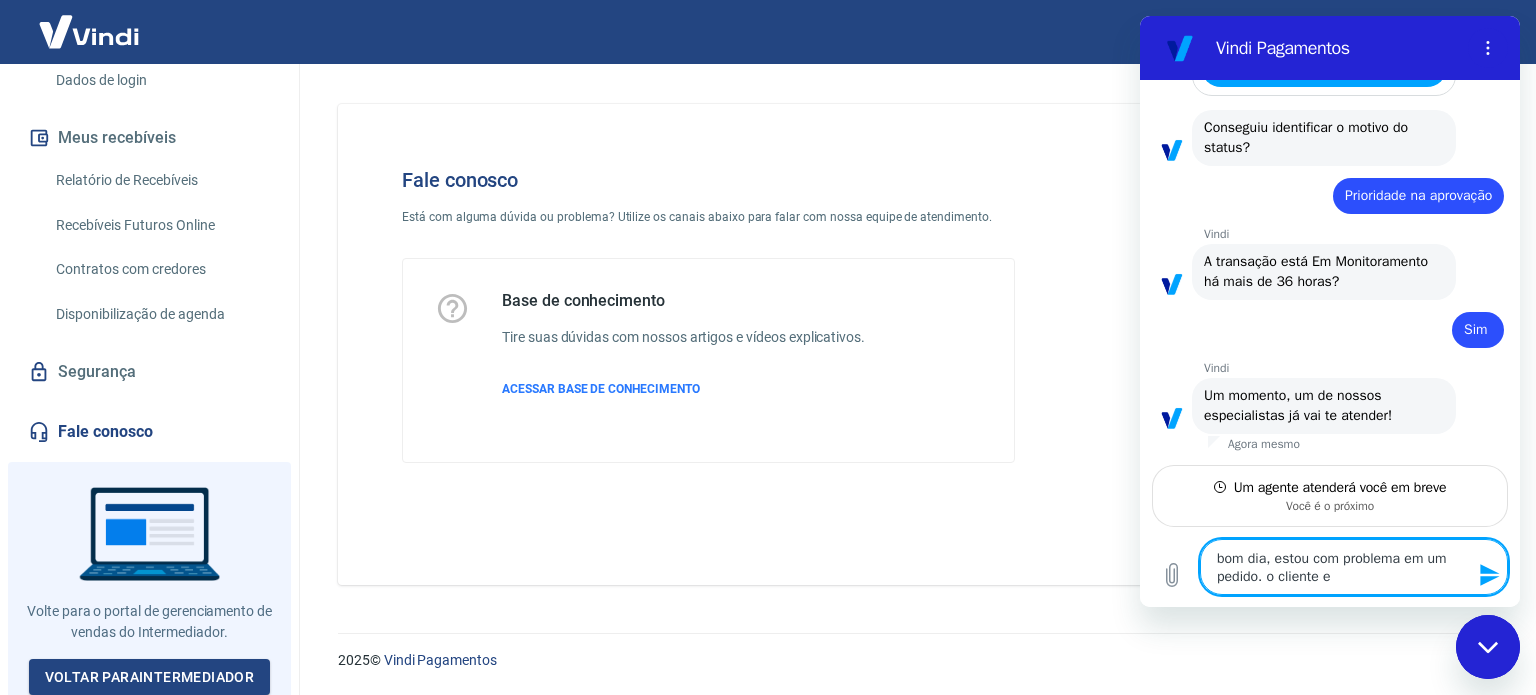 type on "bom dia, estou com problema em um pedido. o cliente ef" 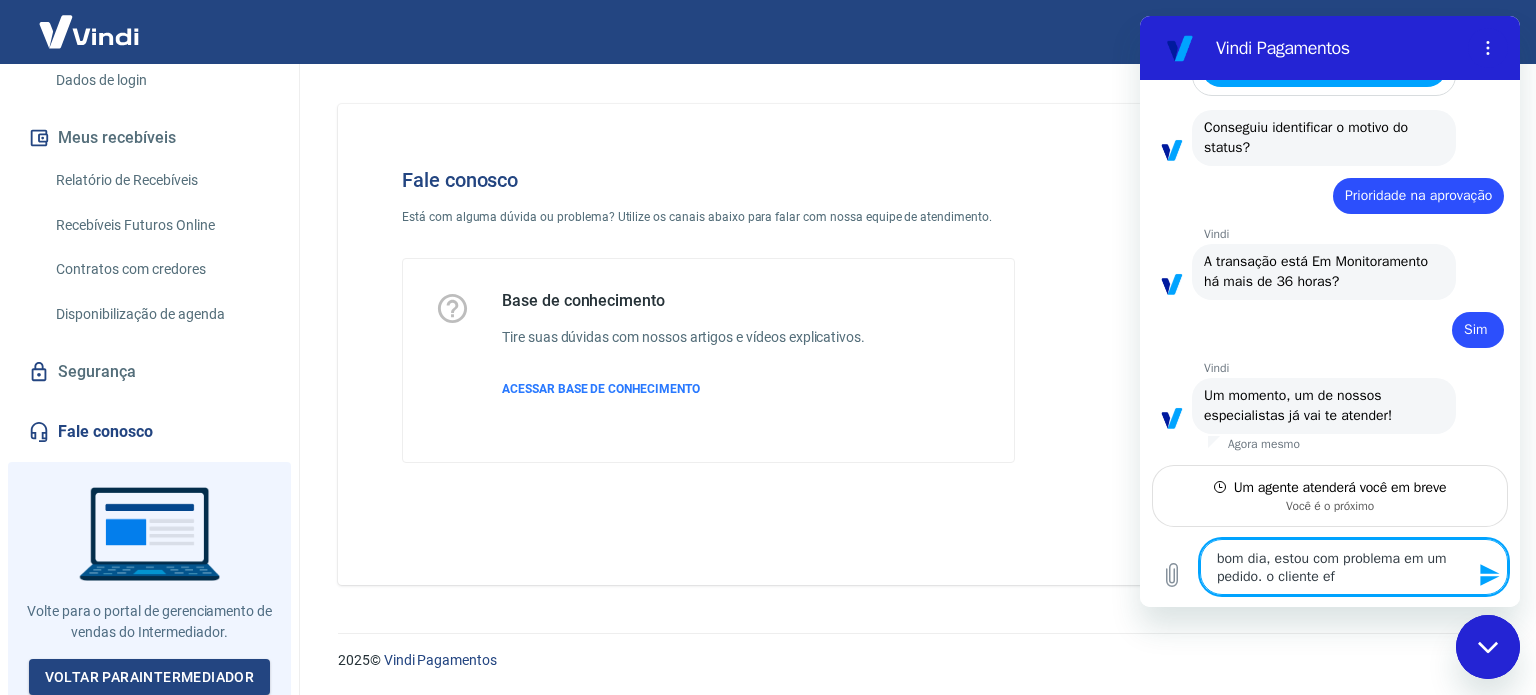 type on "bom dia, estou com problema em um pedido. o cliente efe" 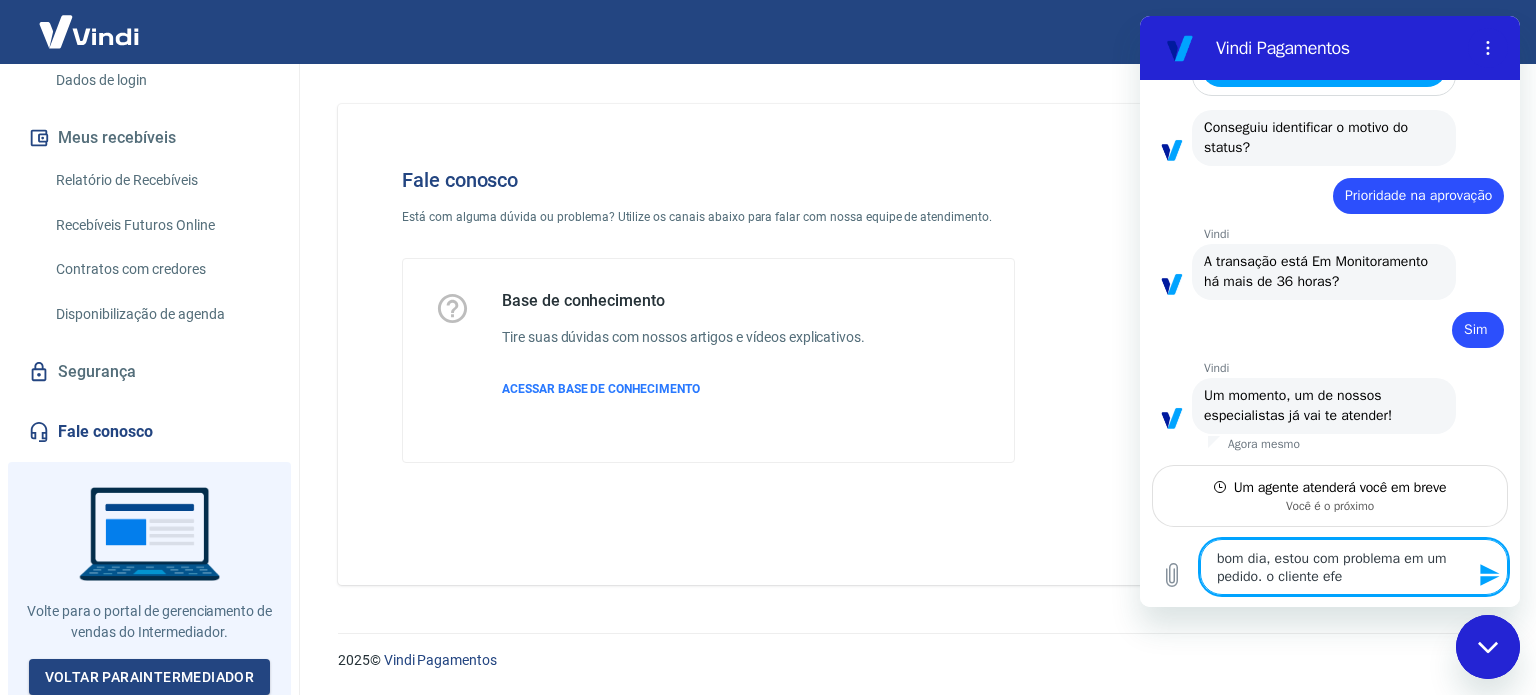 type on "bom dia, estou com problema em um pedido. o cliente efet" 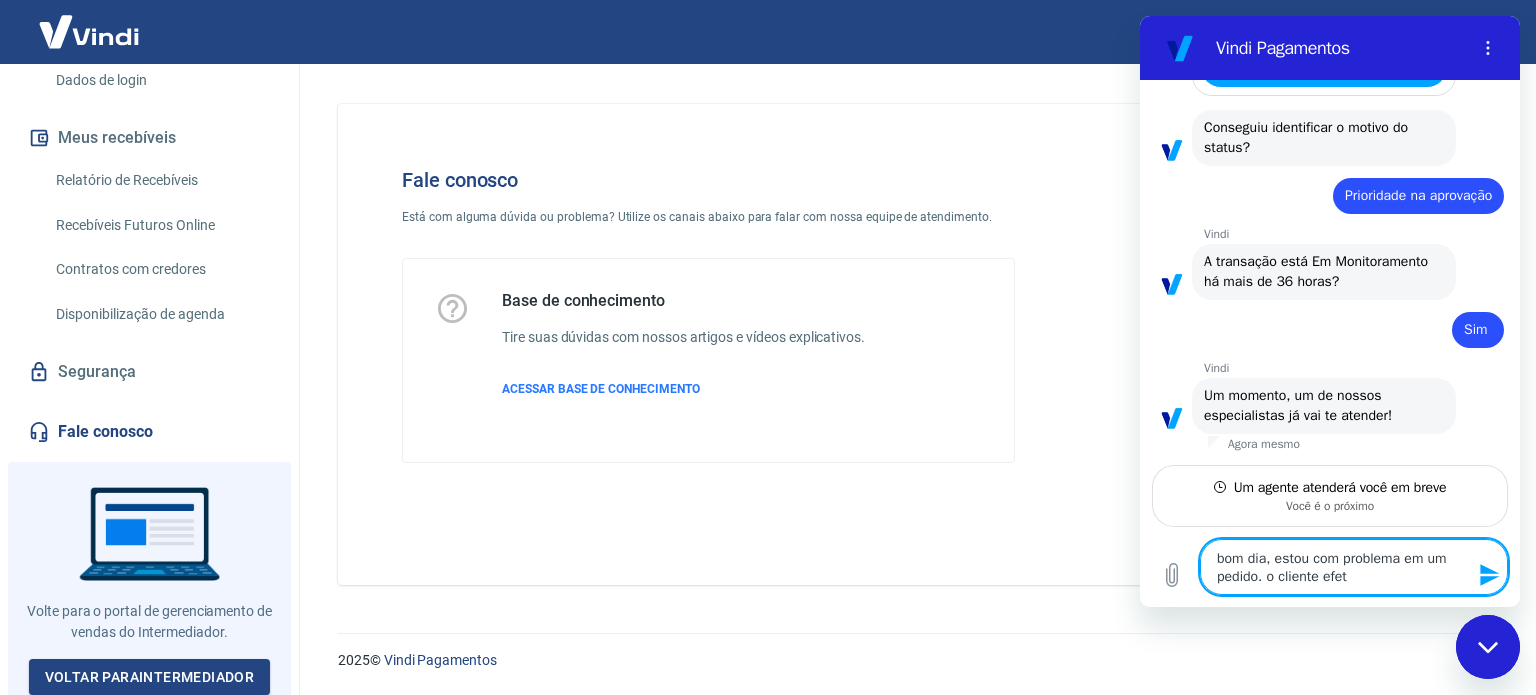 type on "bom dia, estou com problema em um pedido. o cliente efetu" 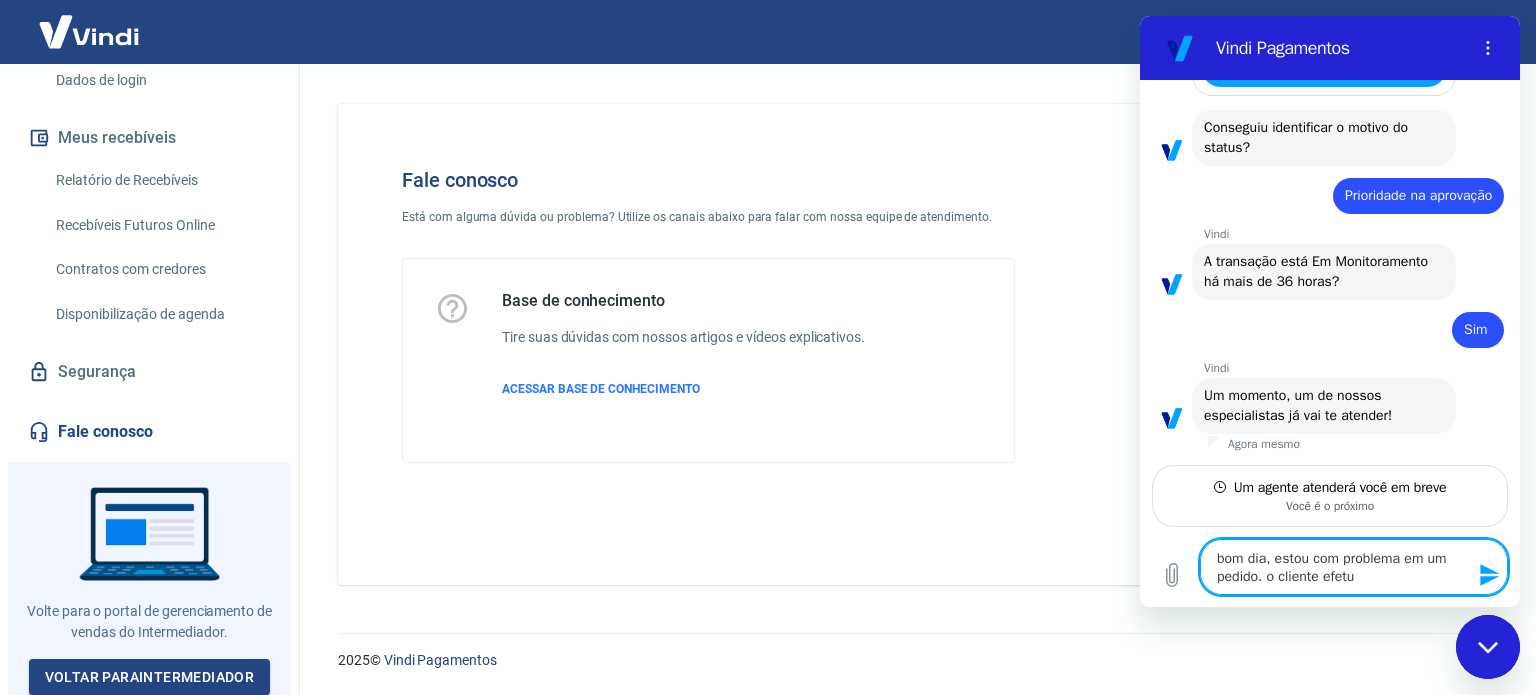 type on "bom dia, estou com problema em um pedido. o cliente efetuo" 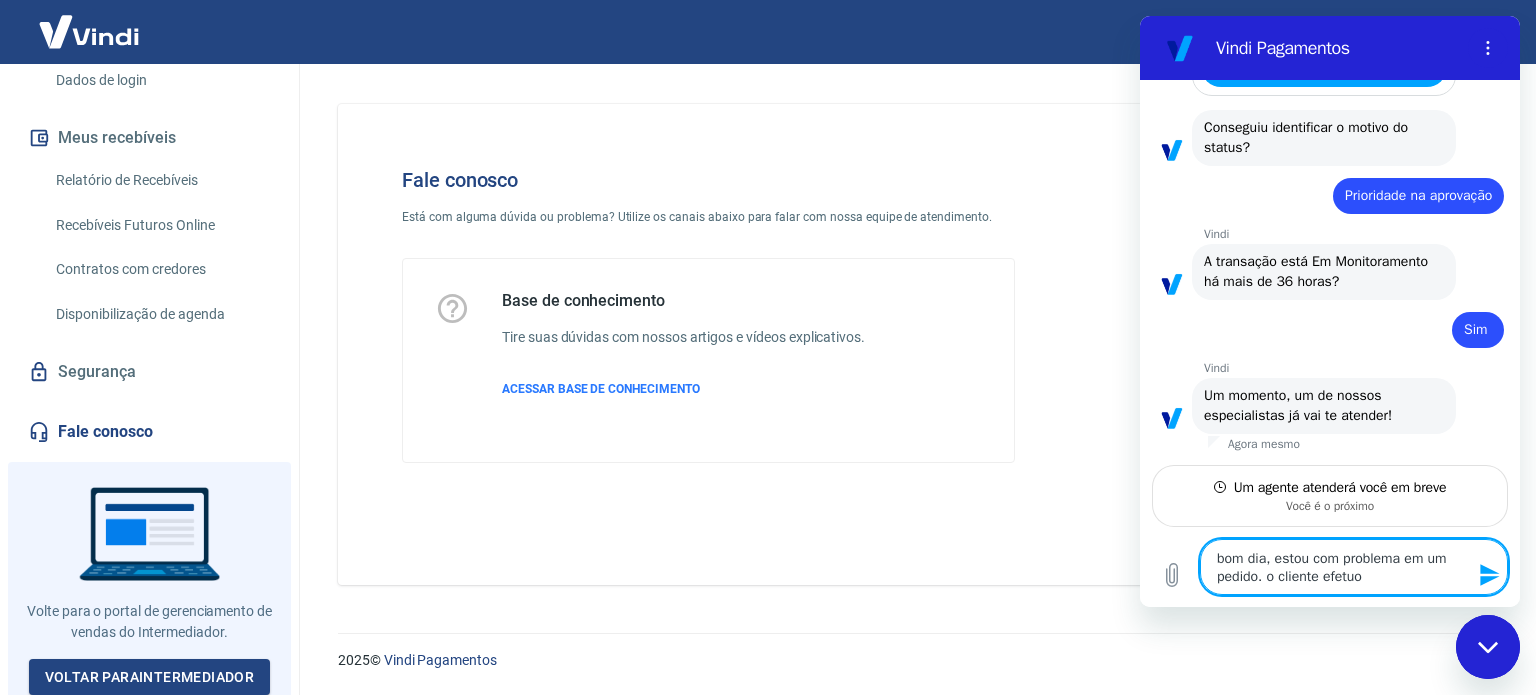 type on "bom dia, estou com problema em um pedido. o cliente efetuou" 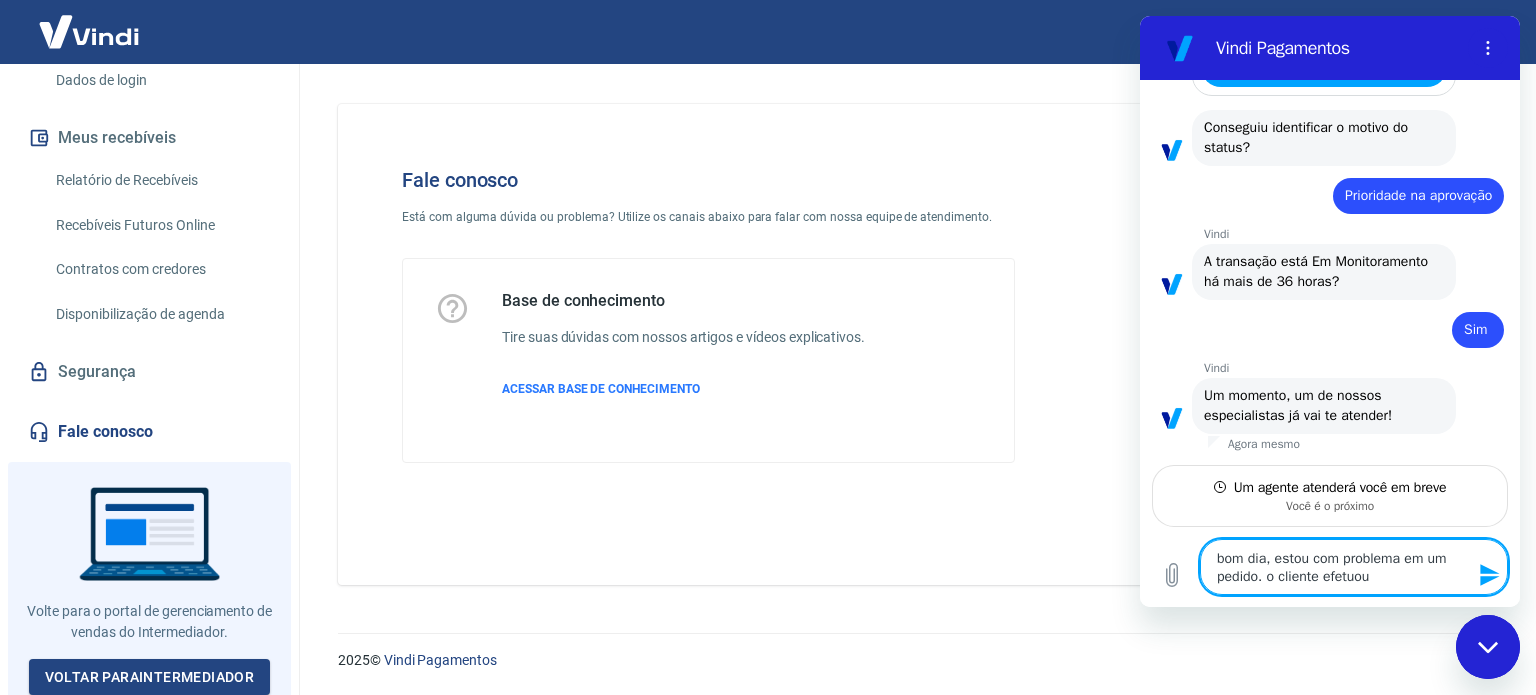 type on "bom dia, estou com problema em um pedido. o cliente efetuou" 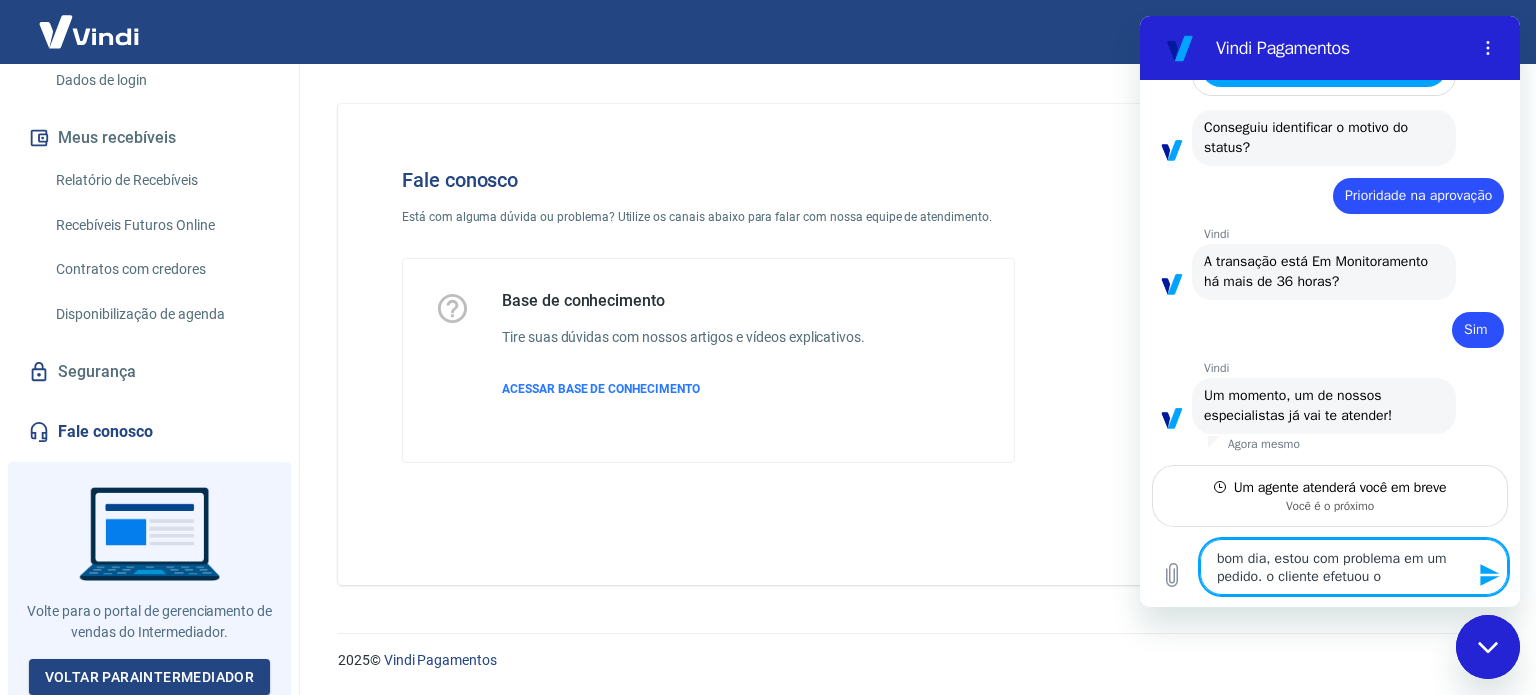 type on "bom dia, estou com problema em um pedido. o cliente efetuou on" 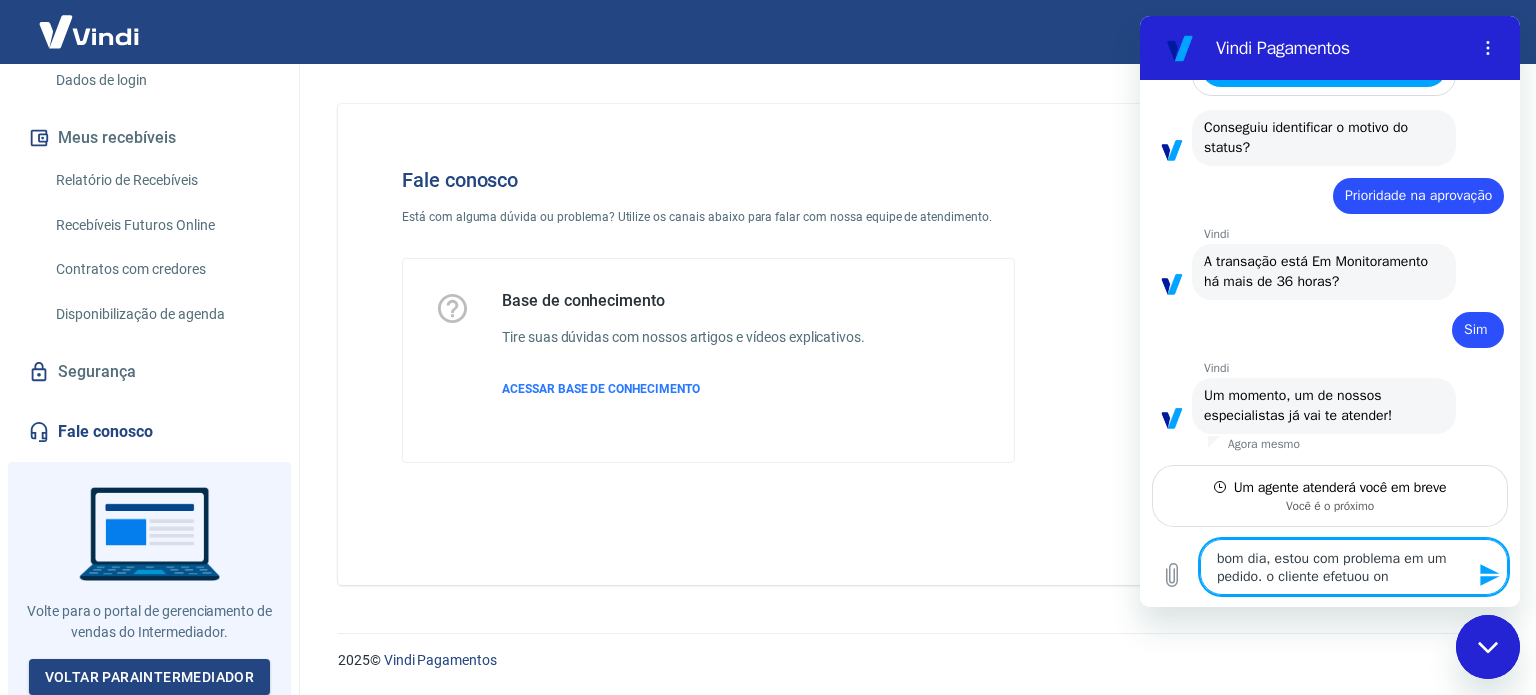 type on "bom dia, estou com problema em um pedido. o cliente efetuou ont" 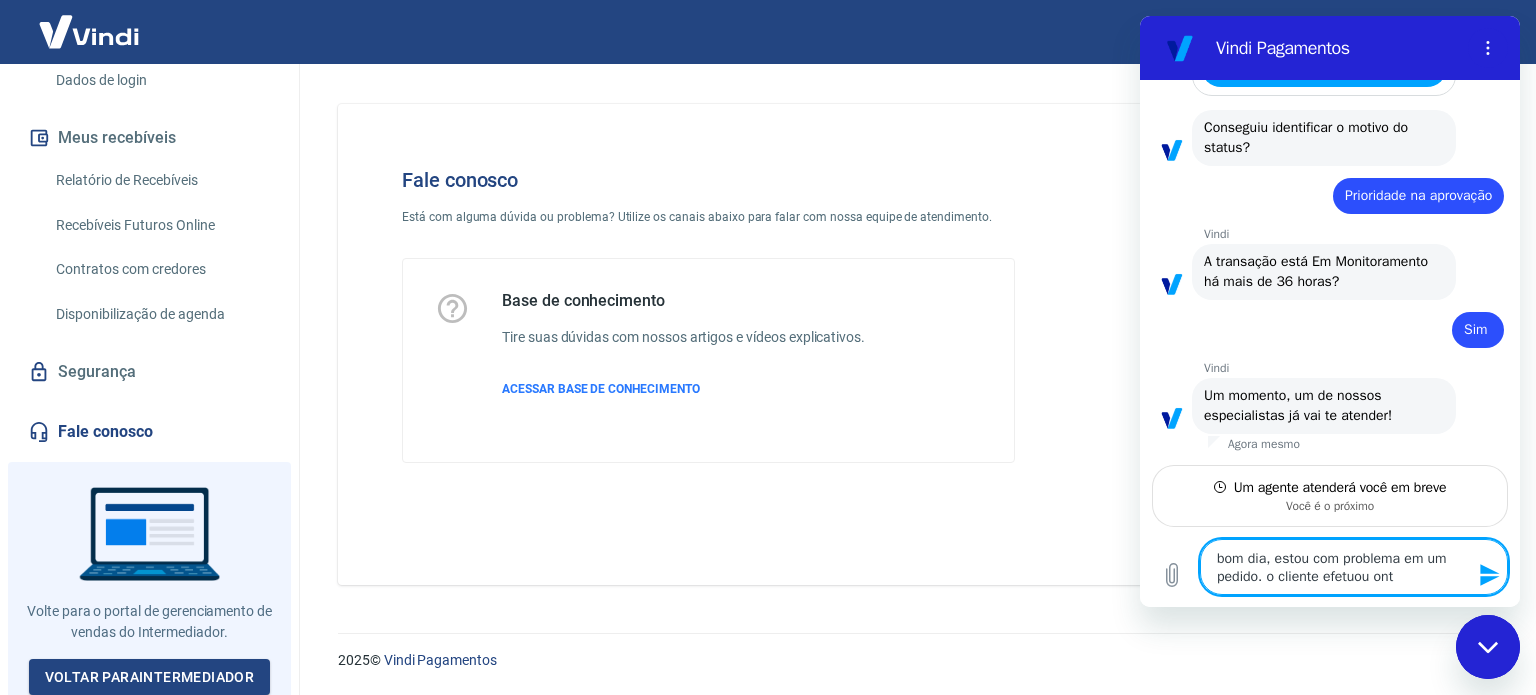 type on "bom dia, estou com problema em um pedido. o cliente efetuou onte" 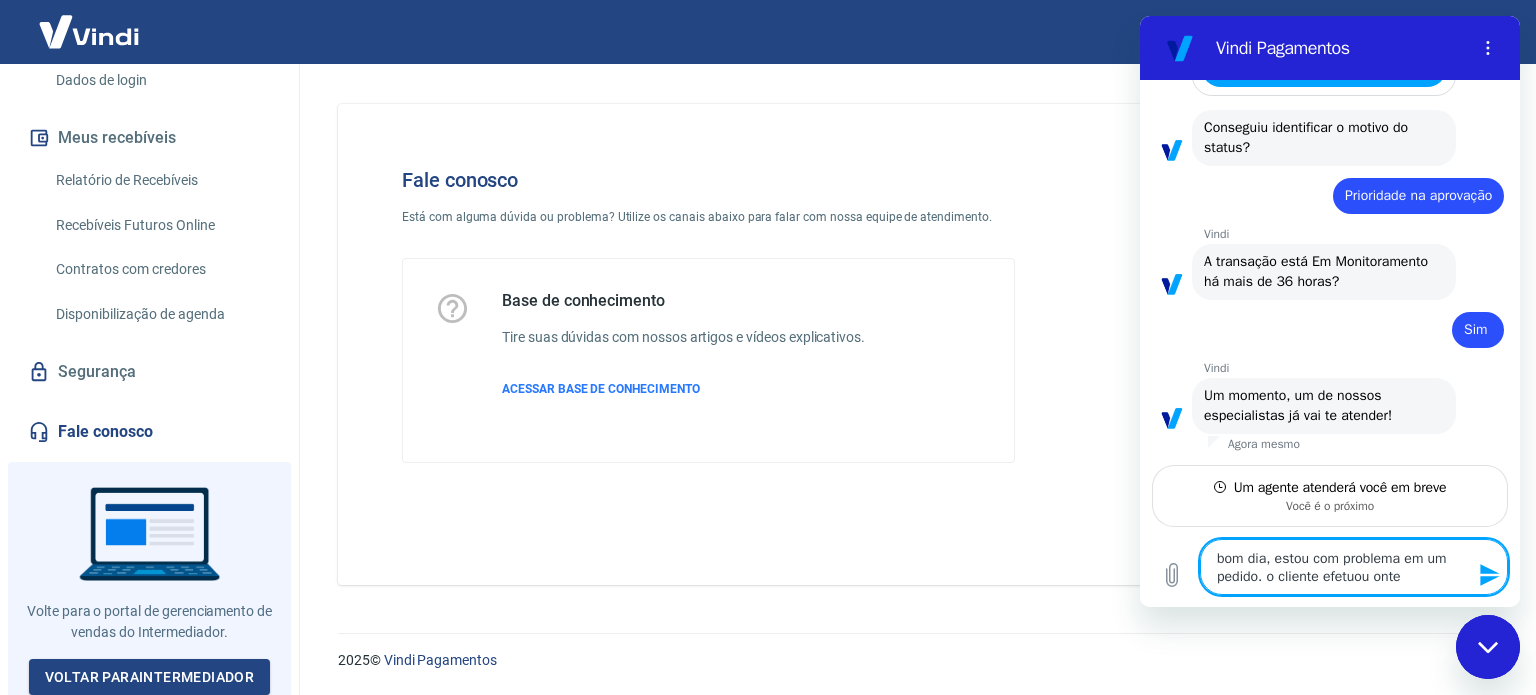 type on "bom dia, estou com problema em um pedido. o cliente efetuou ontem" 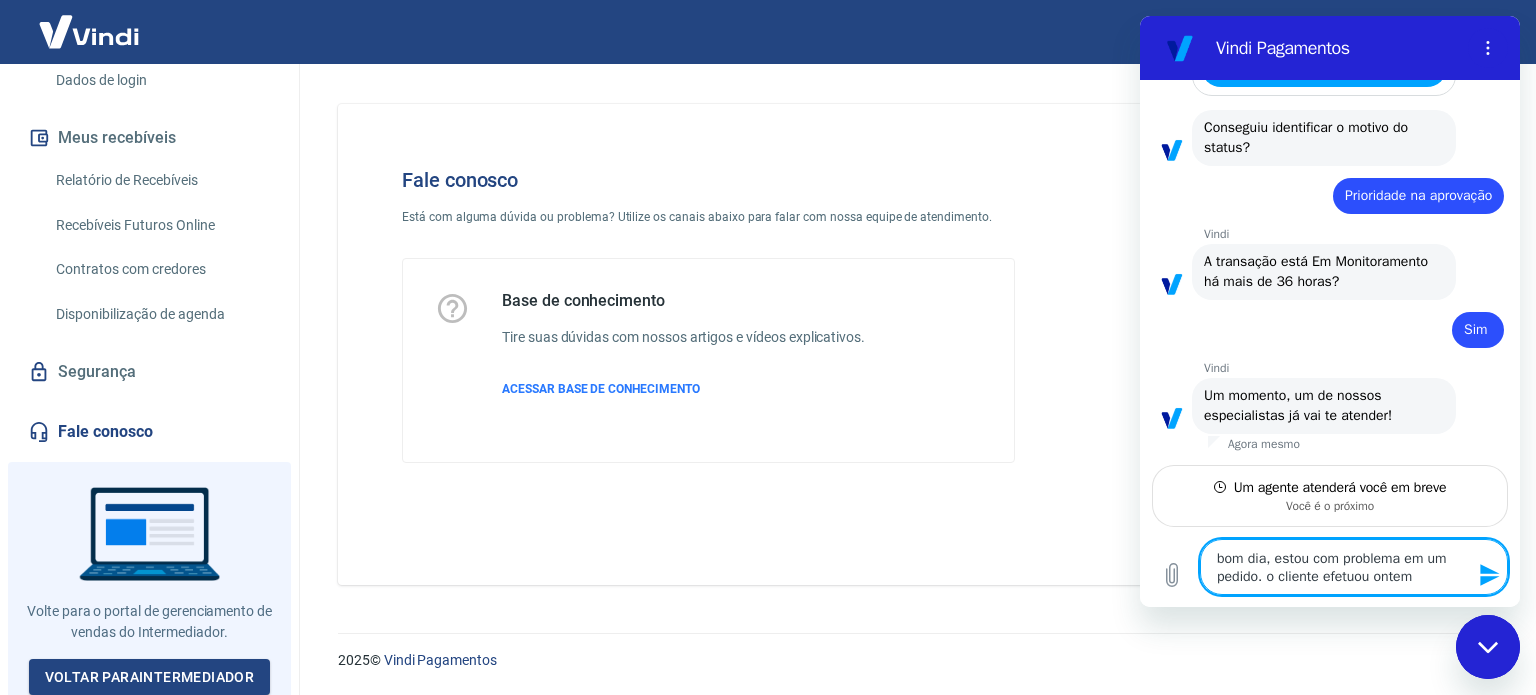 type on "bom dia, estou com problema em um pedido. o cliente efetuou ontem" 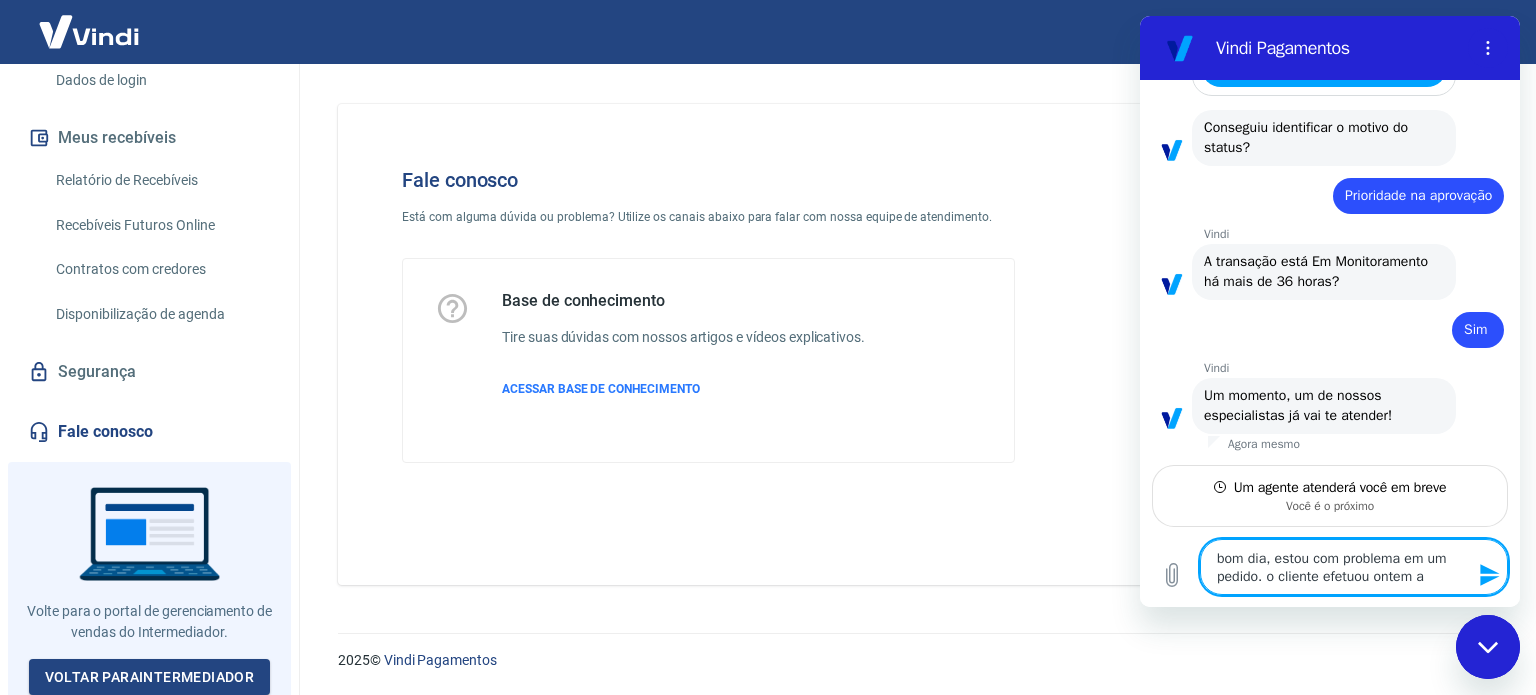 type on "x" 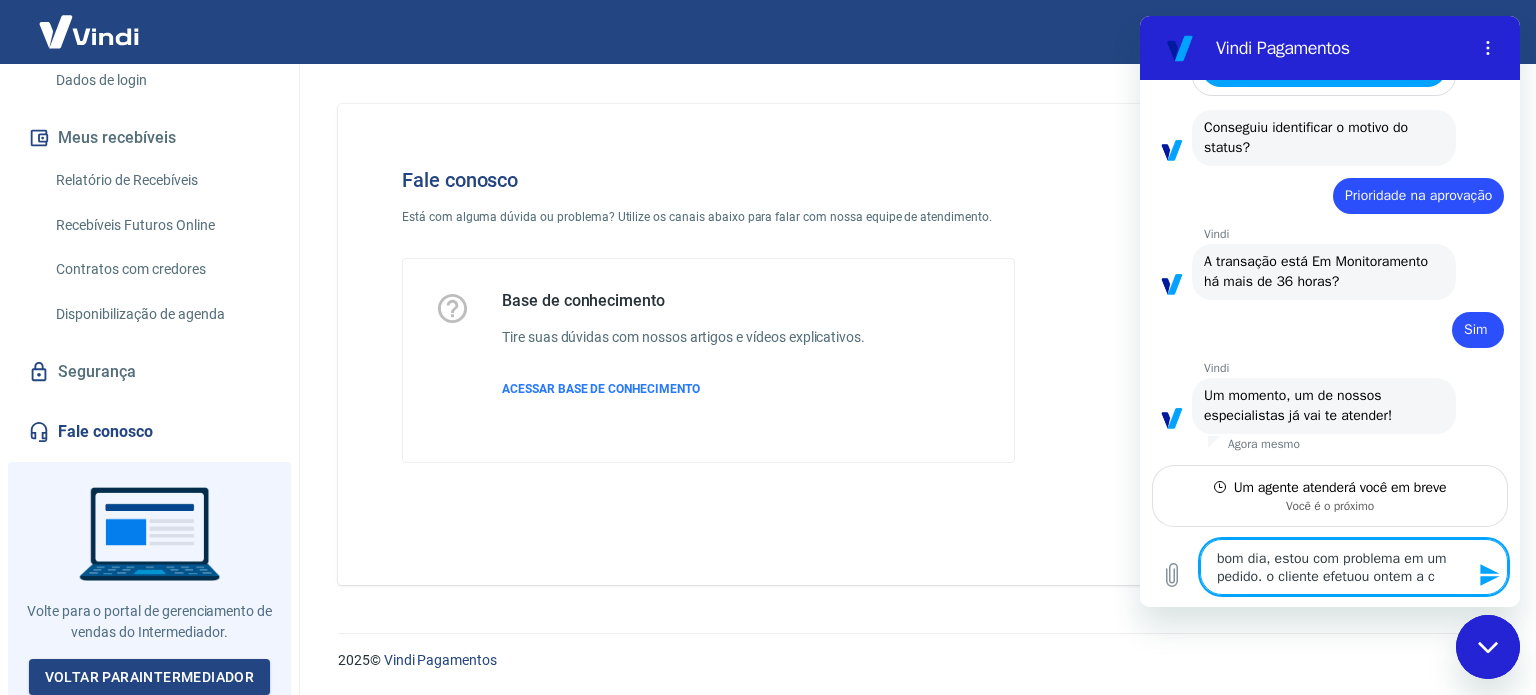 type on "bom dia, estou com problema em um pedido. o cliente efetuou ontem a co" 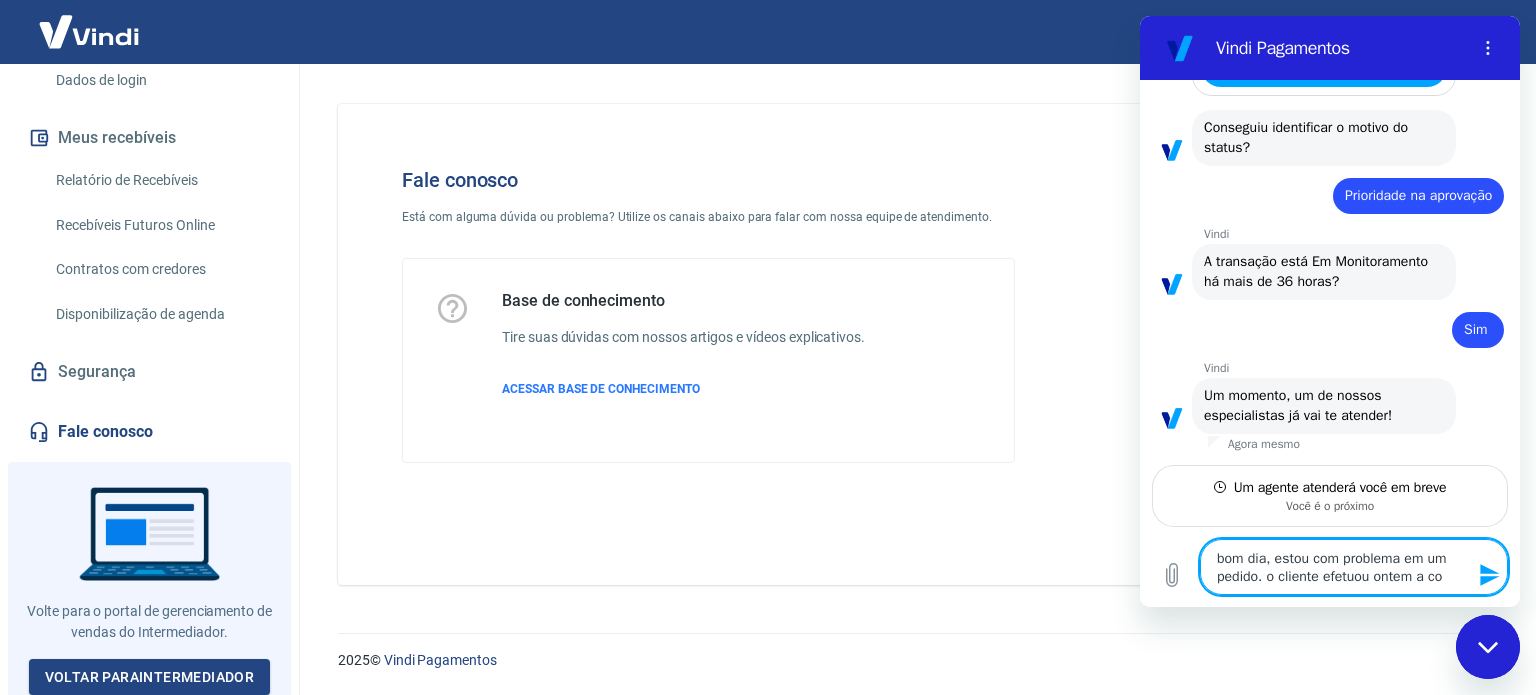 type on "bom dia, estou com problema em um pedido. o cliente efetuou ontem a com" 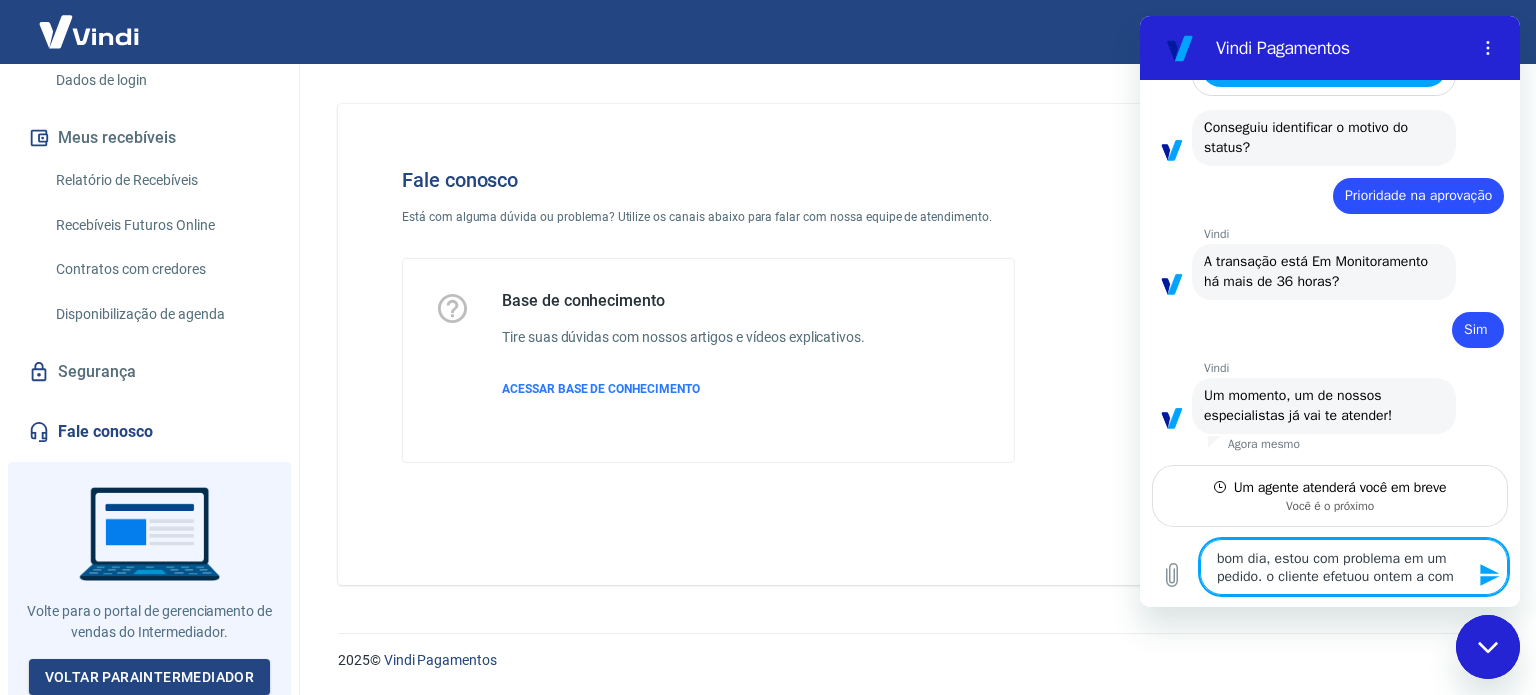 type on "bom dia, estou com problema em um pedido. o cliente efetuou ontem a comp" 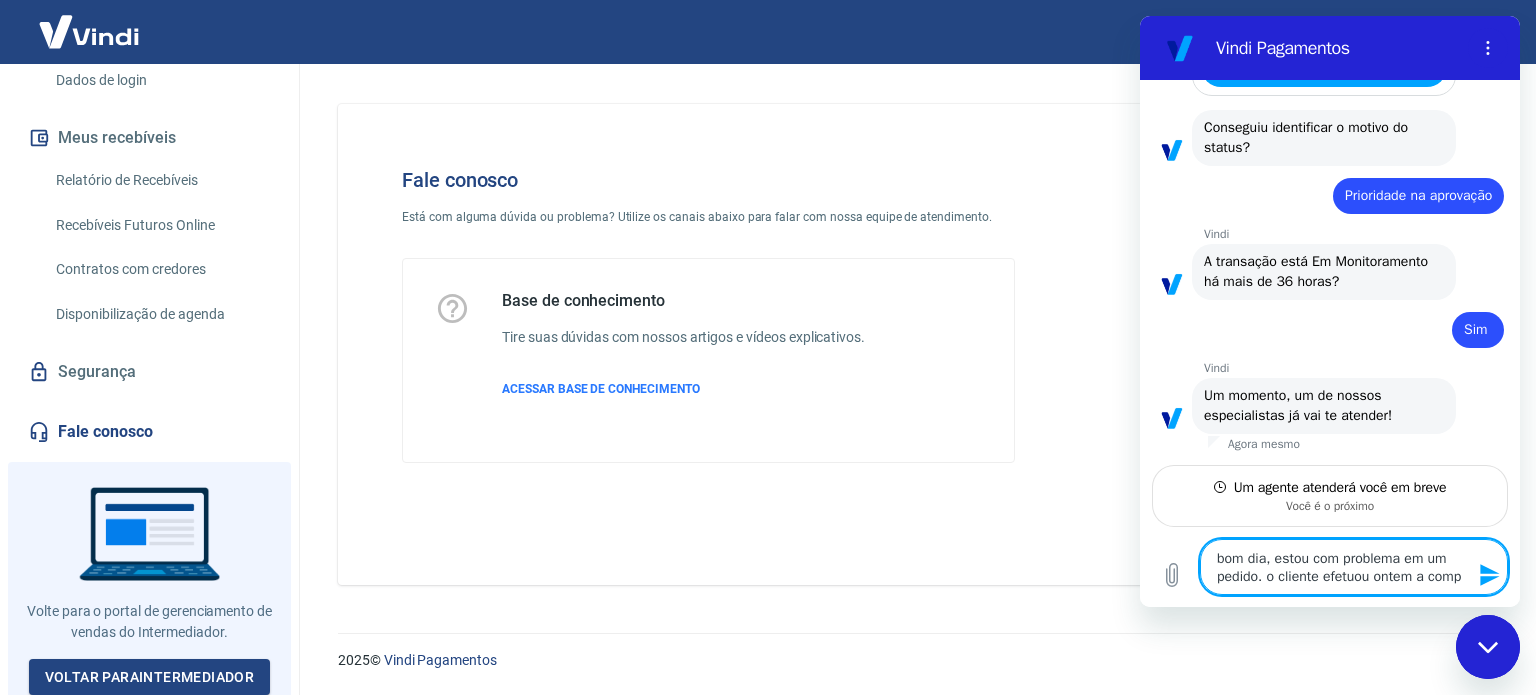 type on "bom dia, estou com problema em um pedido. o cliente efetuou ontem a compr" 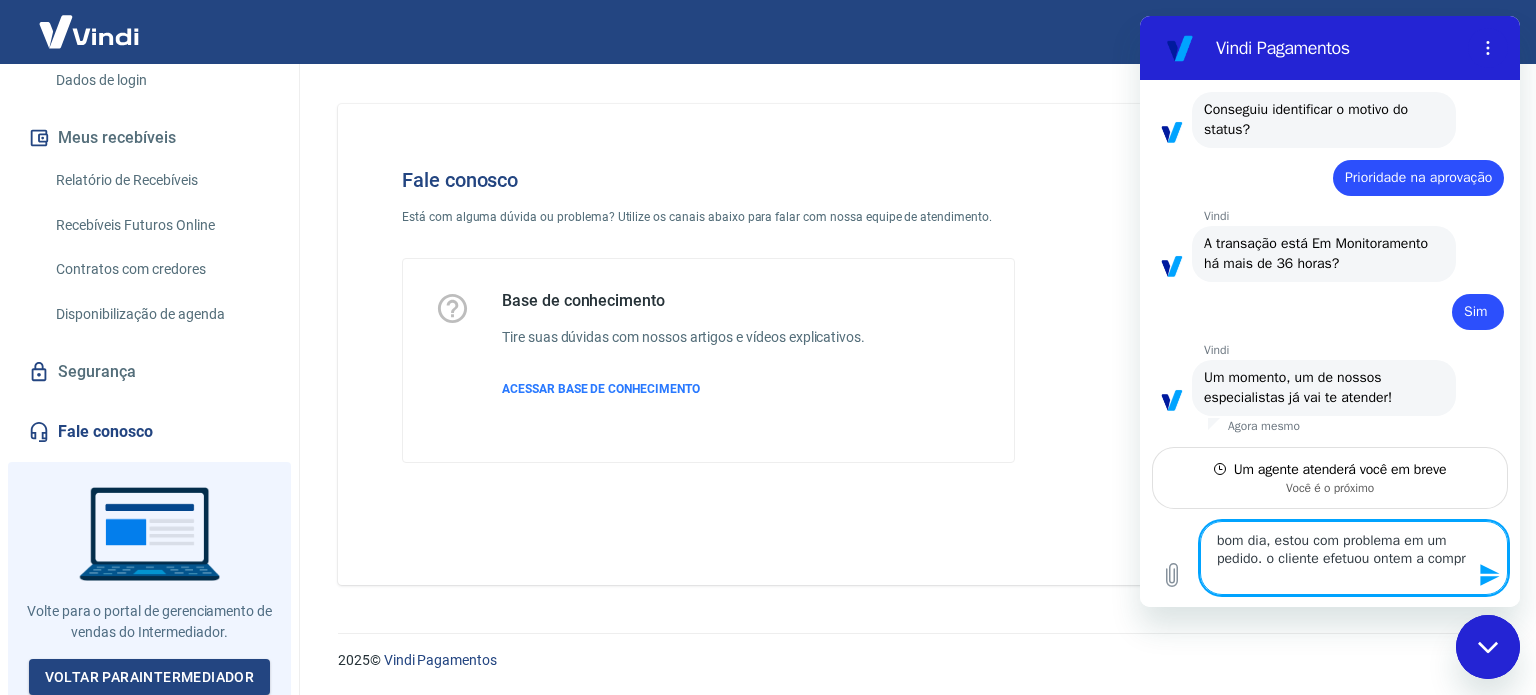 type on "bom dia, estou com problema em um pedido. o cliente efetuou ontem a compra" 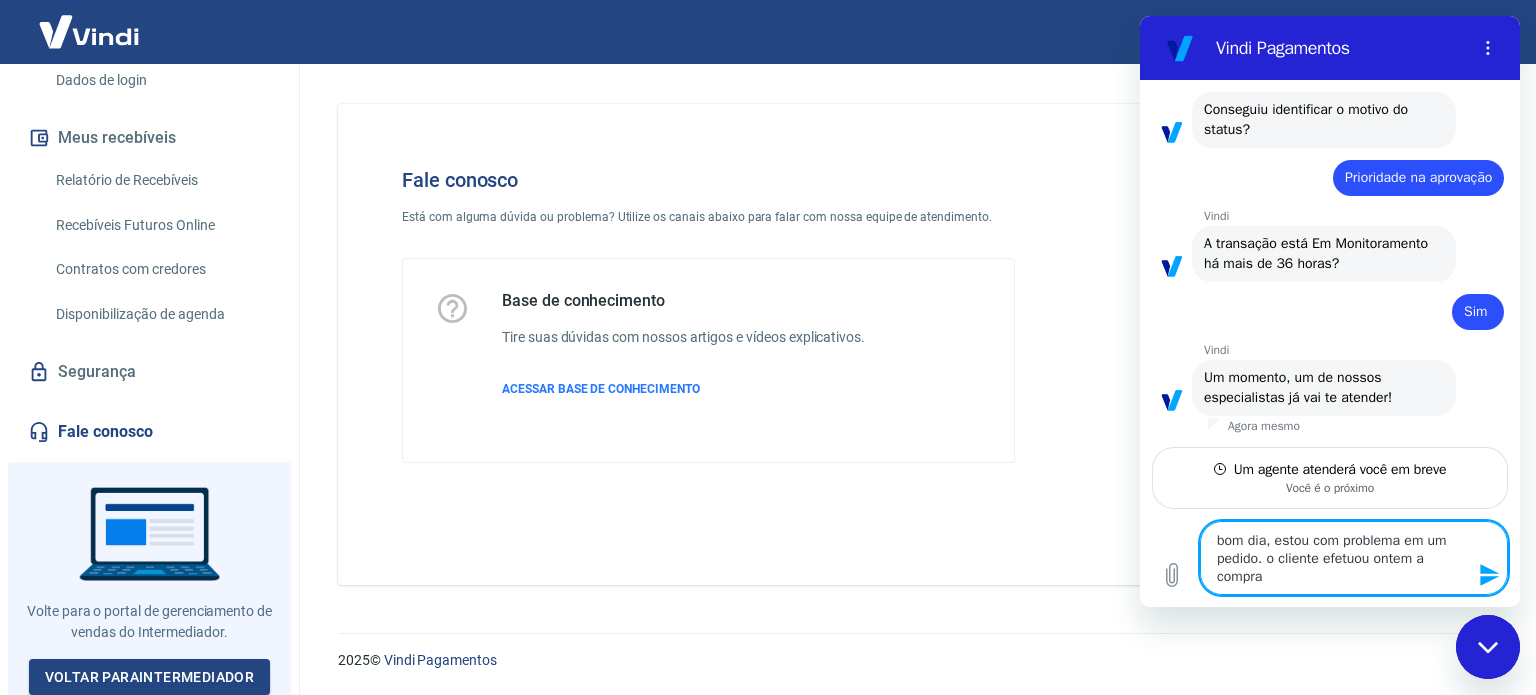 type on "bom dia, estou com problema em um pedido. o cliente efetuou ontem a compra" 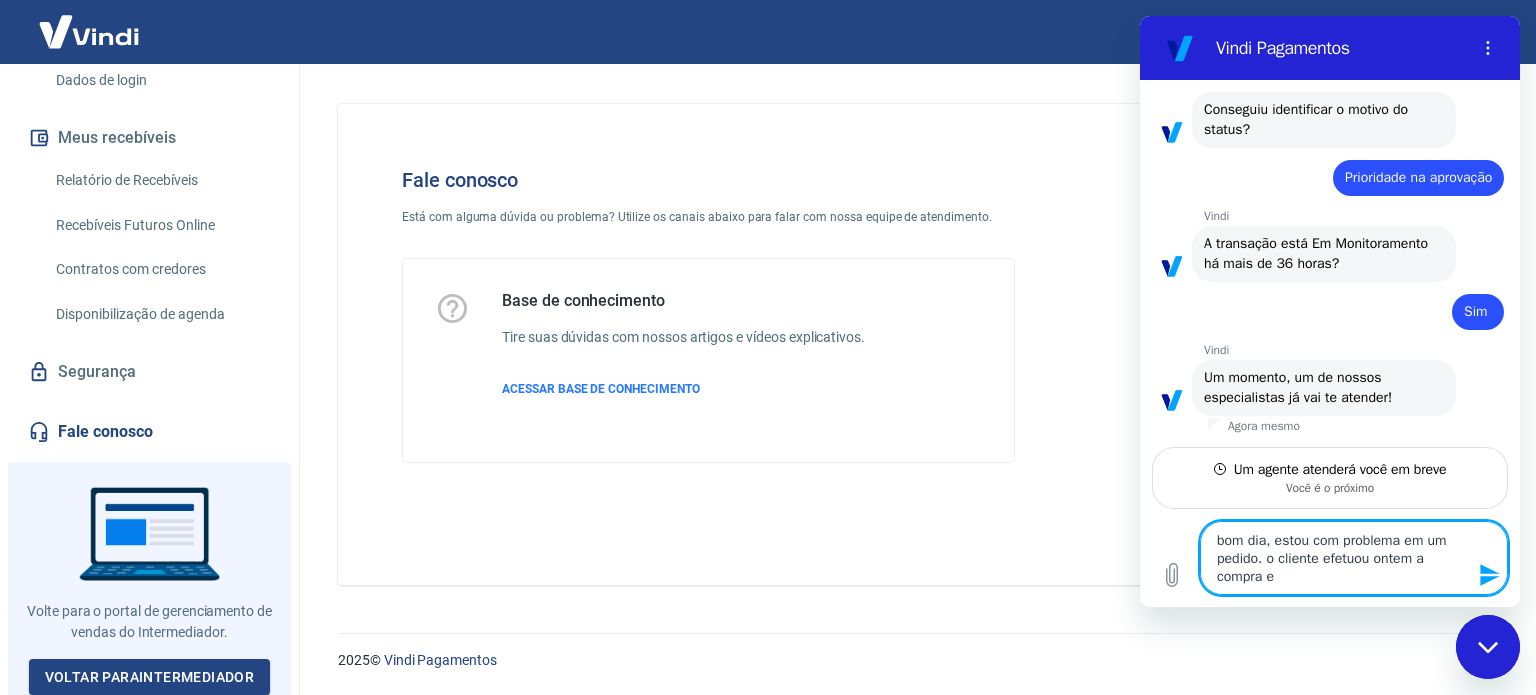 type on "bom dia, estou com problema em um pedido. o cliente efetuou ontem a compra e" 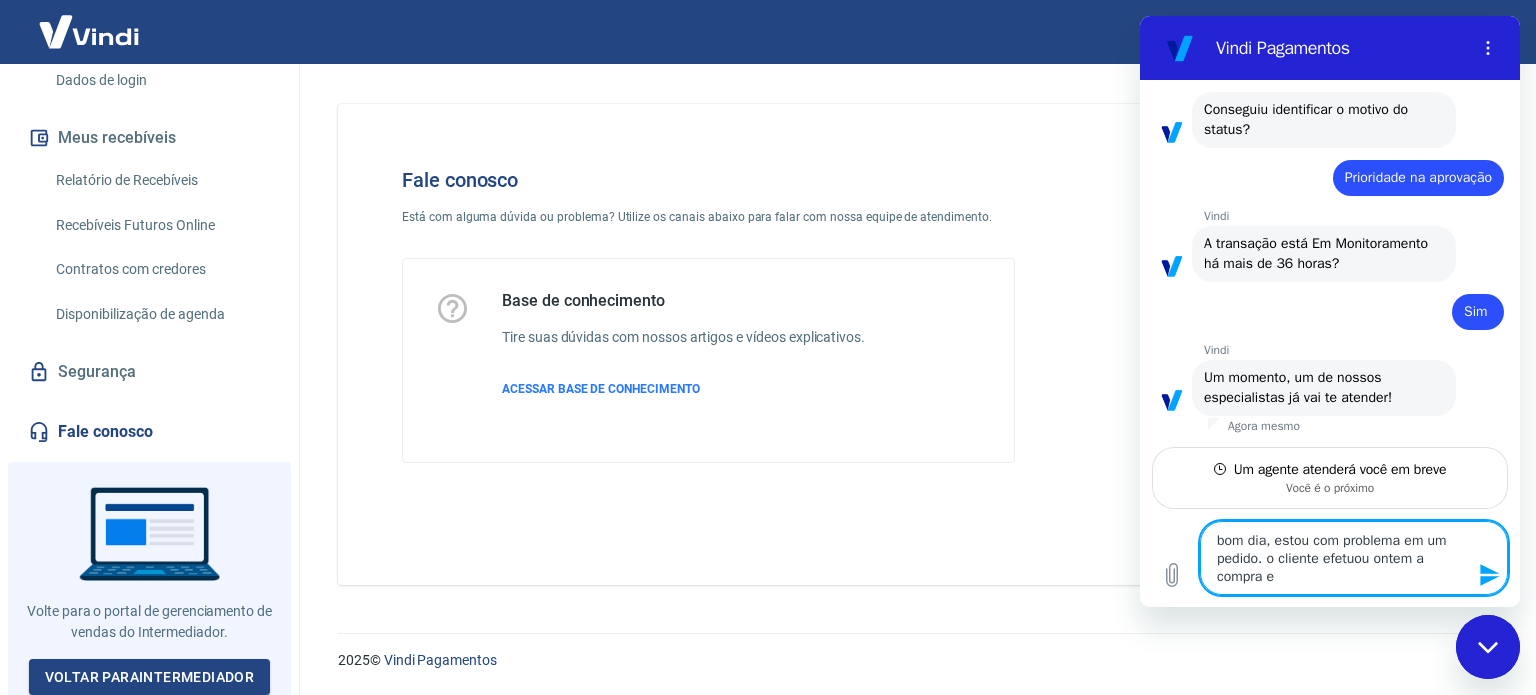 type on "x" 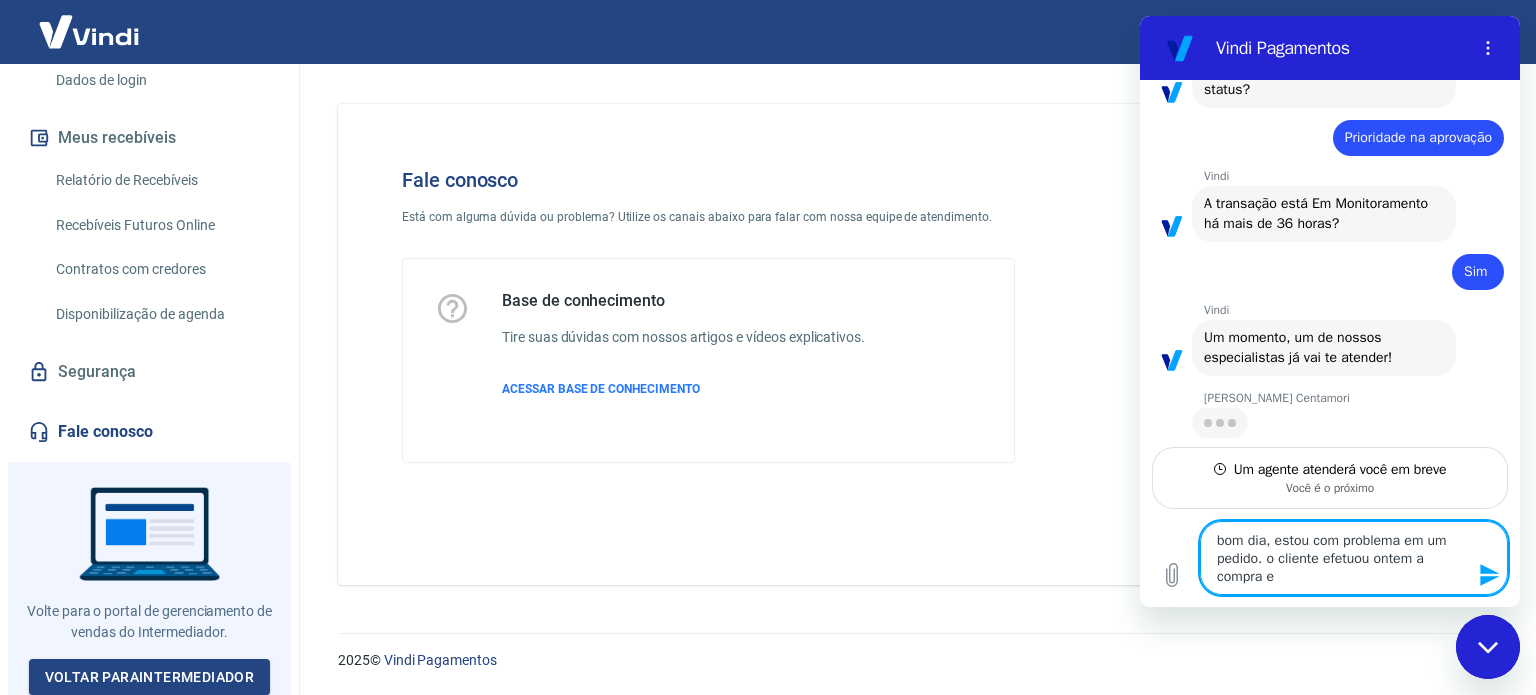 type on "bom dia, estou com problema em um pedido. o cliente efetuou ontem a compra e f" 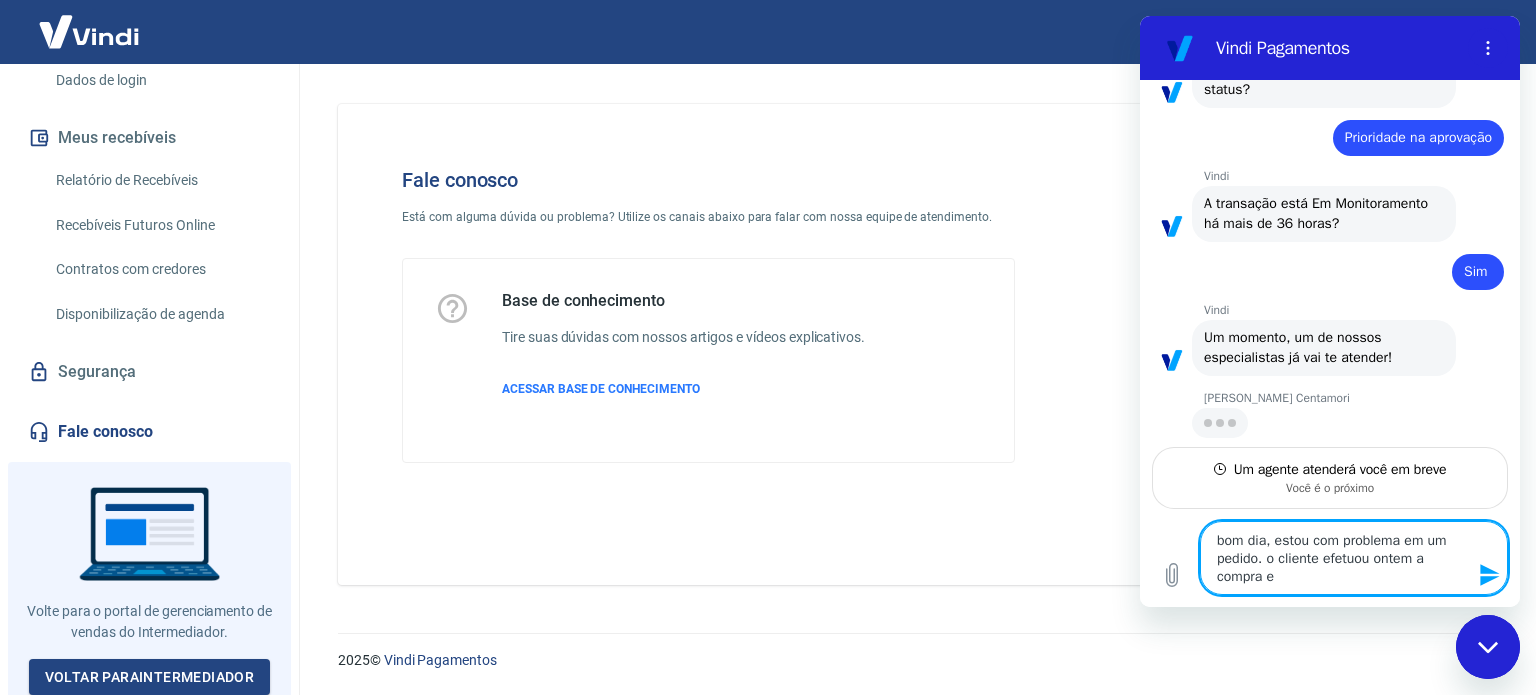 type on "x" 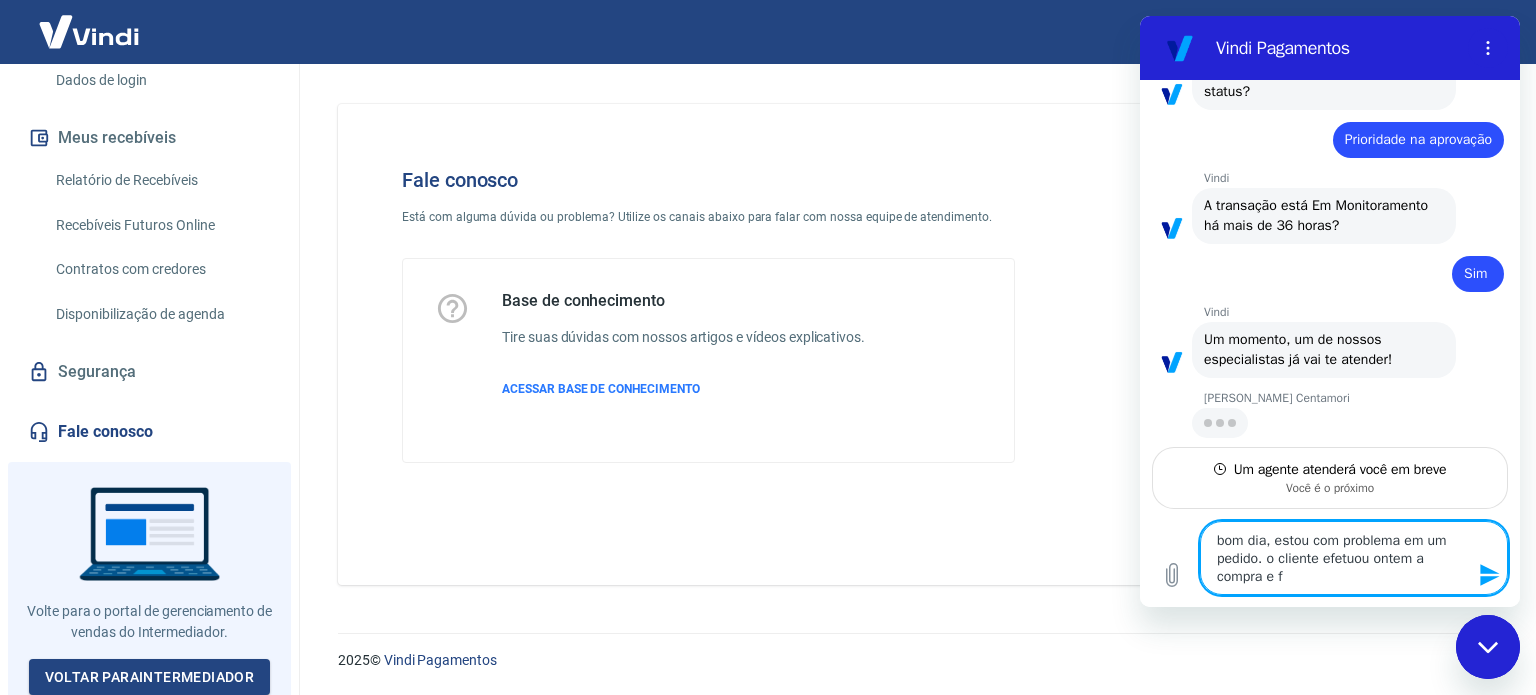 type on "bom dia, estou com problema em um pedido. o cliente efetuou ontem a compra e fo" 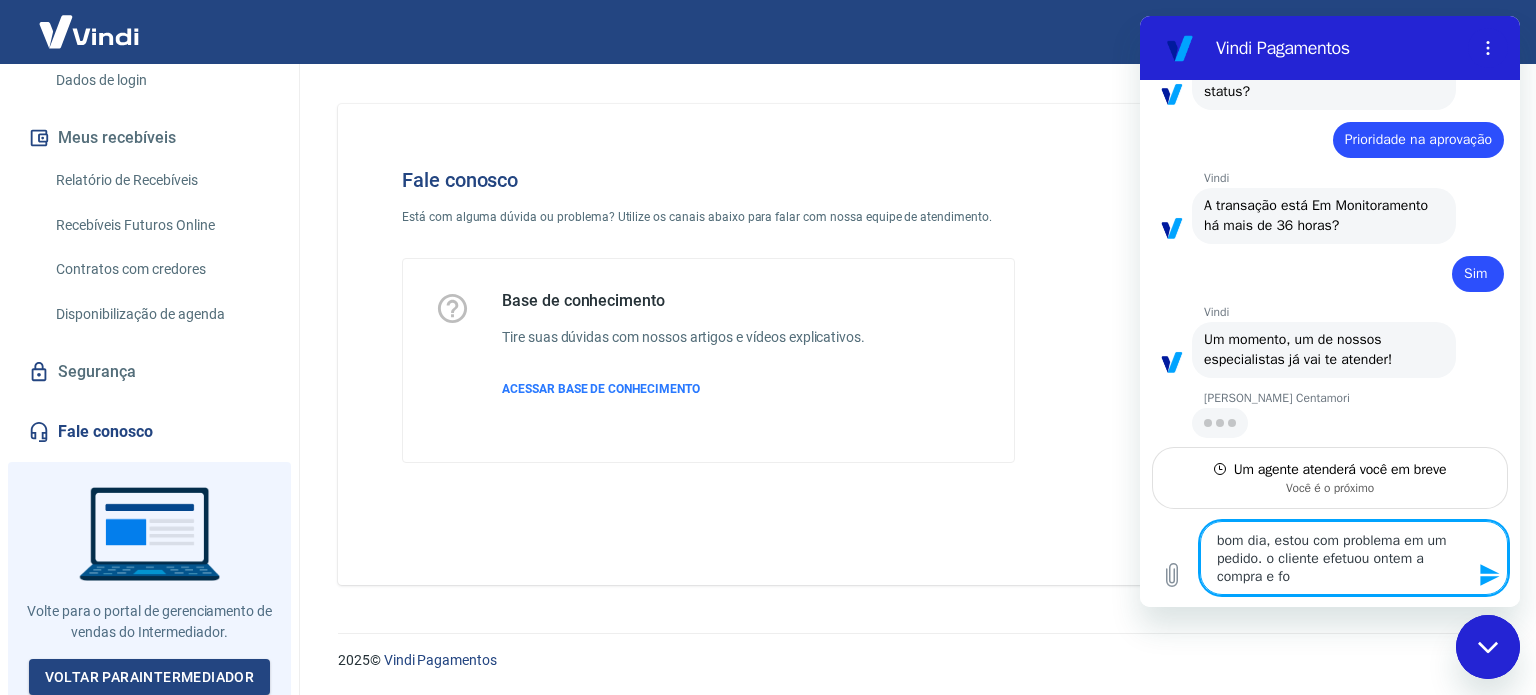 type on "x" 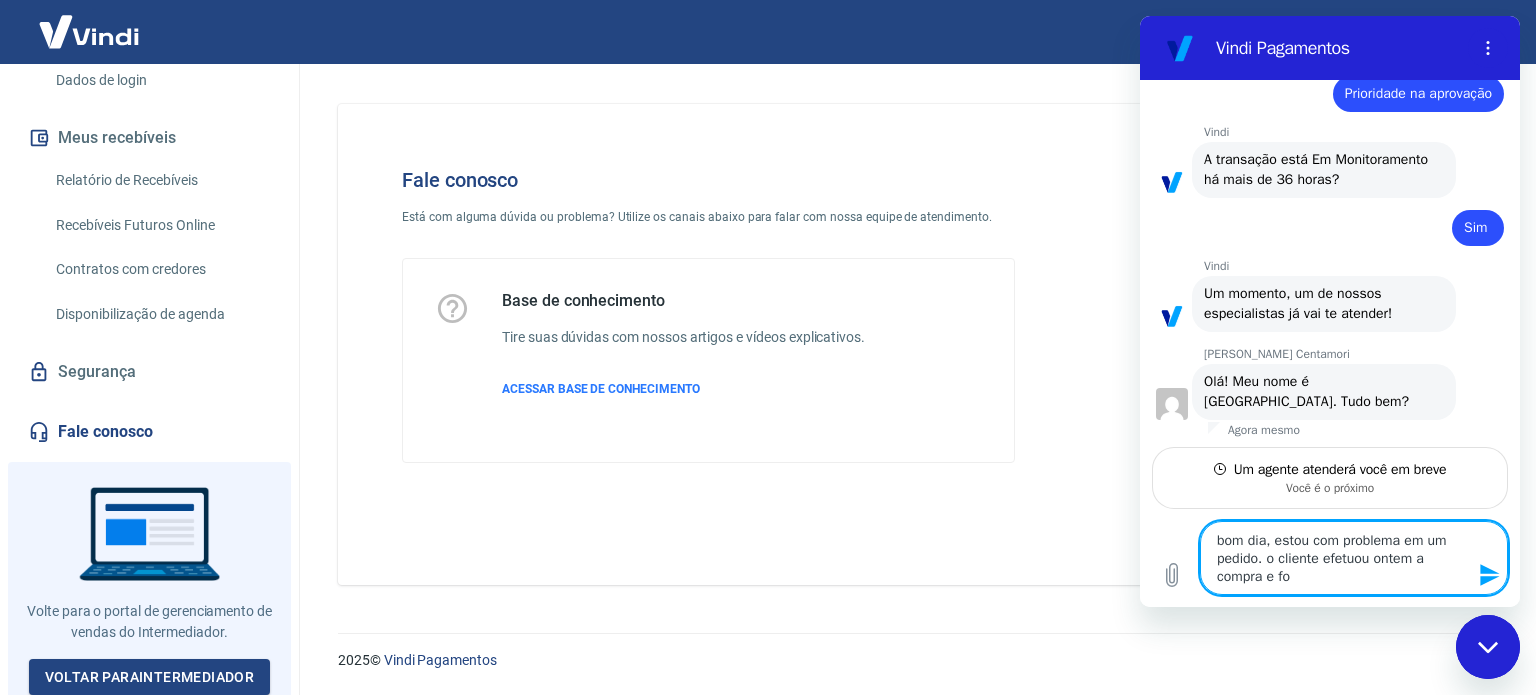 type on "bom dia, estou com problema em um pedido. o cliente efetuou ontem a compra e foi" 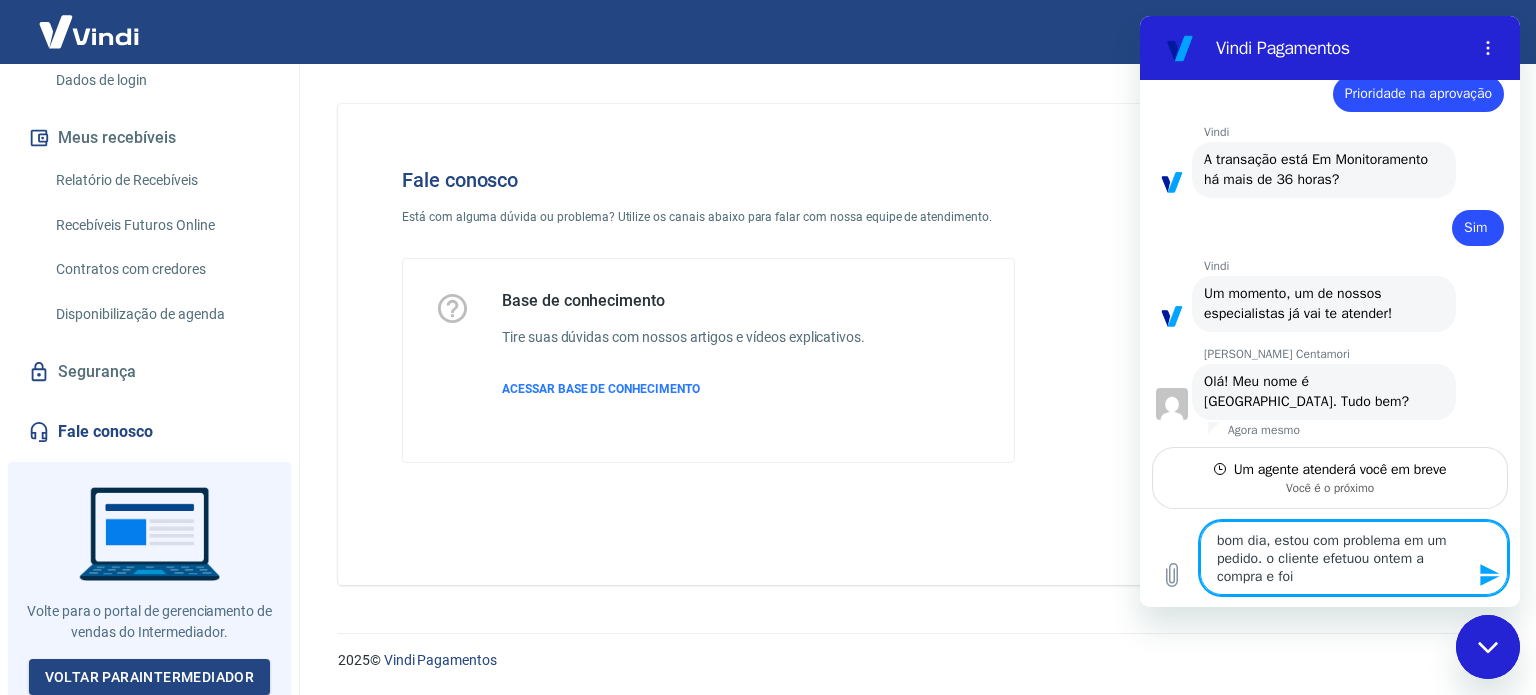 type on "x" 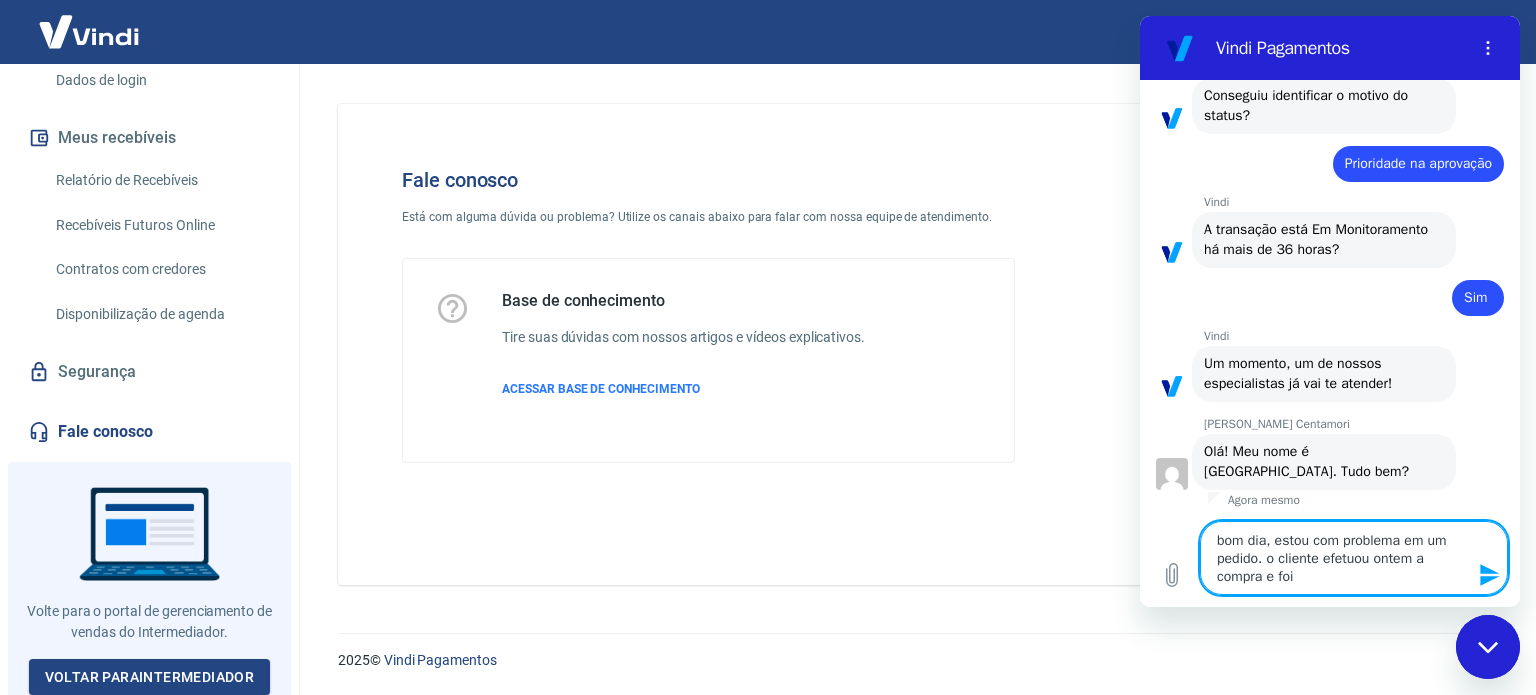 type on "bom dia, estou com problema em um pedido. o cliente efetuou ontem a compra e foi" 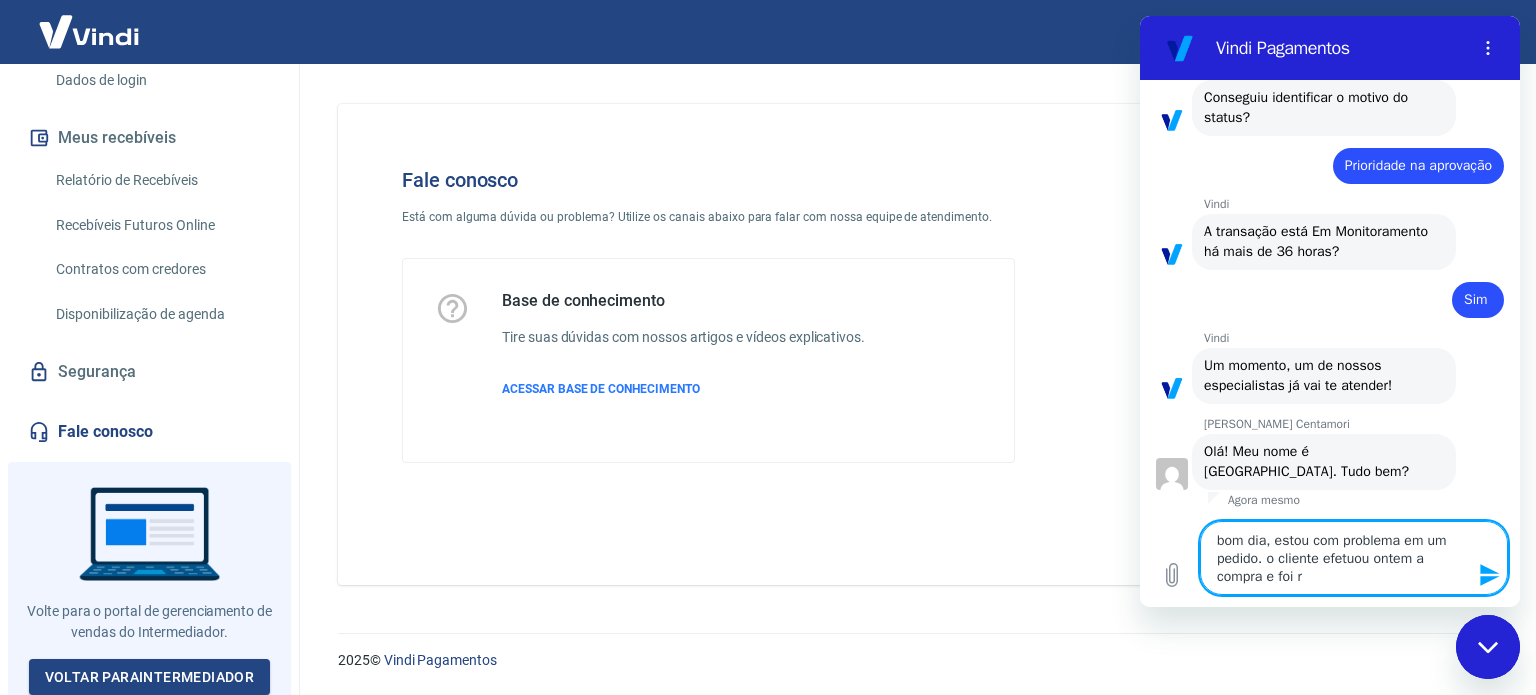 type on "bom dia, estou com problema em um pedido. o cliente [PERSON_NAME] ontem a compra e foi re" 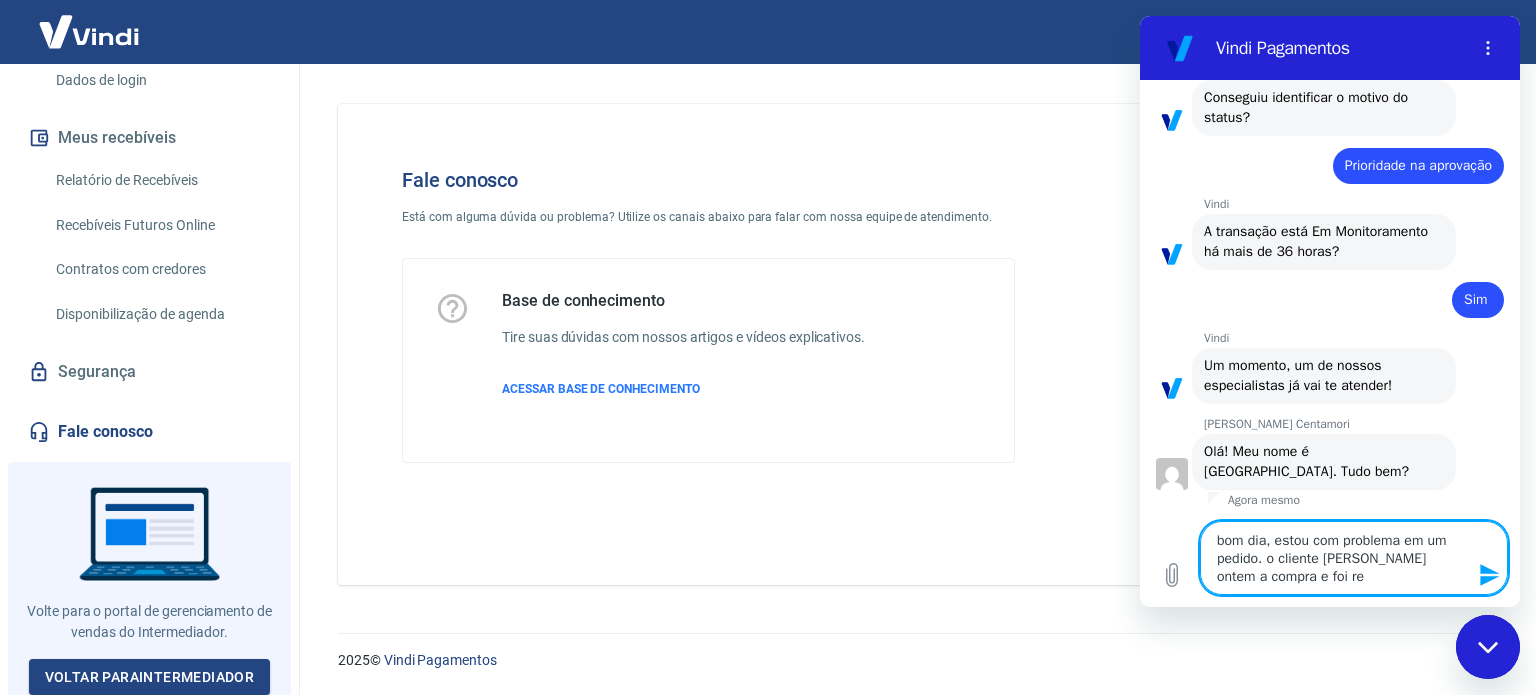 scroll, scrollTop: 1635, scrollLeft: 0, axis: vertical 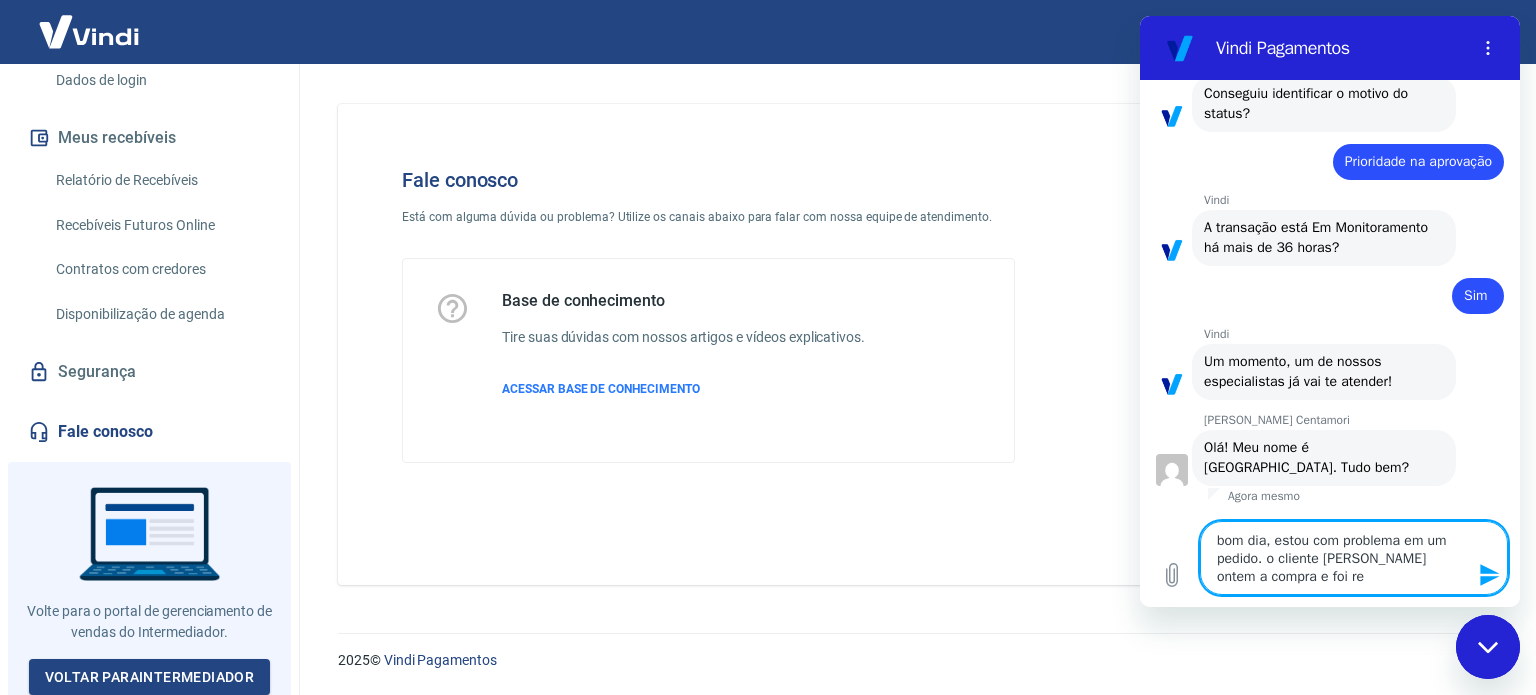 type on "bom dia, estou com problema em um pedido. o cliente efetuou ontem a compra e foi r" 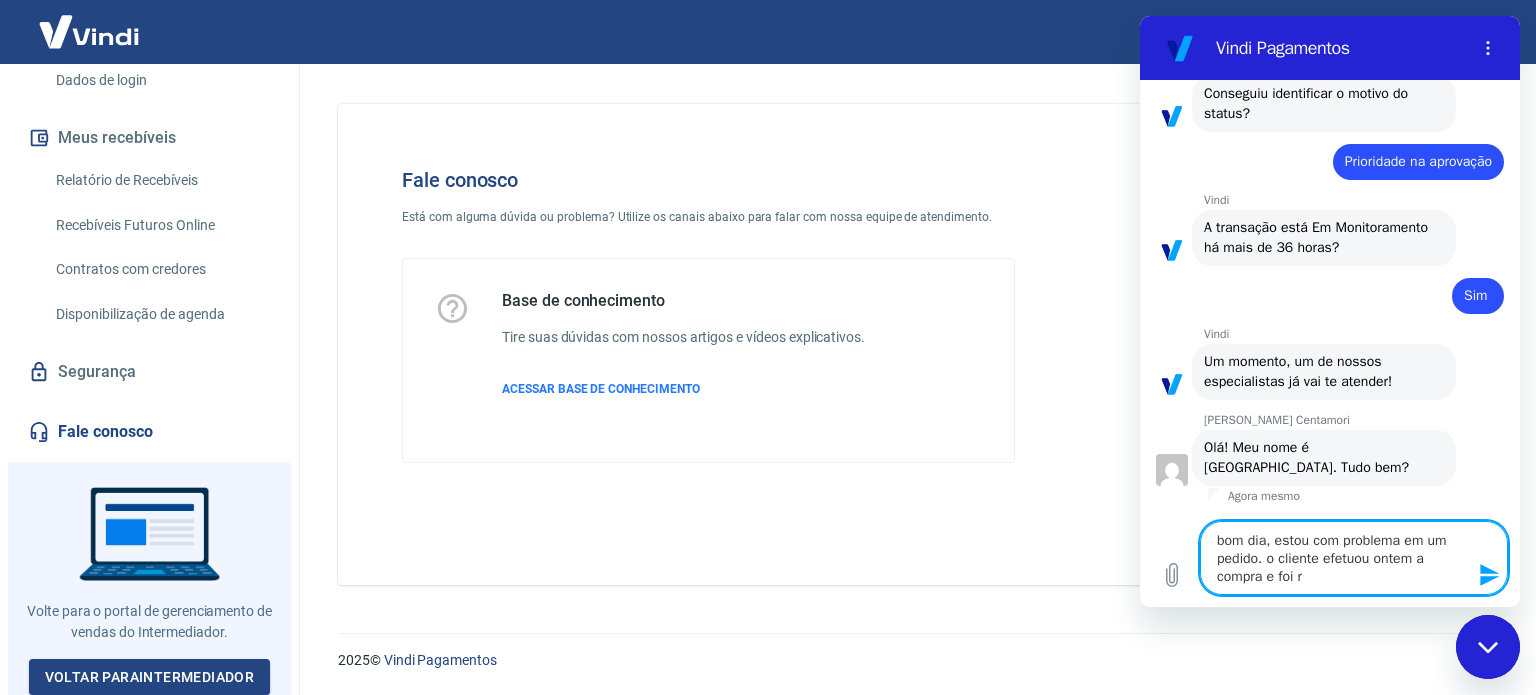 type on "bom dia, estou com problema em um pedido. o cliente efetuou ontem a compra e foi" 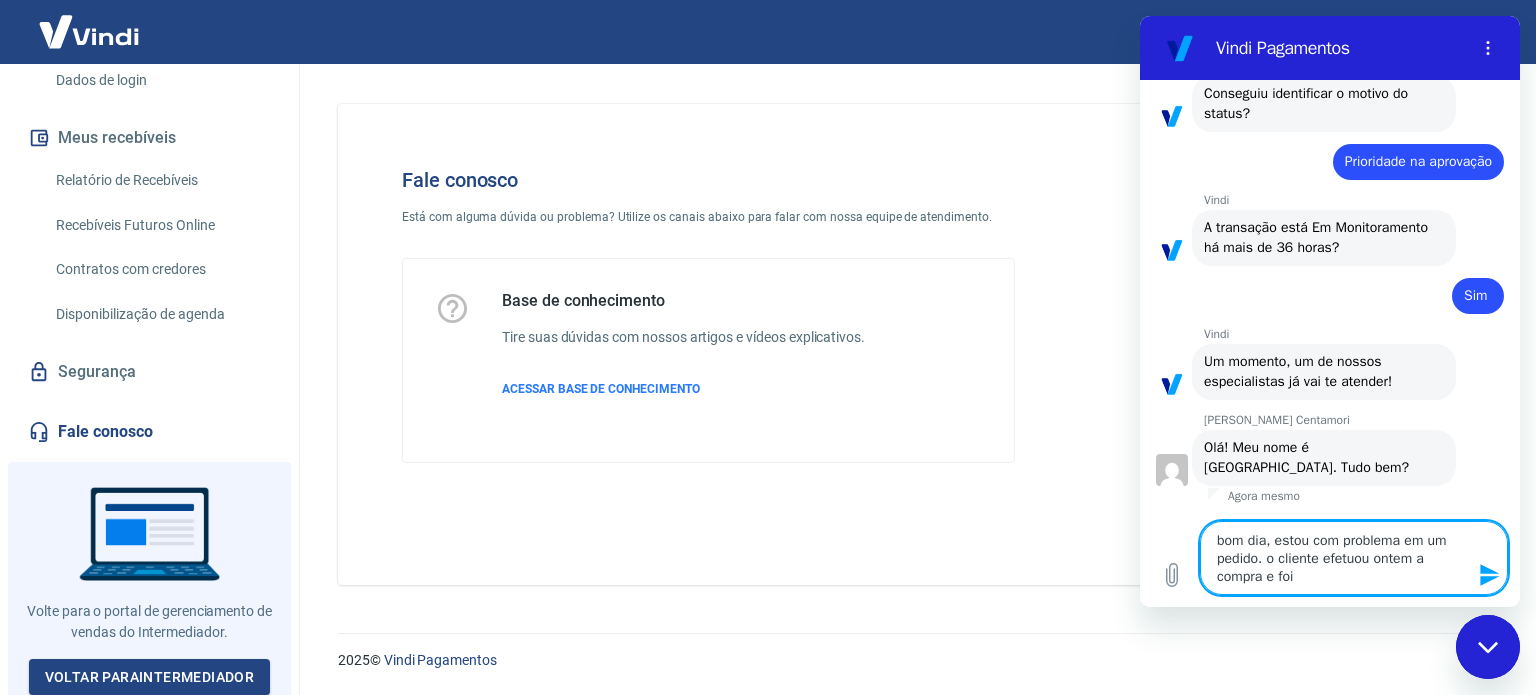 type on "x" 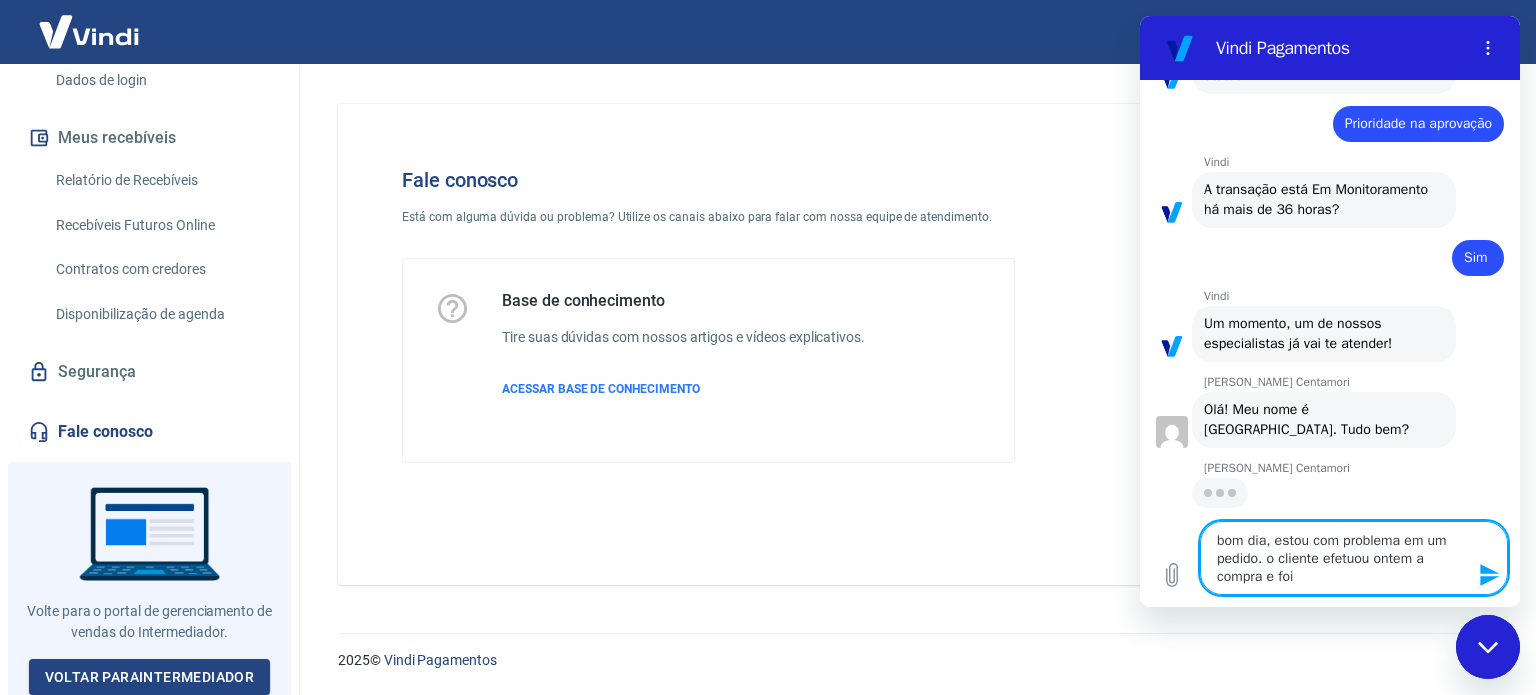 scroll, scrollTop: 1672, scrollLeft: 0, axis: vertical 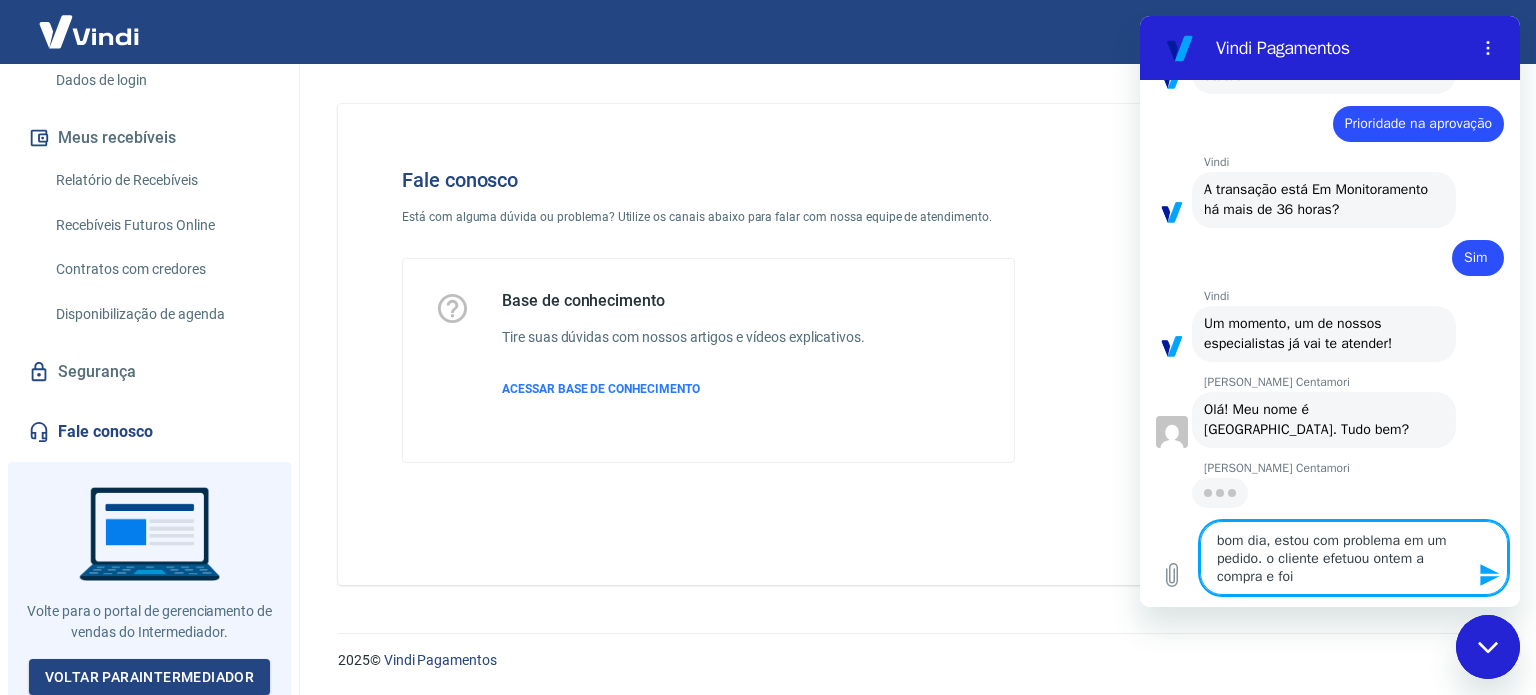 type on "bom dia, estou com problema em um pedido. o cliente efetuou ontem a compra e foi c" 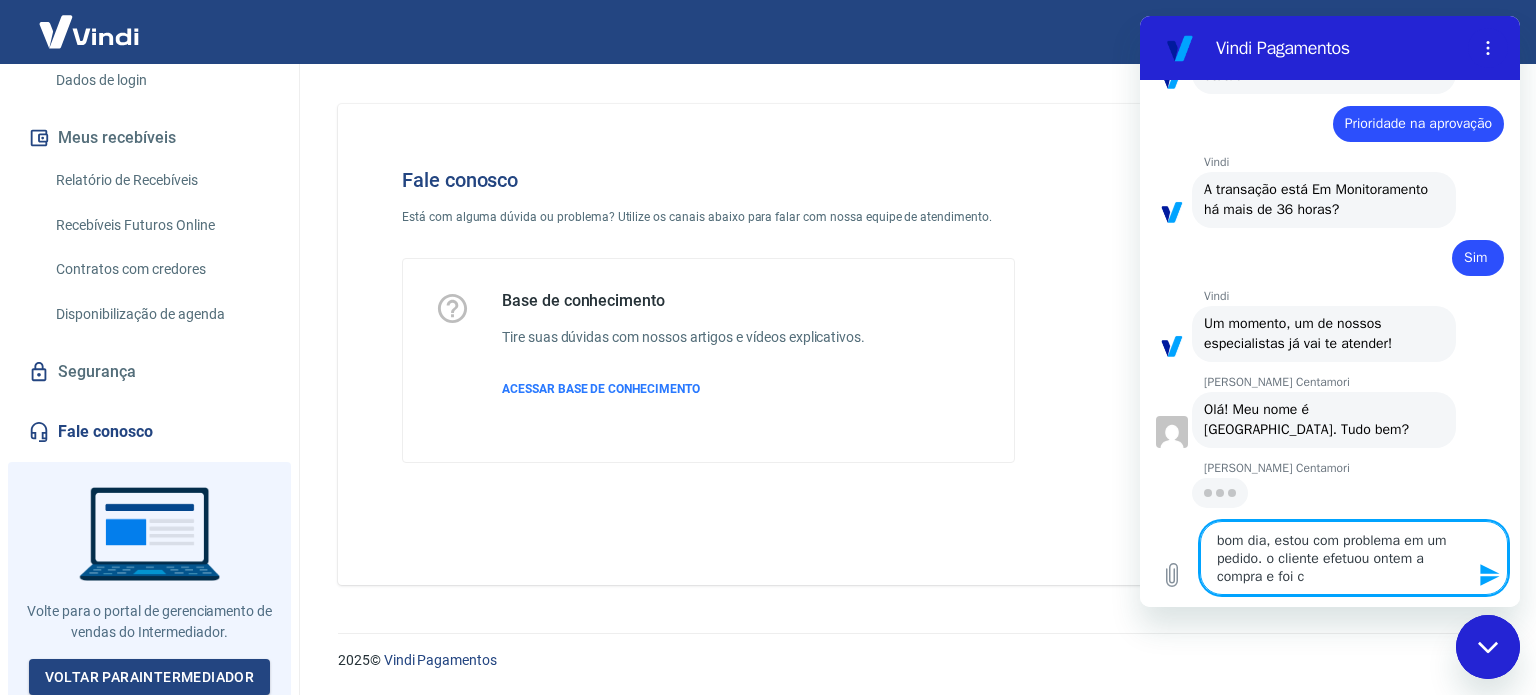 type on "bom dia, estou com problema em um pedido. o cliente efetuou ontem a compra e foi ca" 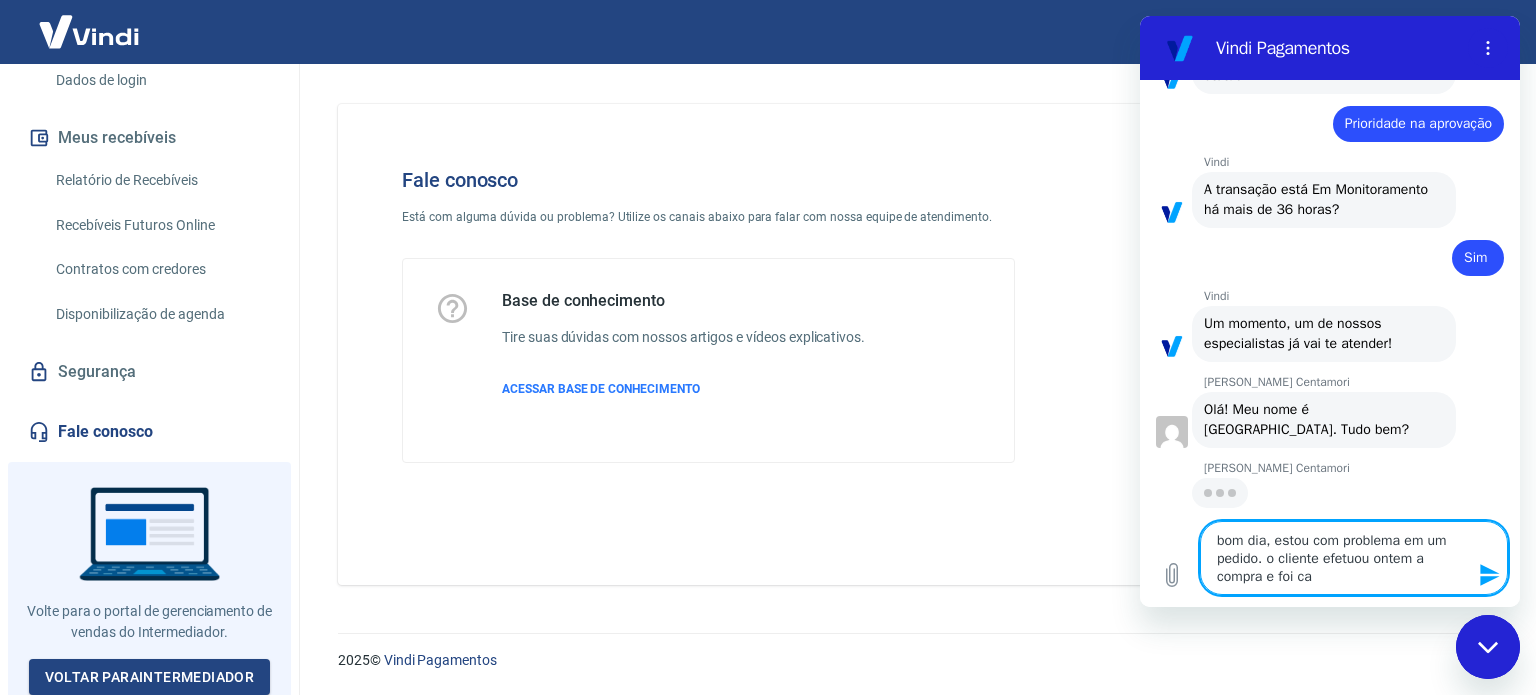 type on "bom dia, estou com problema em um pedido. o cliente efetuou ontem a compra e foi can" 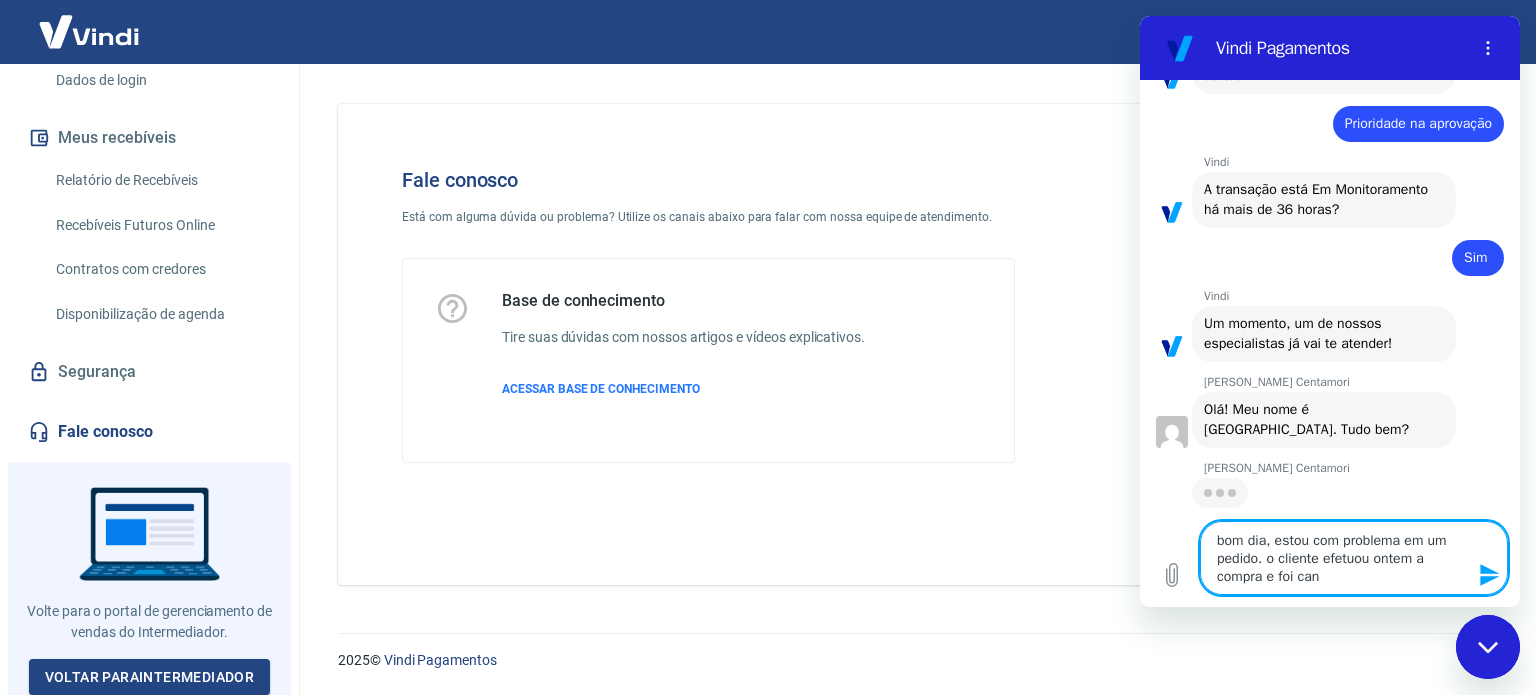 type on "x" 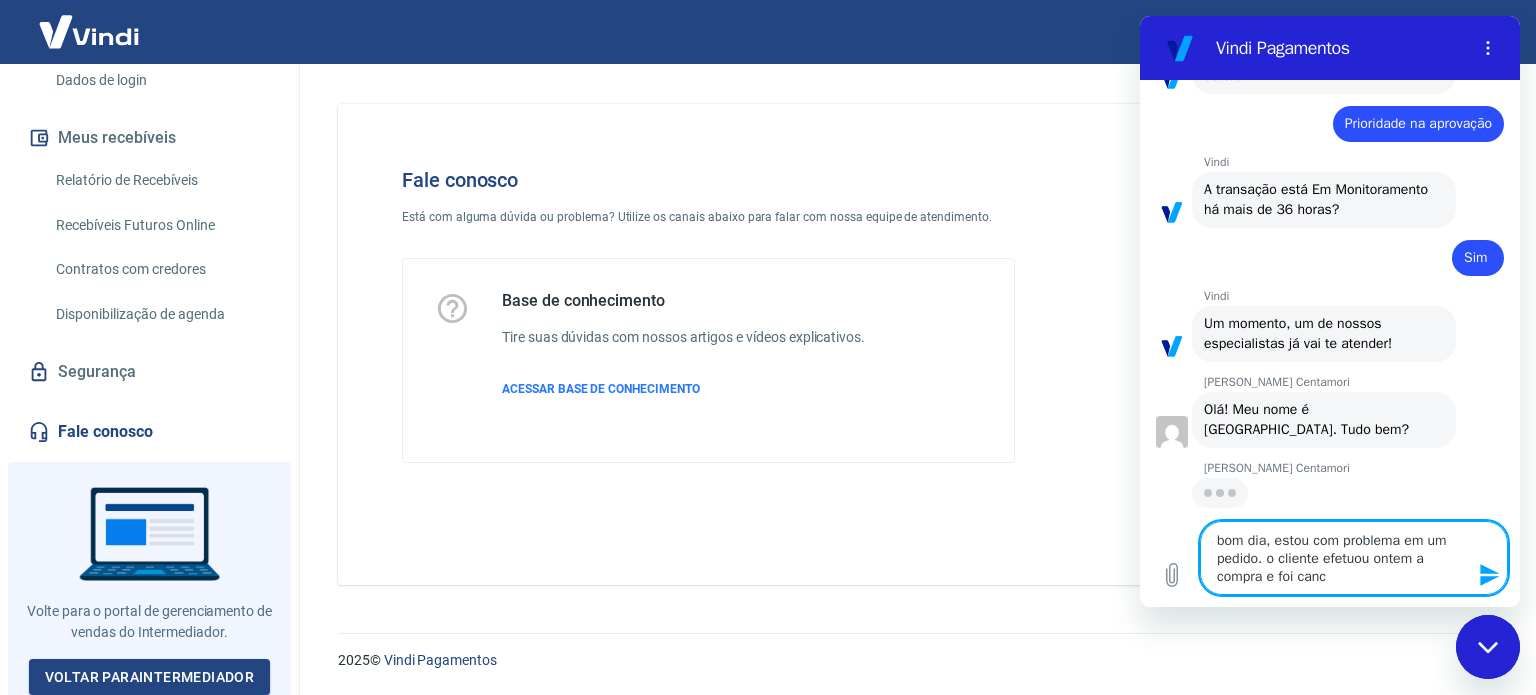 type on "bom dia, estou com problema em um pedido. o cliente efetuou ontem a compra e foi cance" 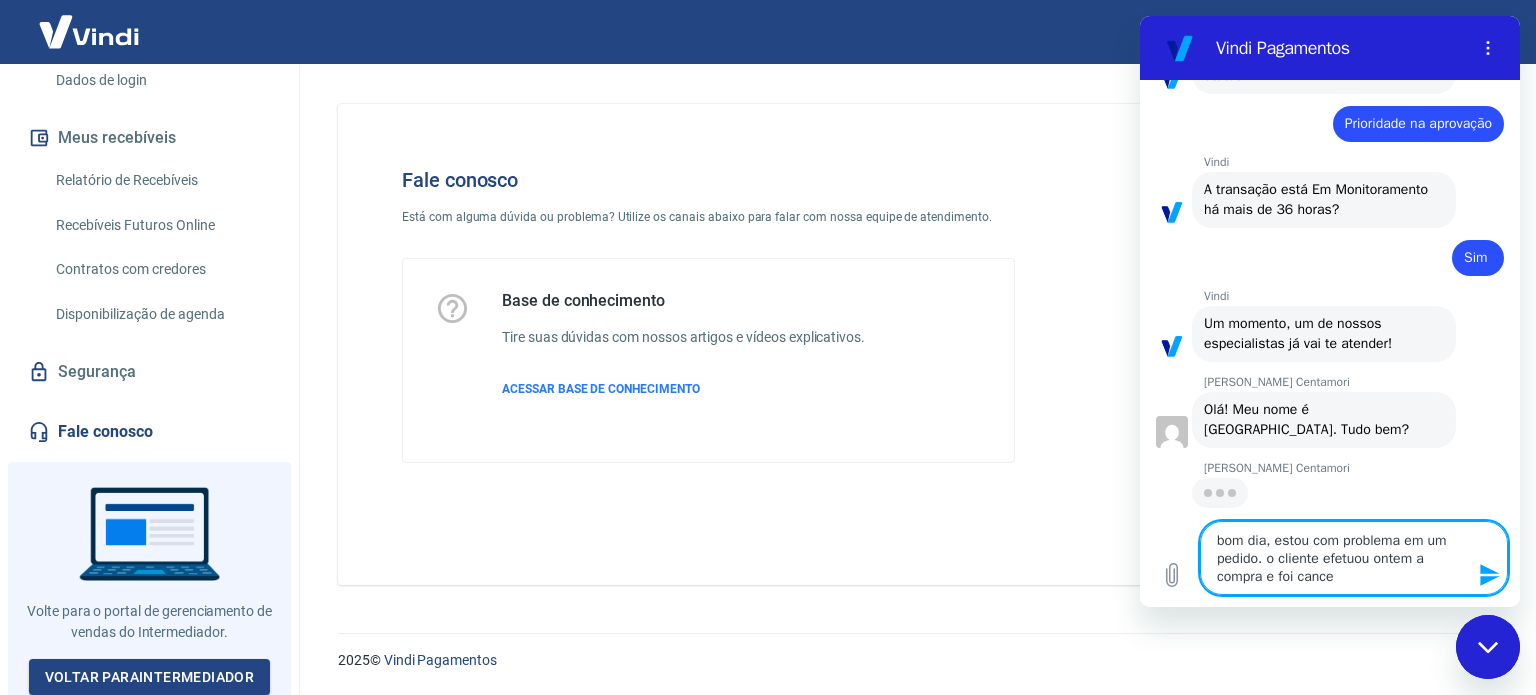 type on "bom dia, estou com problema em um pedido. o cliente efetuou ontem a compra e foi cancel" 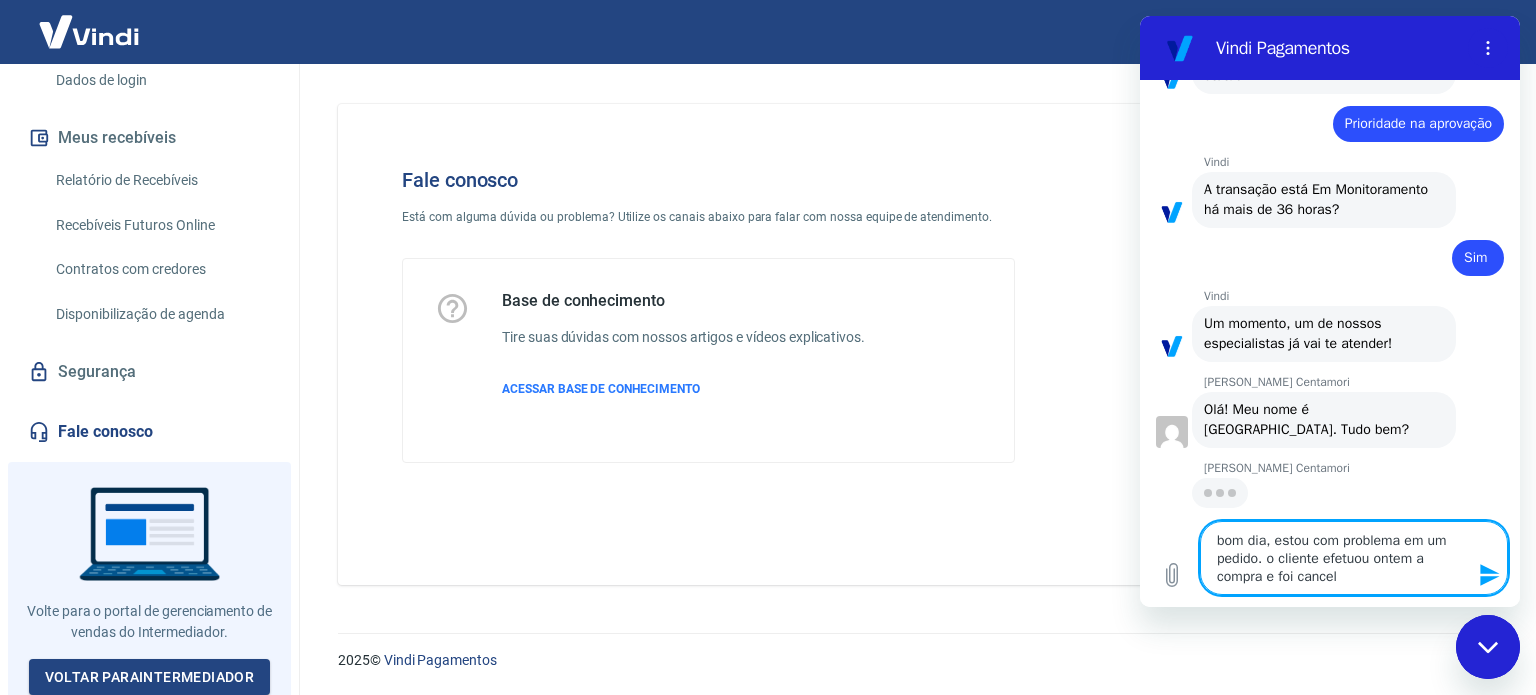 type on "bom dia, estou com problema em um pedido. o cliente efetuou ontem a compra e foi cancela" 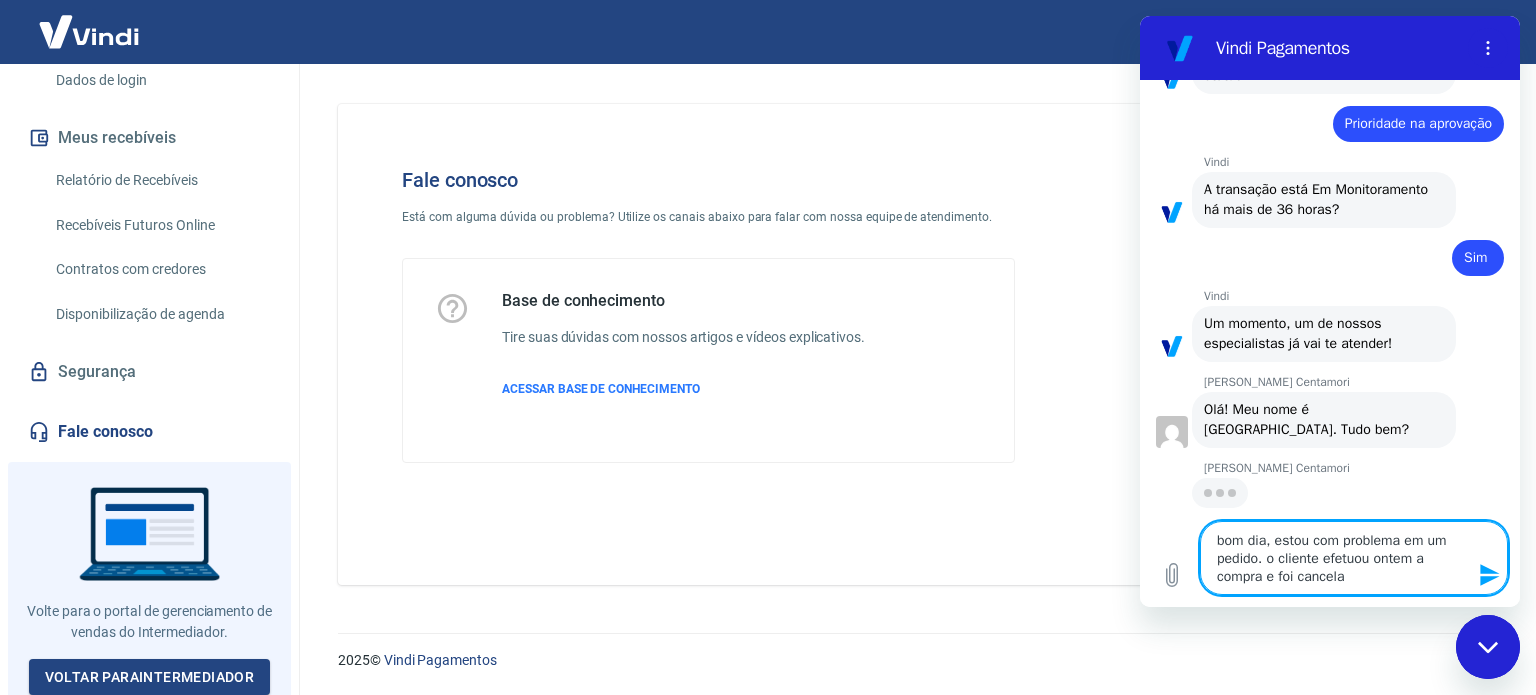 type 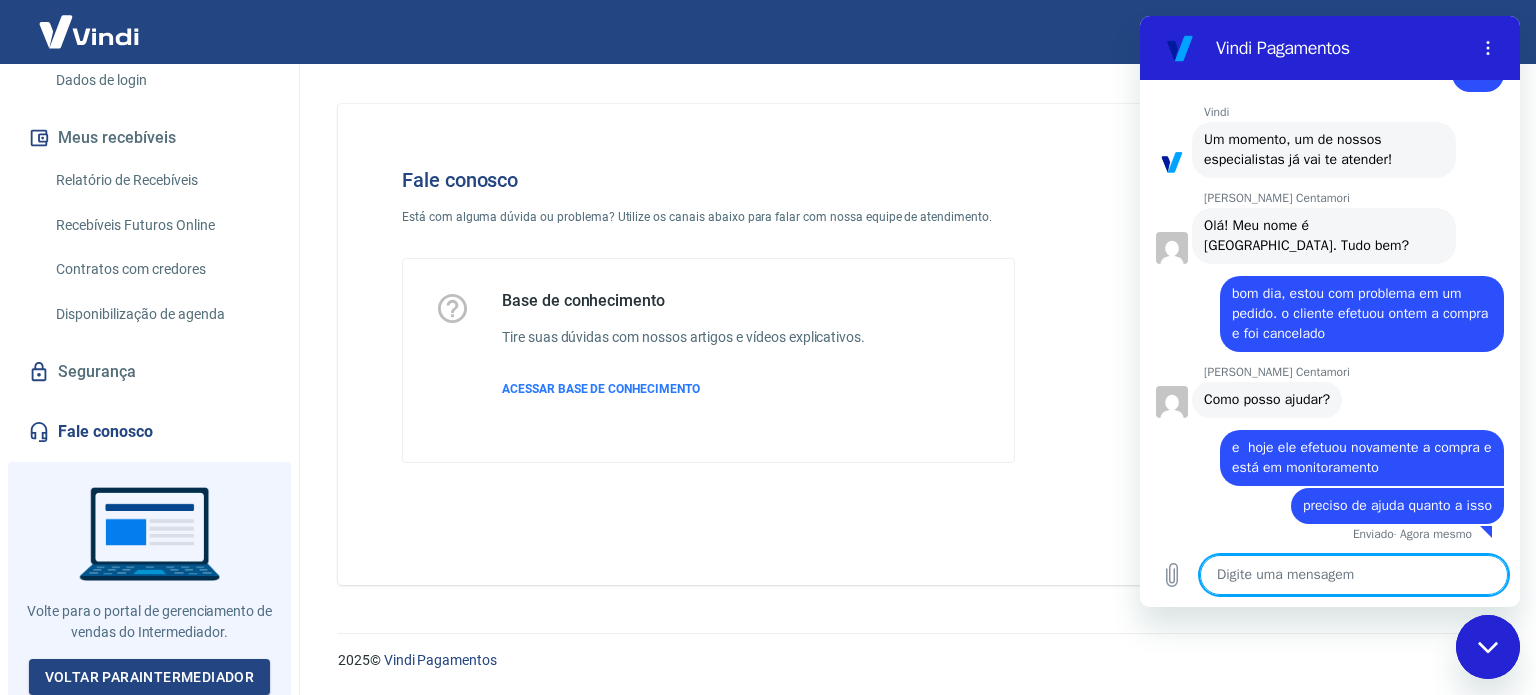 scroll, scrollTop: 1861, scrollLeft: 0, axis: vertical 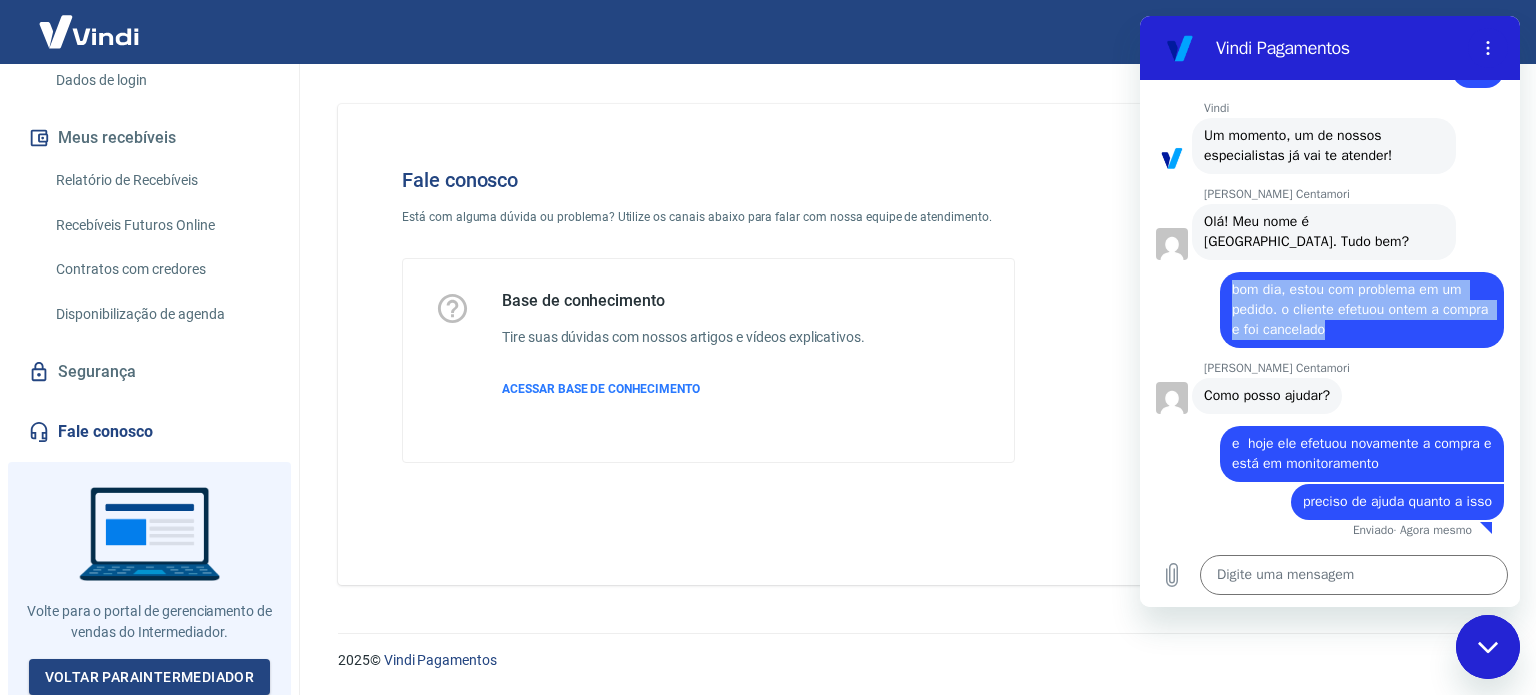 drag, startPoint x: 1236, startPoint y: 290, endPoint x: 1391, endPoint y: 331, distance: 160.3309 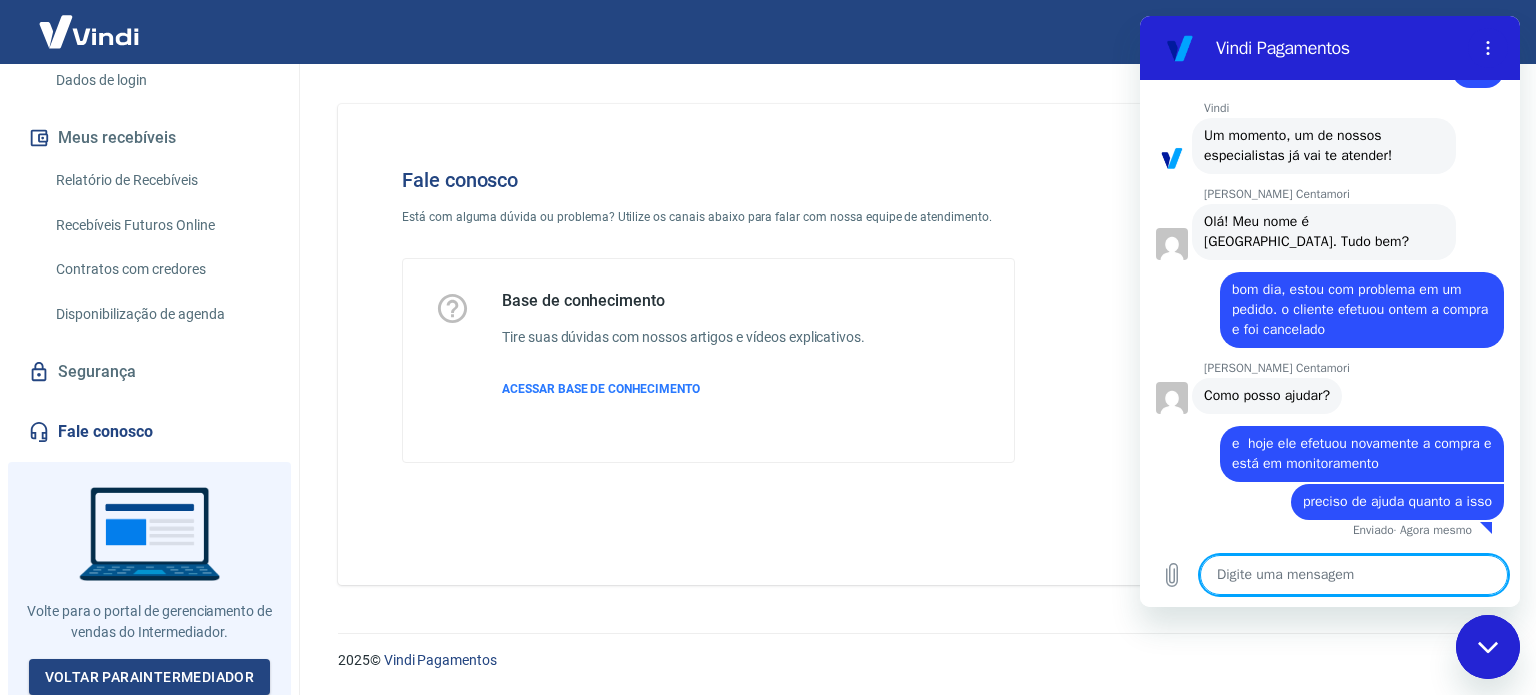 paste on "TRANSAÇÃO
218818005" 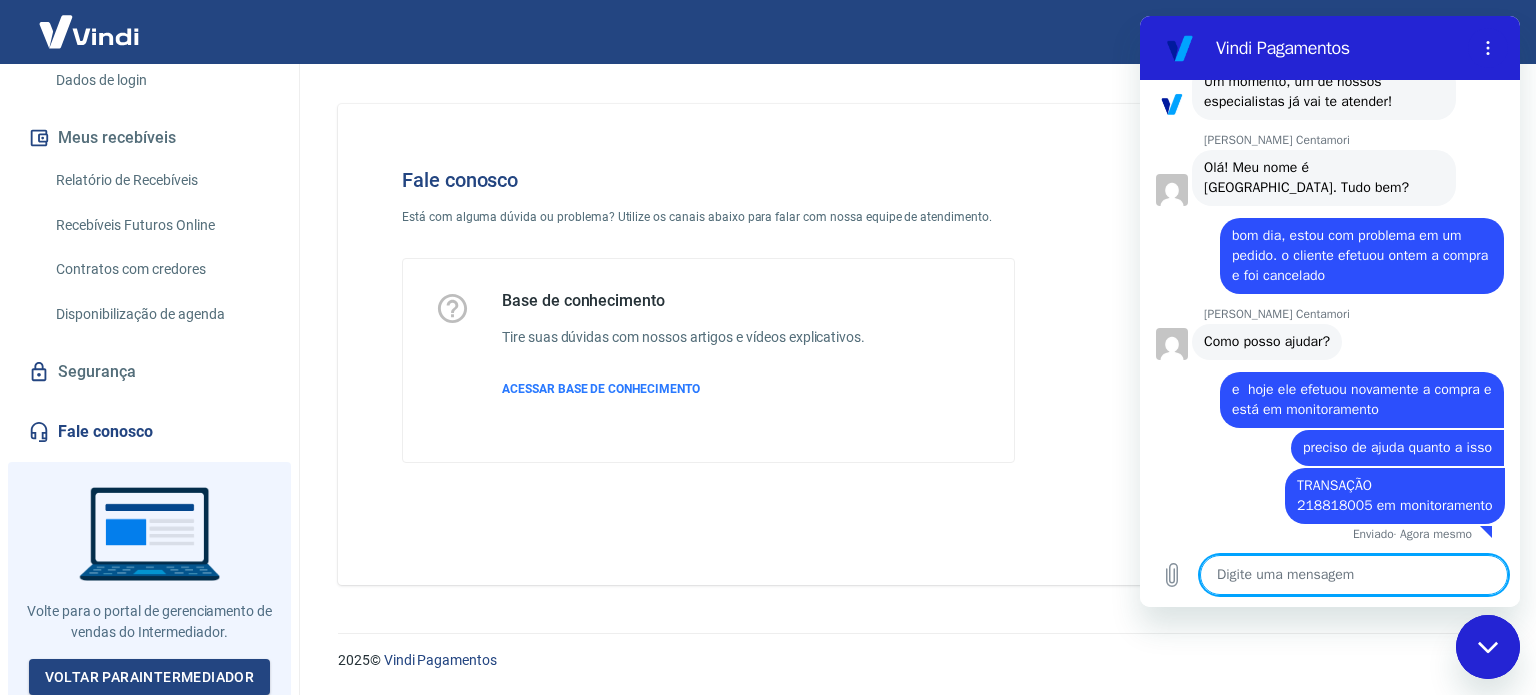 scroll, scrollTop: 1919, scrollLeft: 0, axis: vertical 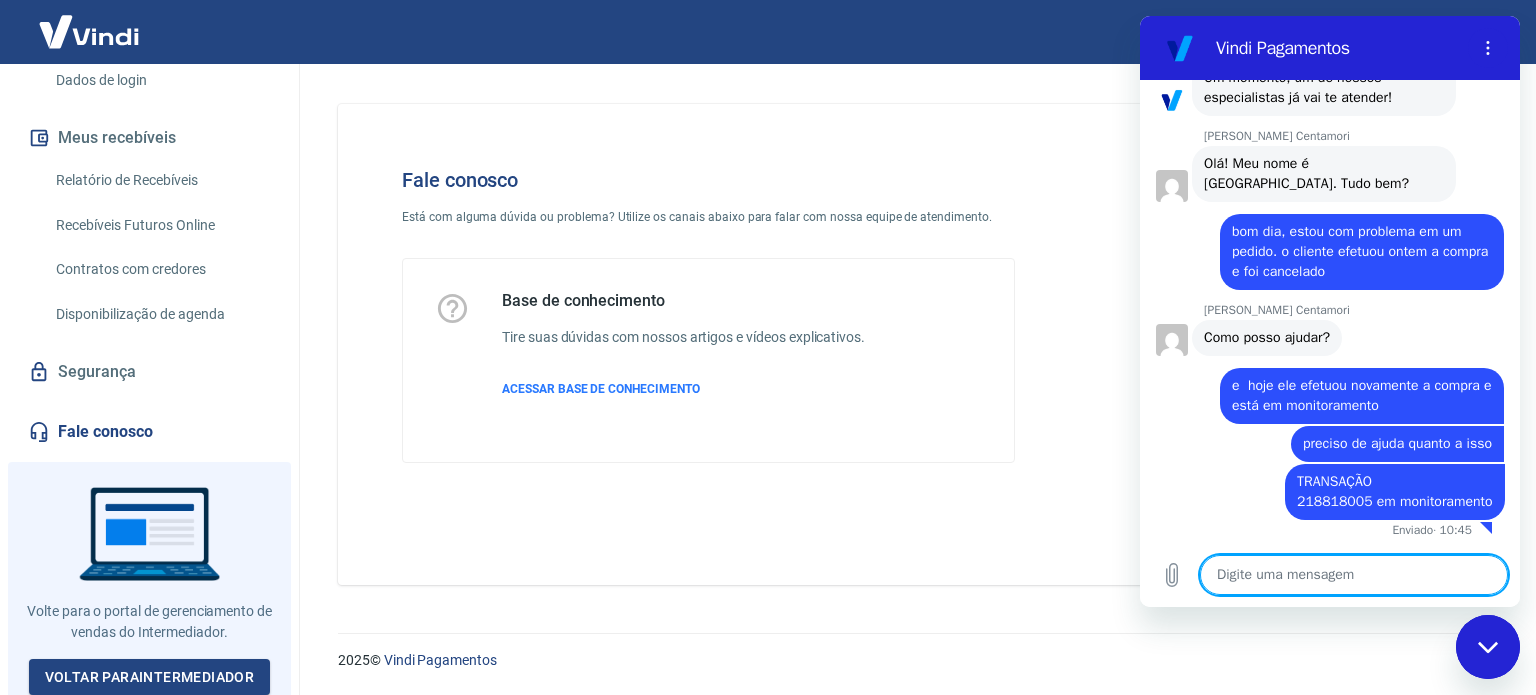 paste on "TRANSAÇÃO
218729469" 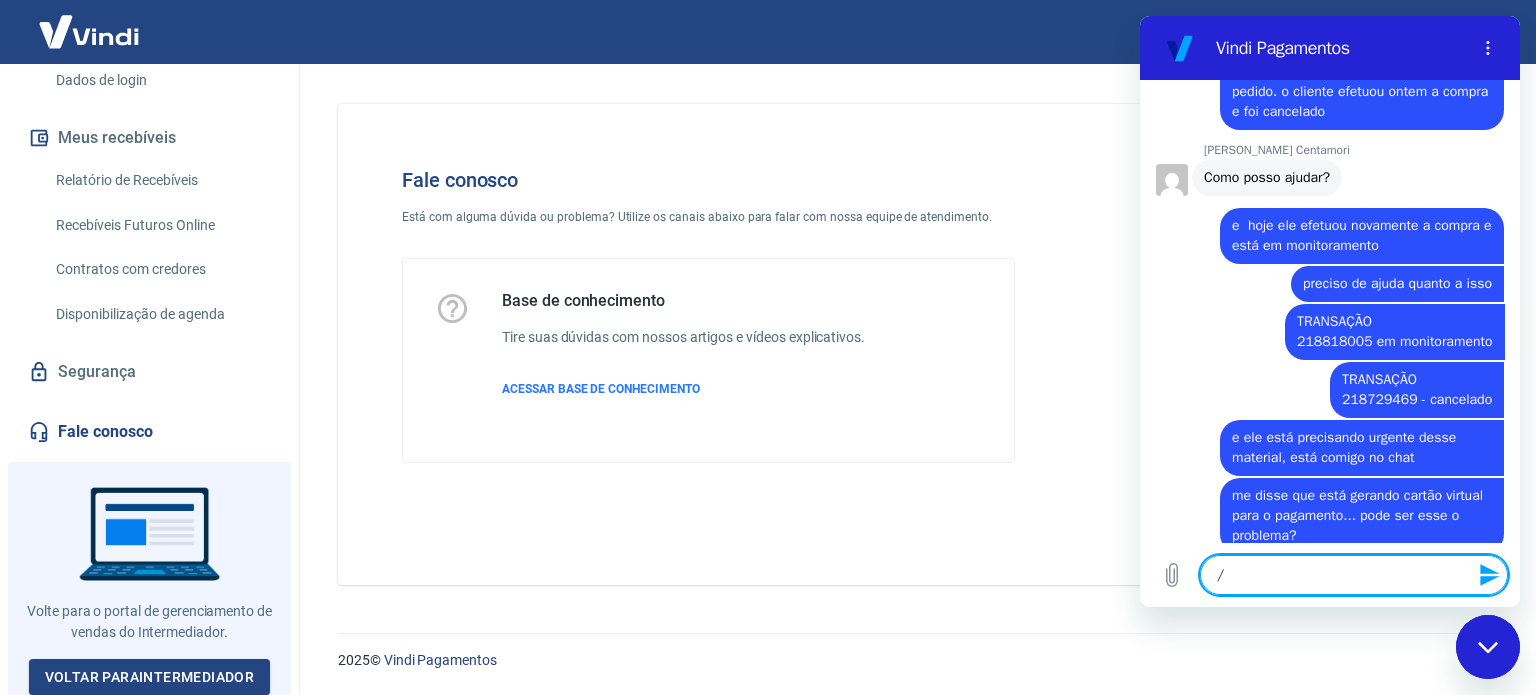 scroll, scrollTop: 2113, scrollLeft: 0, axis: vertical 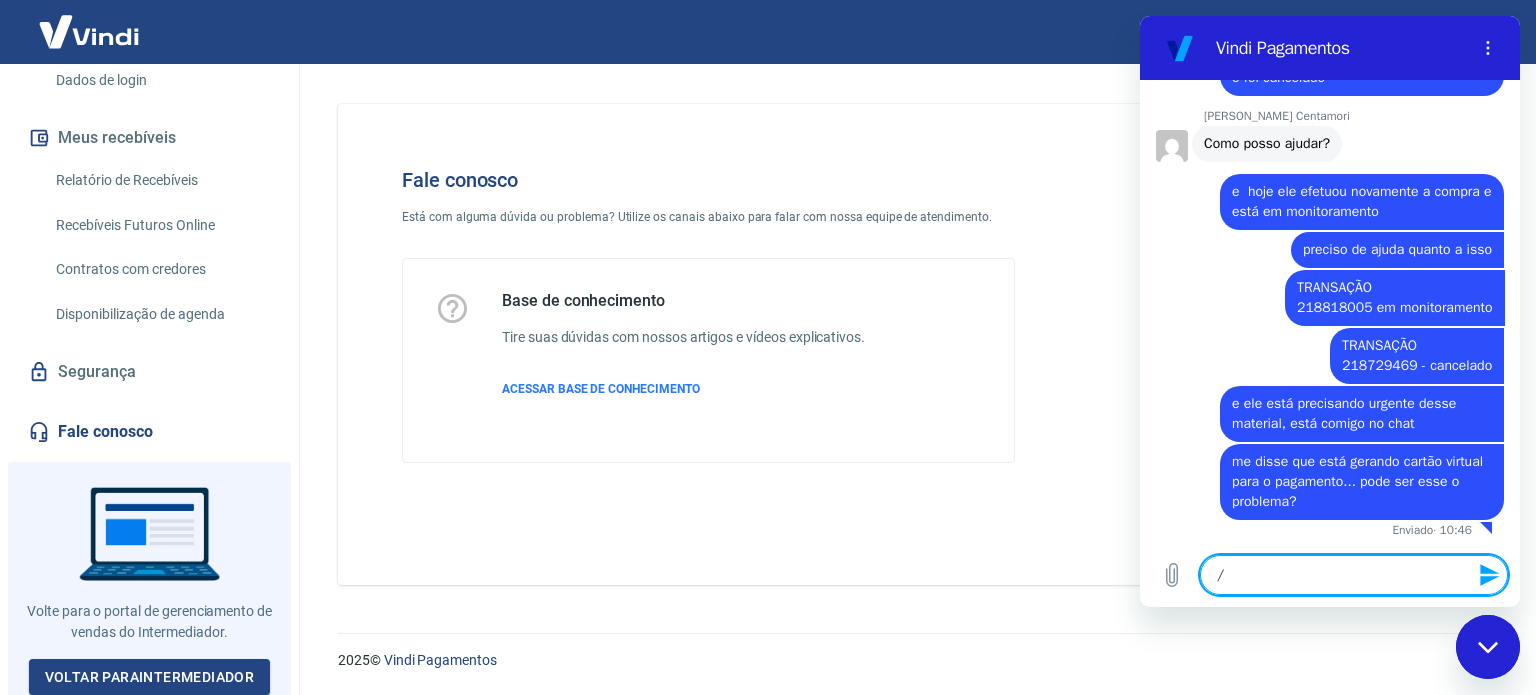 click on "/" at bounding box center (1354, 575) 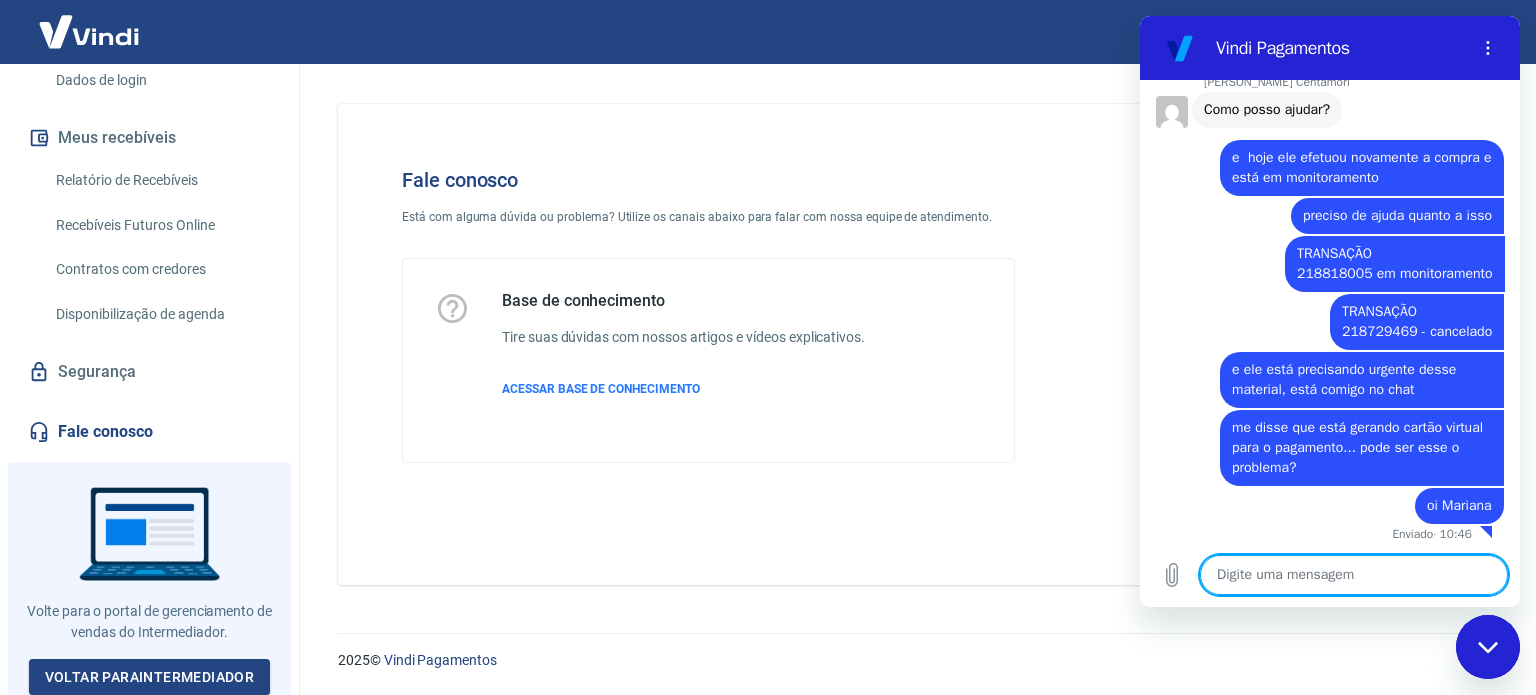 scroll, scrollTop: 2151, scrollLeft: 0, axis: vertical 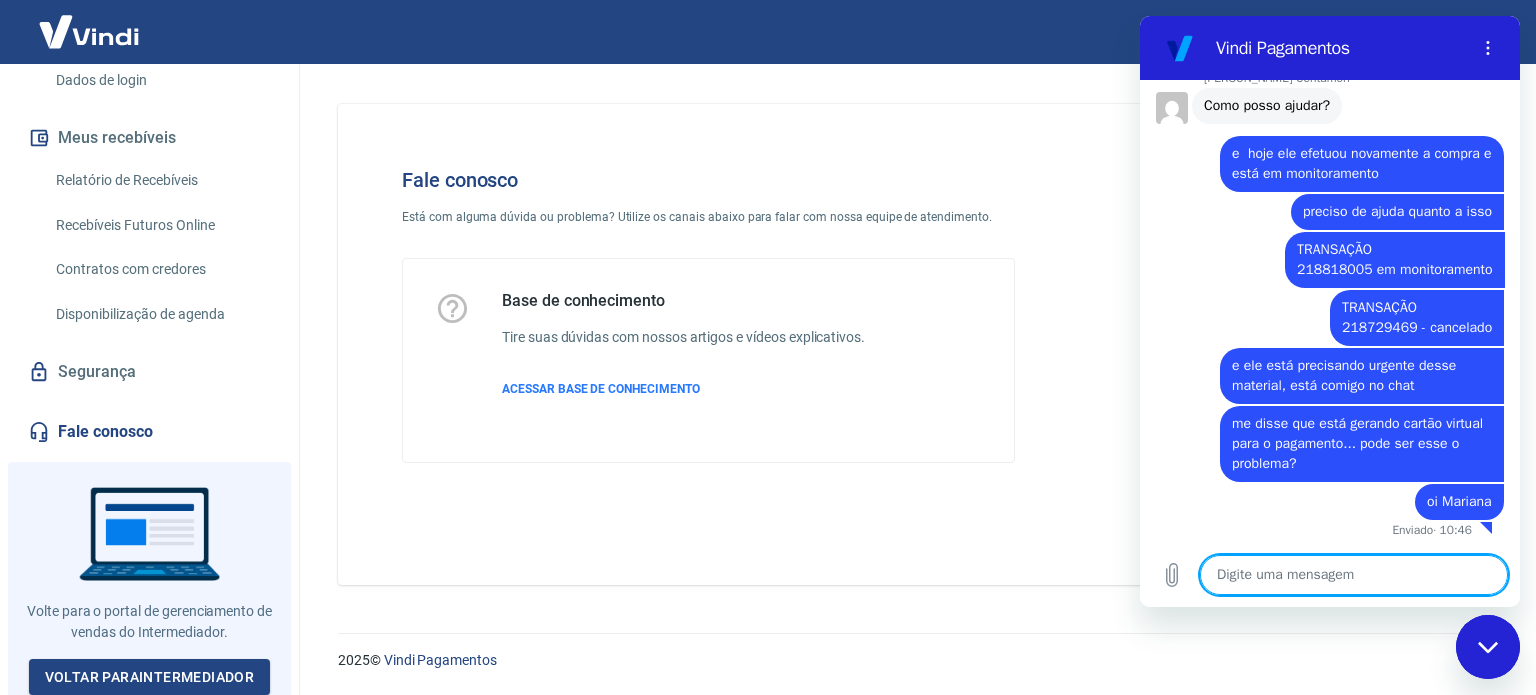 click at bounding box center (1354, 575) 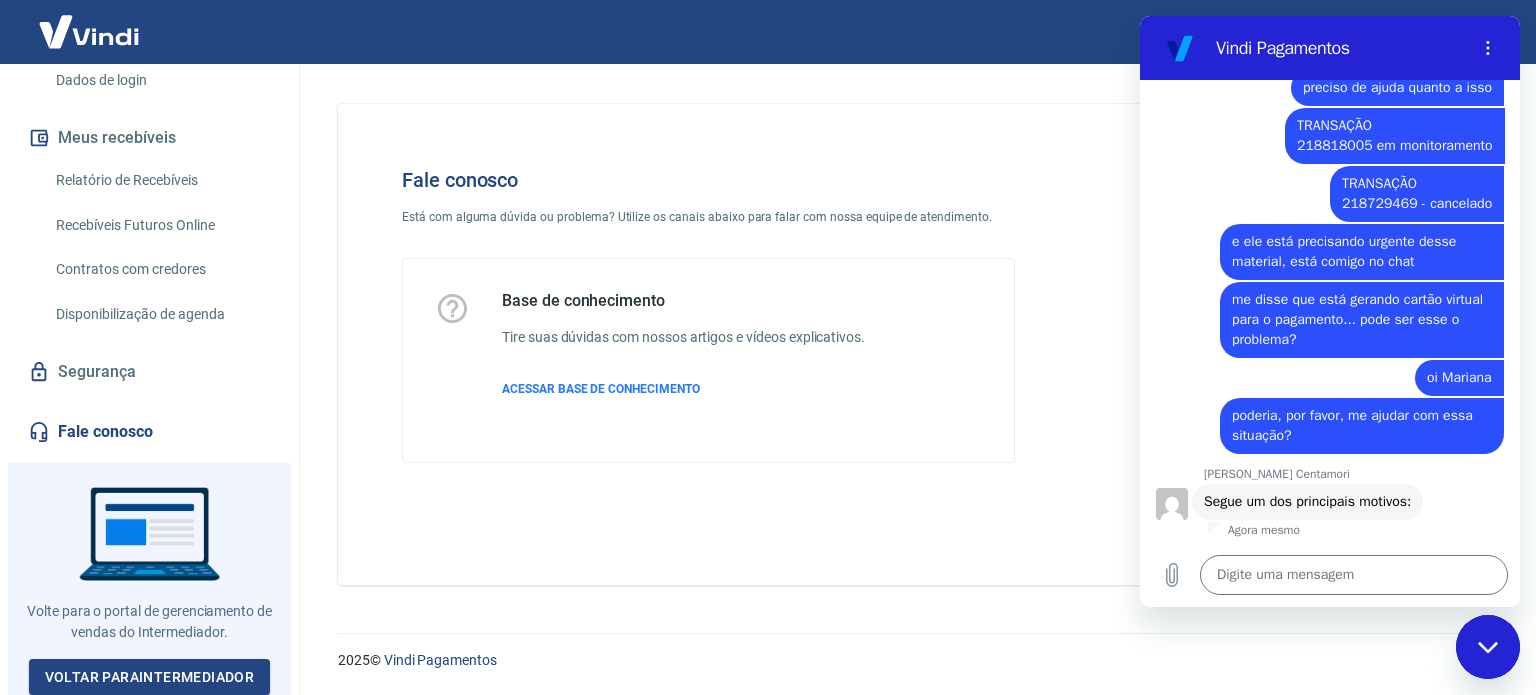 scroll, scrollTop: 2275, scrollLeft: 0, axis: vertical 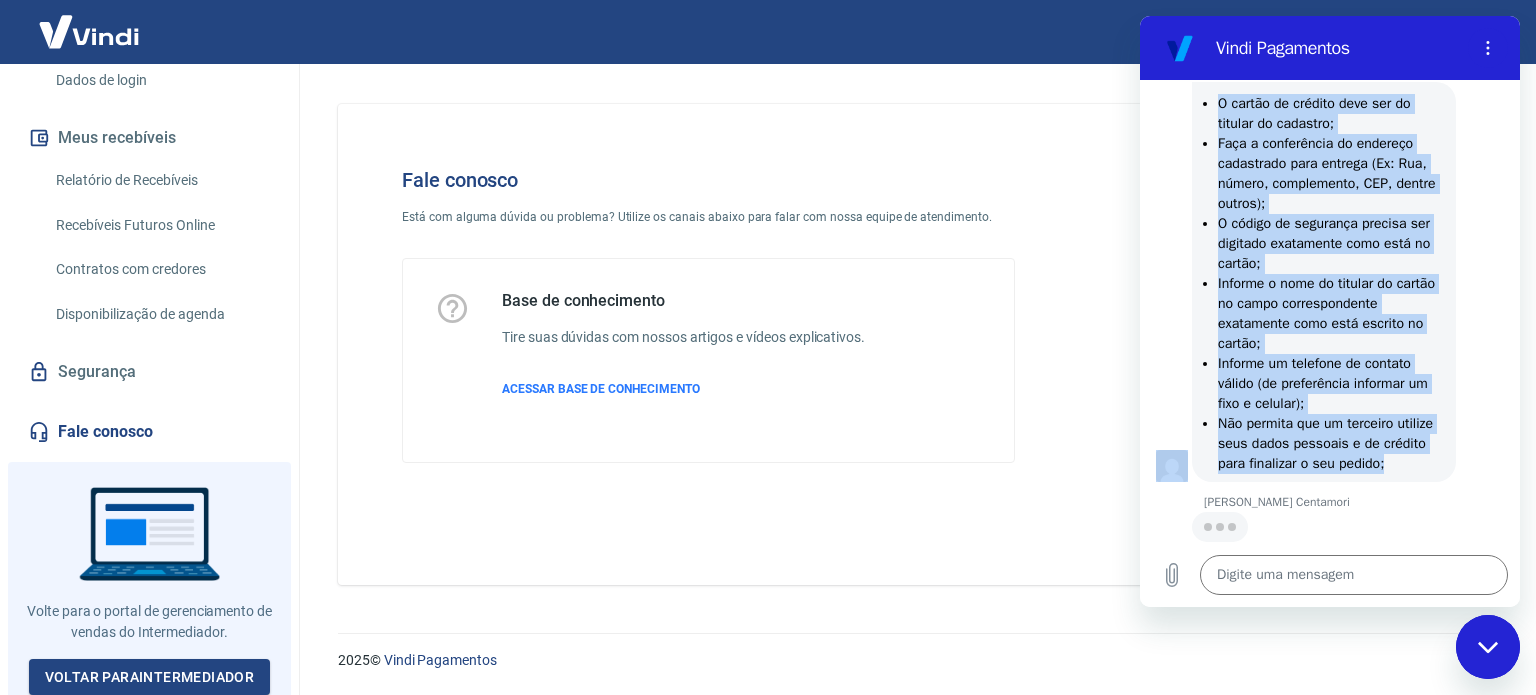 drag, startPoint x: 1202, startPoint y: 241, endPoint x: 1266, endPoint y: 472, distance: 239.7019 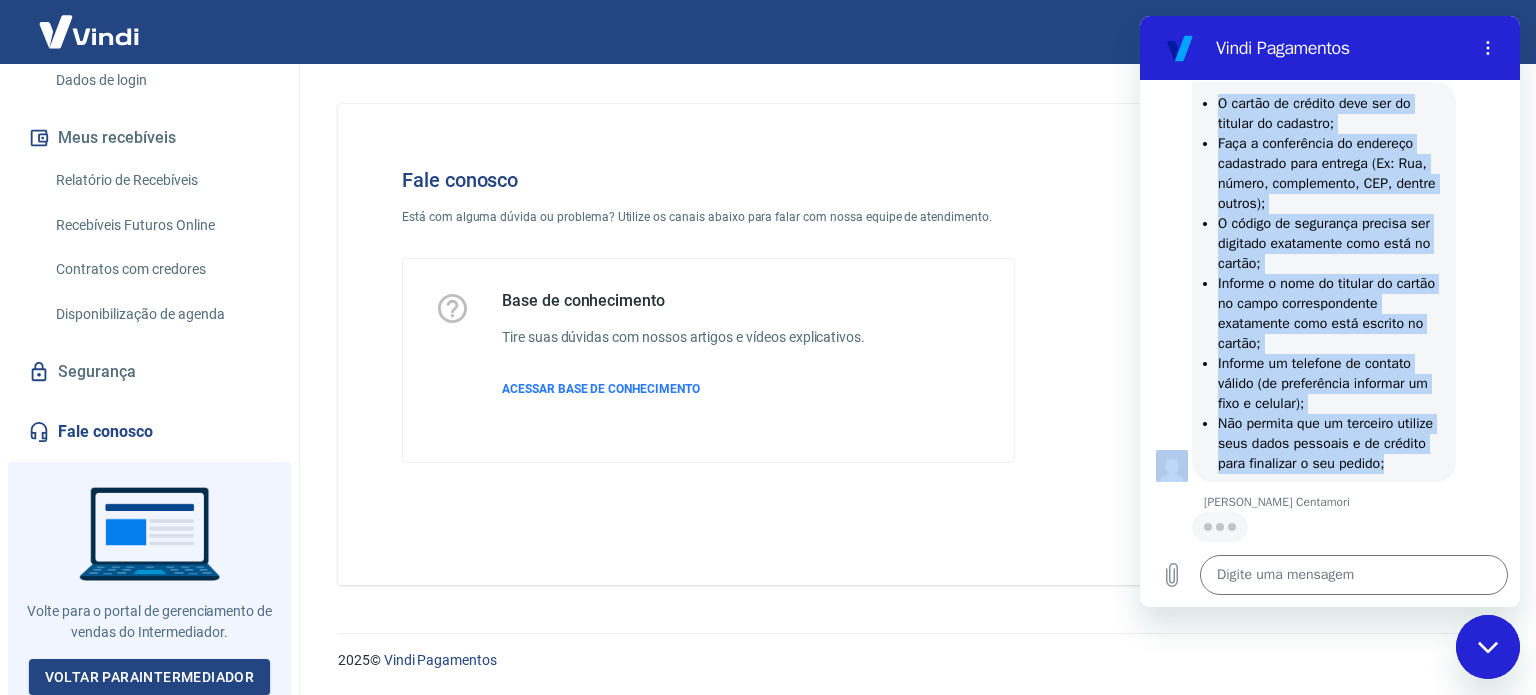 copy on "Segue um dos principais motivos:  Agora mesmo [PERSON_NAME] Centamori diz:  O cartão de crédito deve ser do titular do cadastro; Faça a conferência do endereço cadastrado para entrega (Ex: Rua, número, complemento, CEP, dentre outros); O código de segurança precisa ser digitado exatamente como está no cartão; Informe o nome do titular do cartão no campo correspondente exatamente como está escrito no cartão; Informe um telefone de contato válido (de preferência informar um fixo e celular); Não permita que um terceiro utilize seus dados pessoais e de crédito para finalizar o seu pedido;" 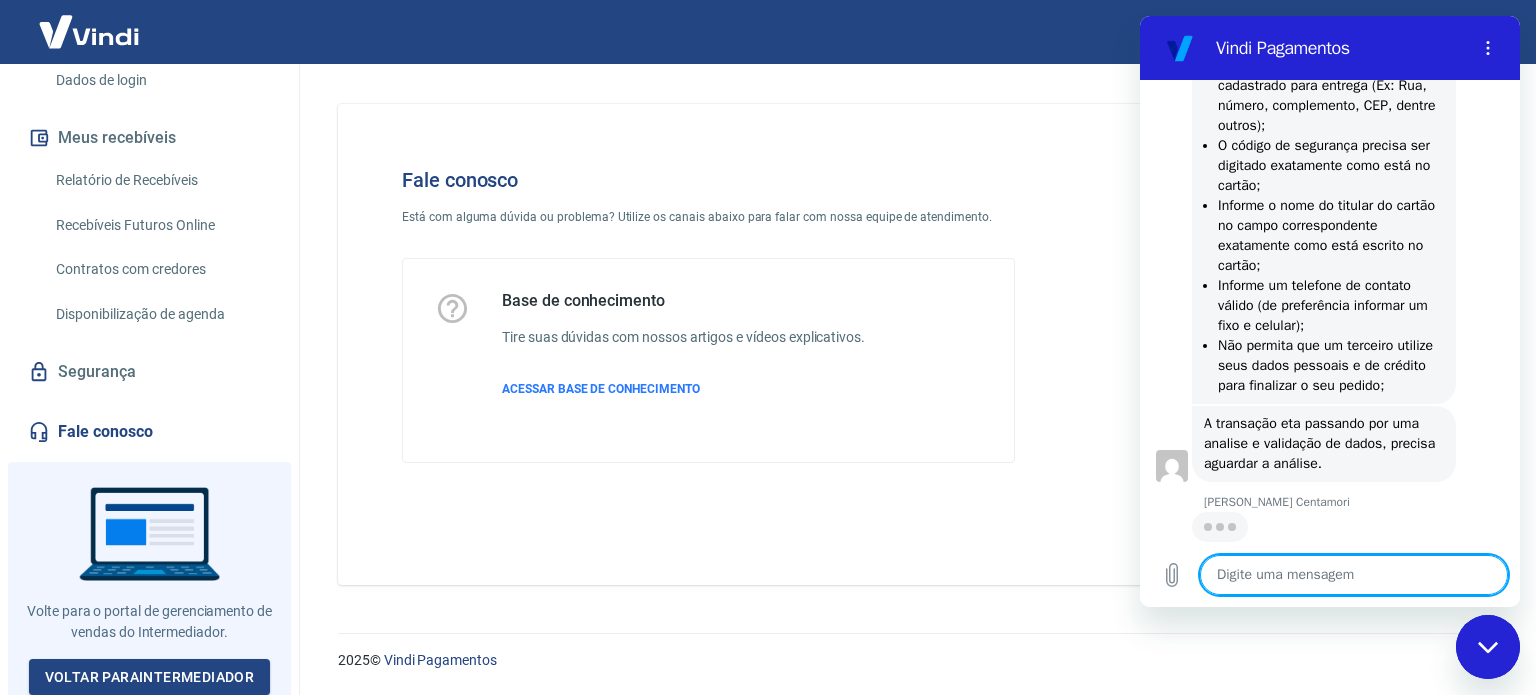 scroll, scrollTop: 2813, scrollLeft: 0, axis: vertical 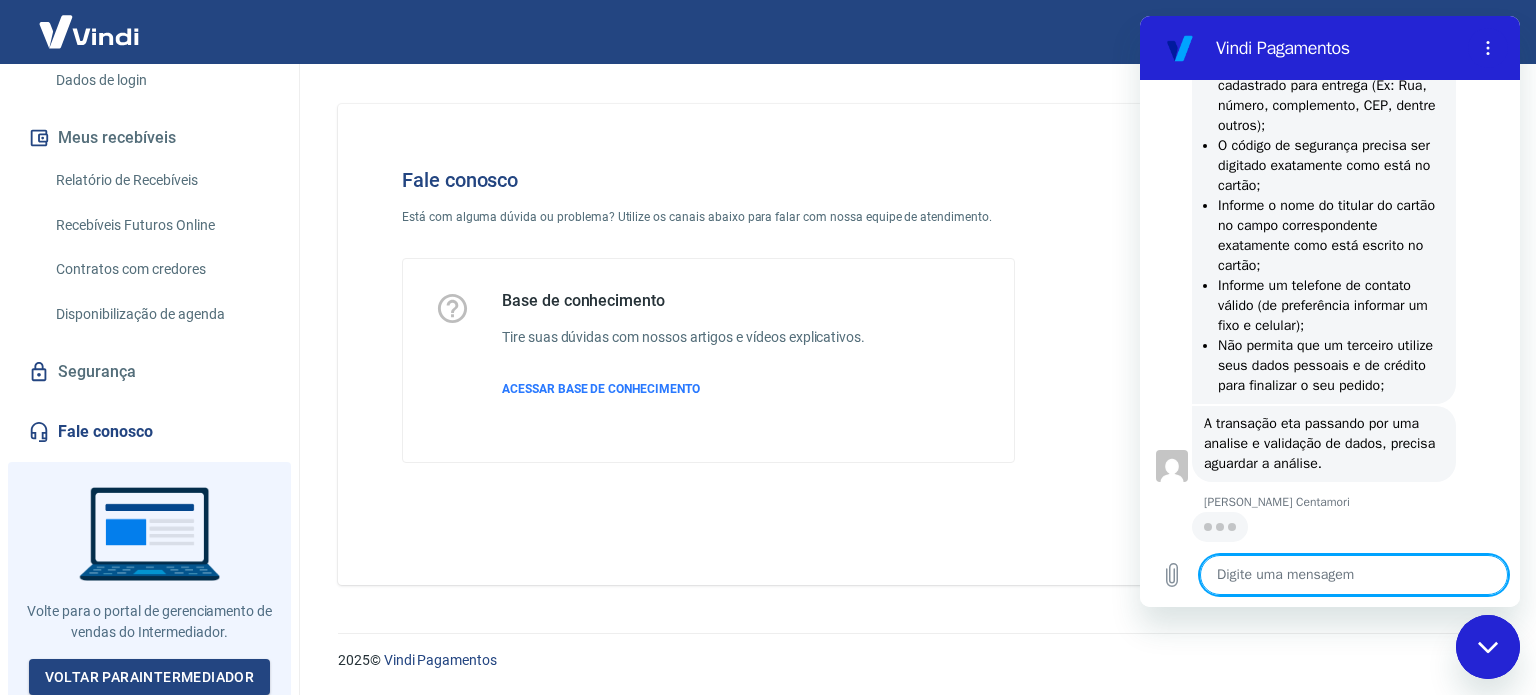 click at bounding box center [1354, 575] 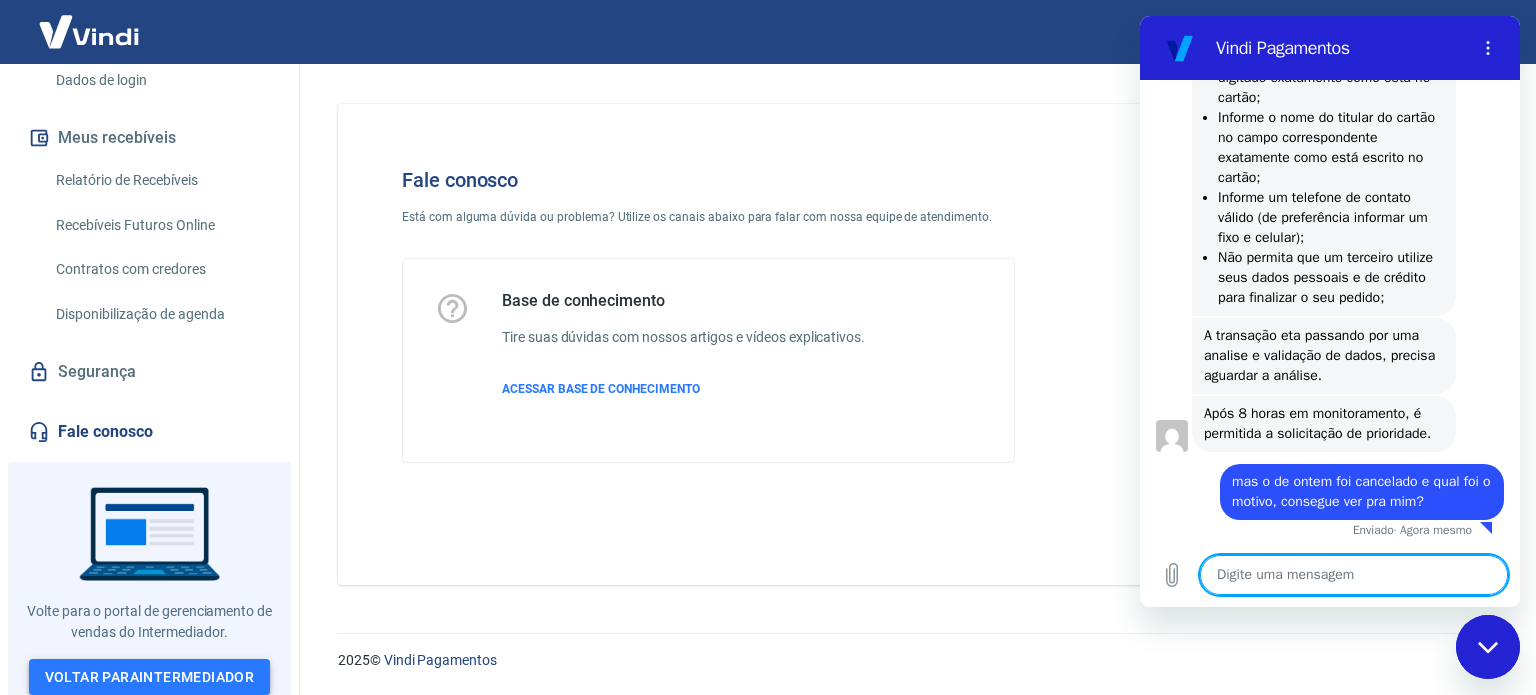 scroll, scrollTop: 2921, scrollLeft: 0, axis: vertical 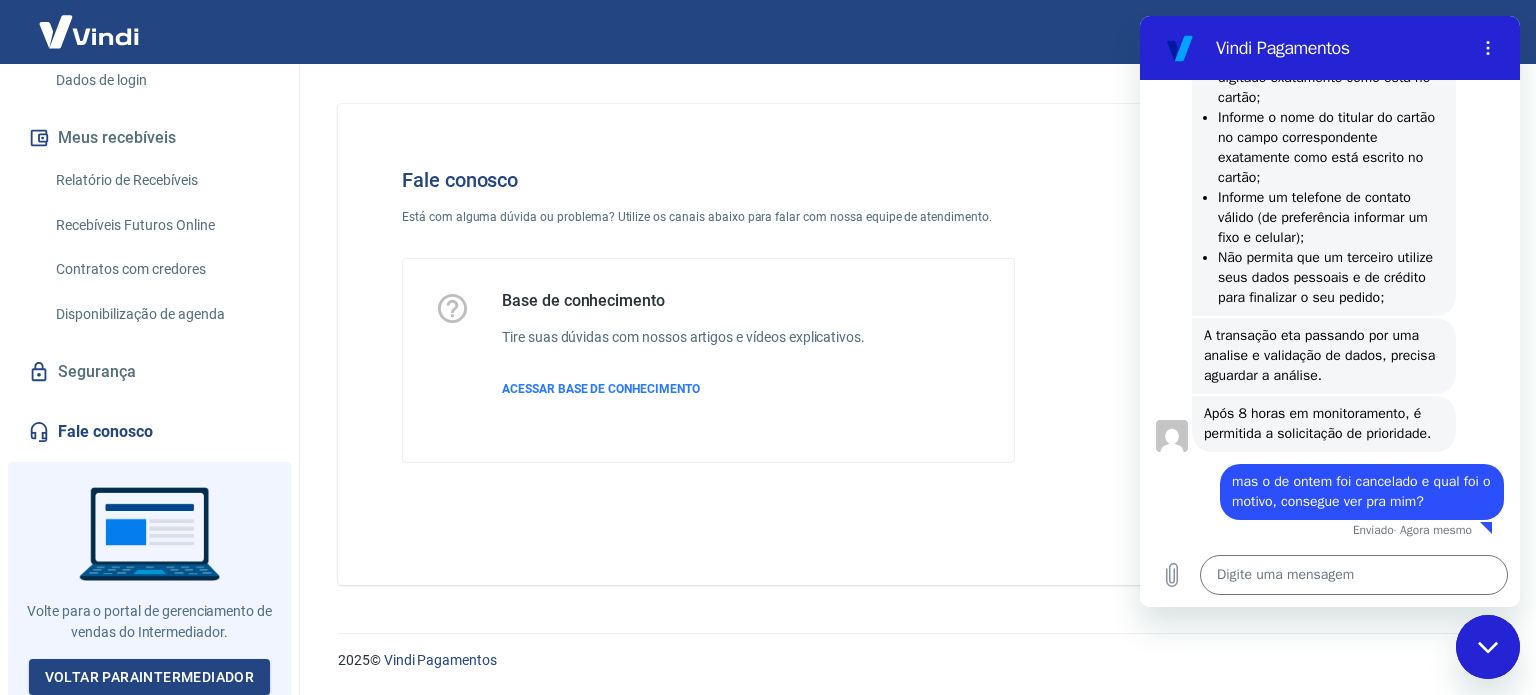 click on "Após 8 horas em monitoramento, é permitida a solicitação de prioridade." at bounding box center [1324, 424] 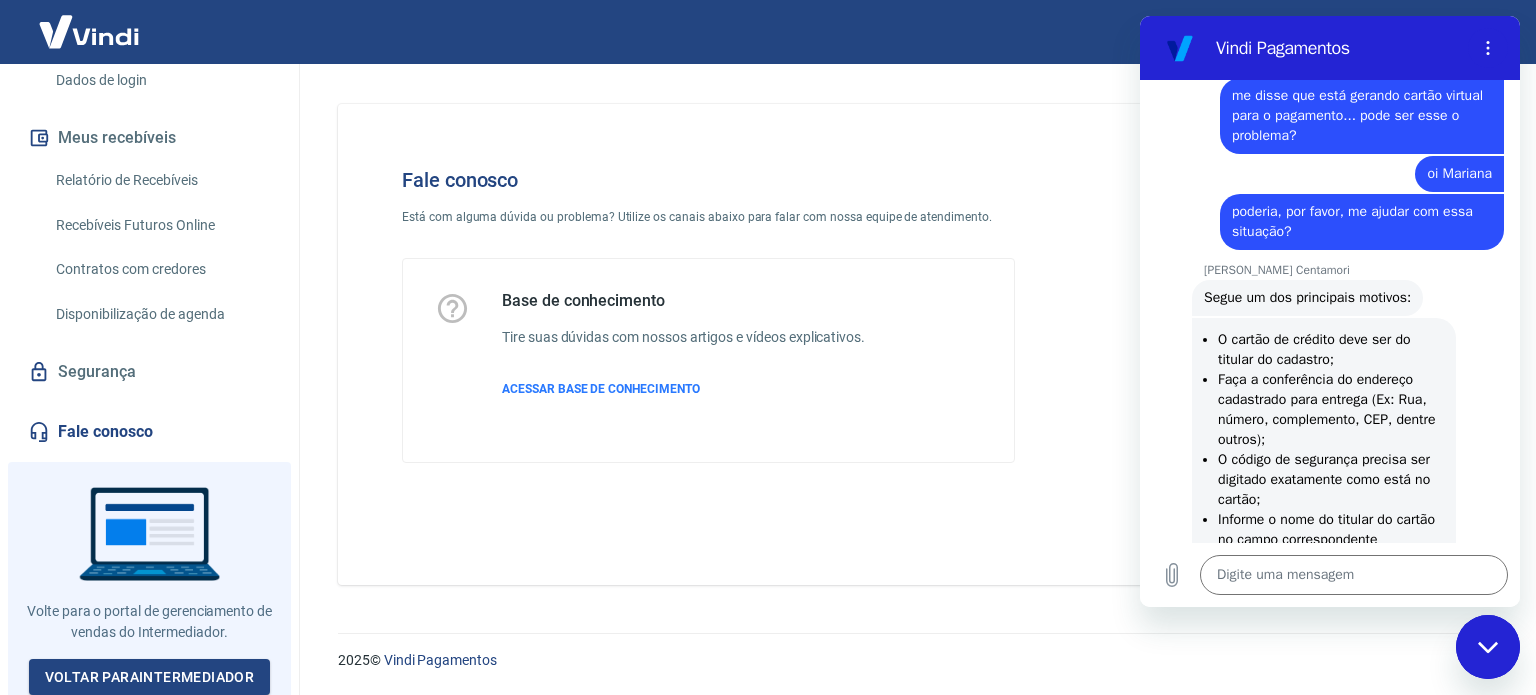 scroll, scrollTop: 2521, scrollLeft: 0, axis: vertical 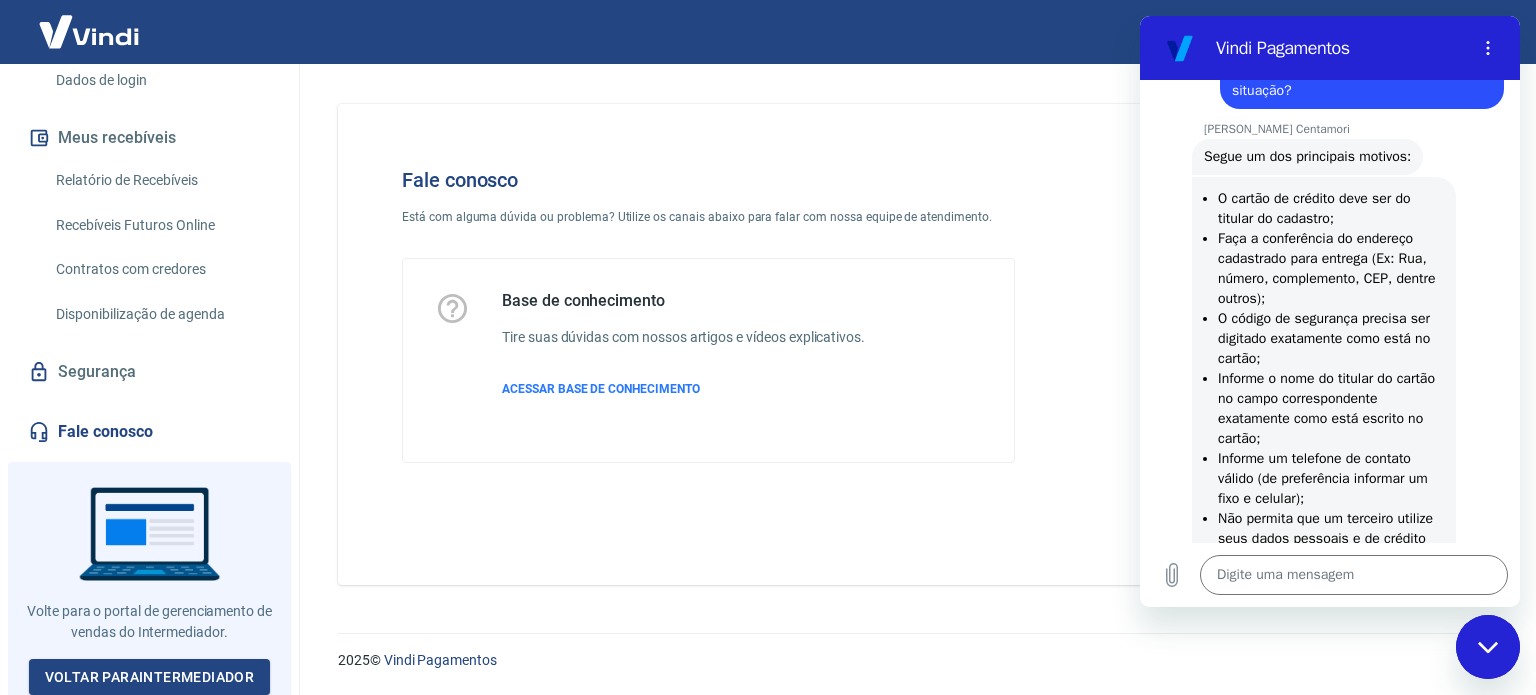 click on "Segue um dos principais motivos:" at bounding box center [1307, 157] 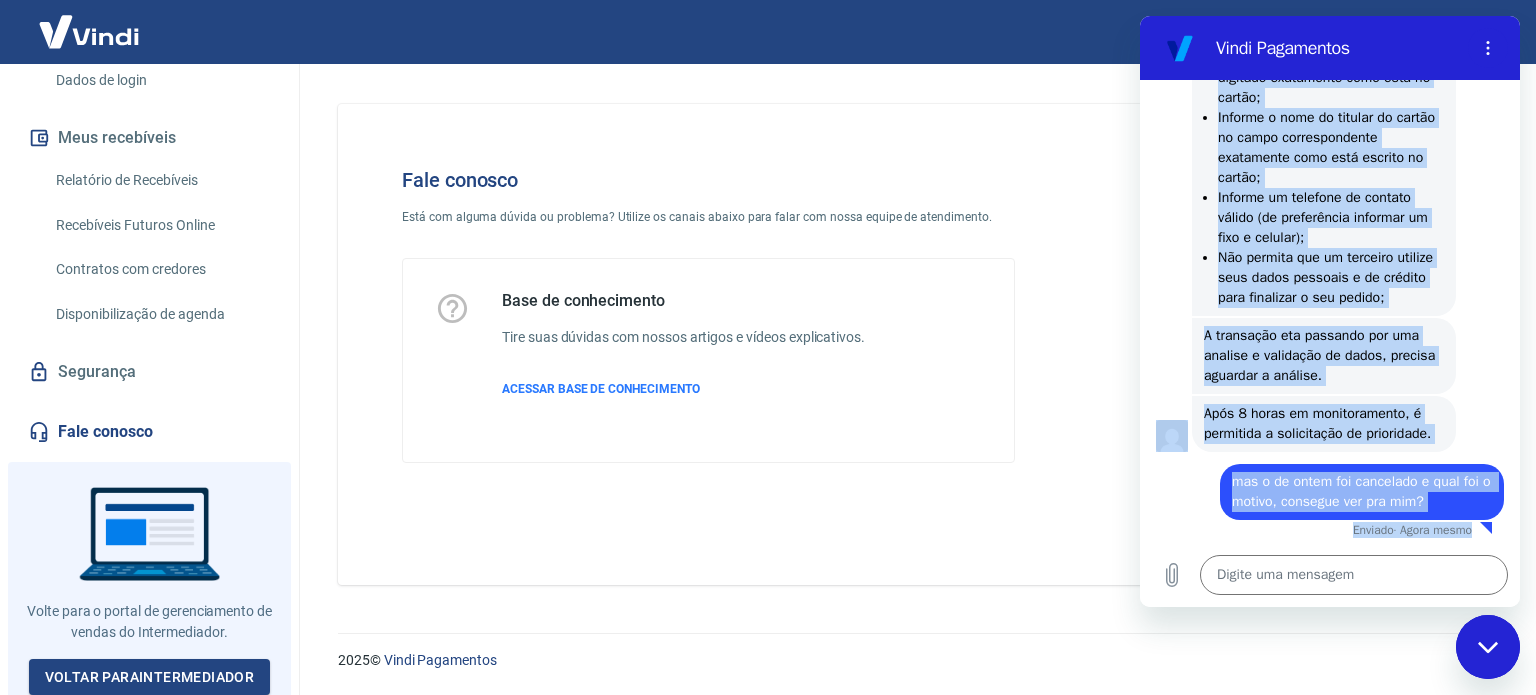 scroll, scrollTop: 2921, scrollLeft: 0, axis: vertical 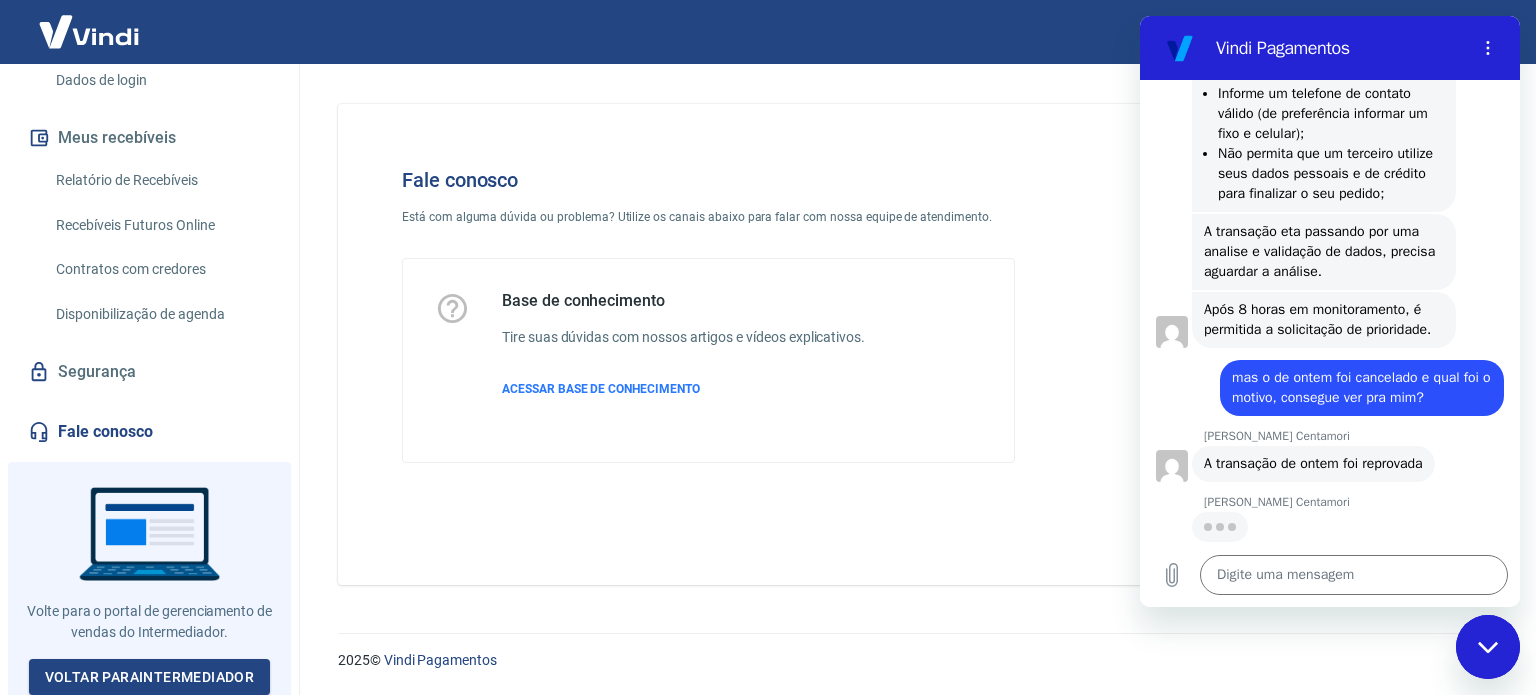 drag, startPoint x: 1207, startPoint y: 441, endPoint x: 1305, endPoint y: 469, distance: 101.92154 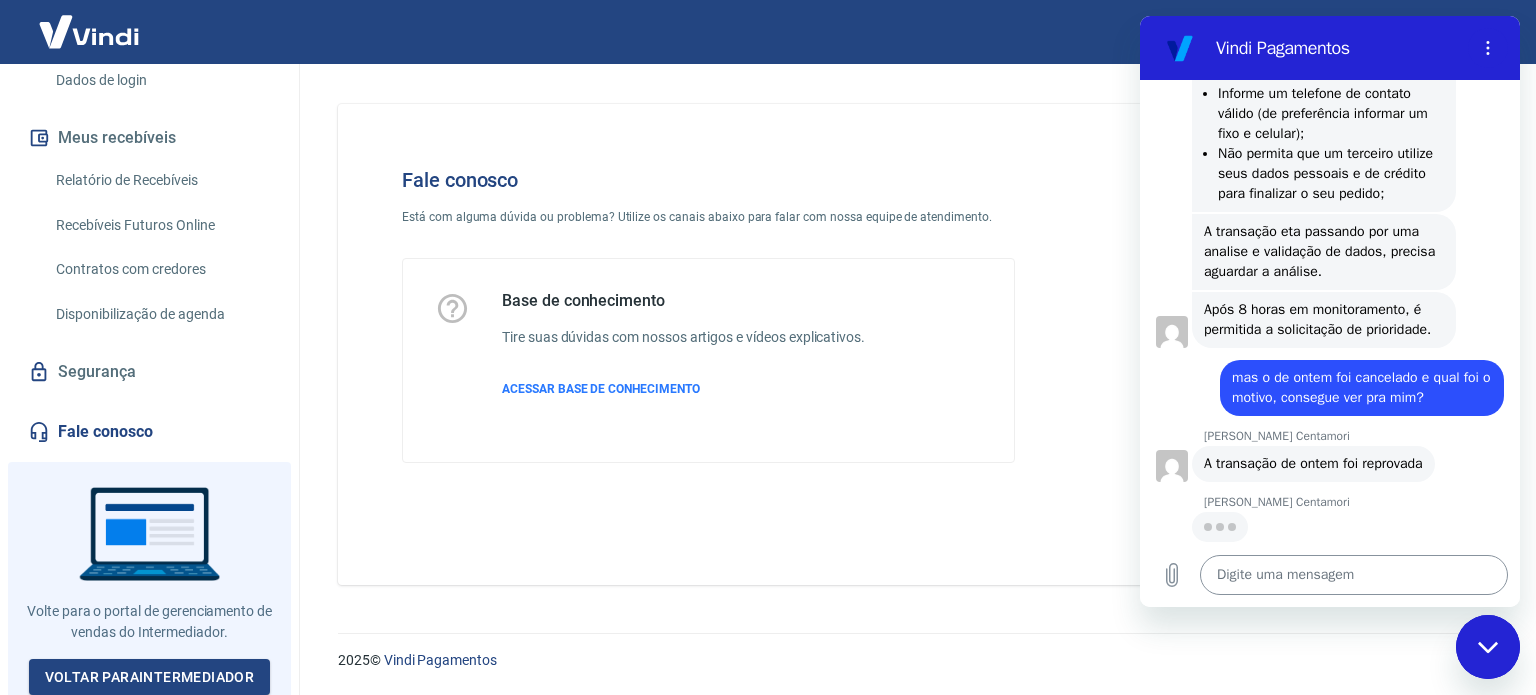 click at bounding box center [1354, 575] 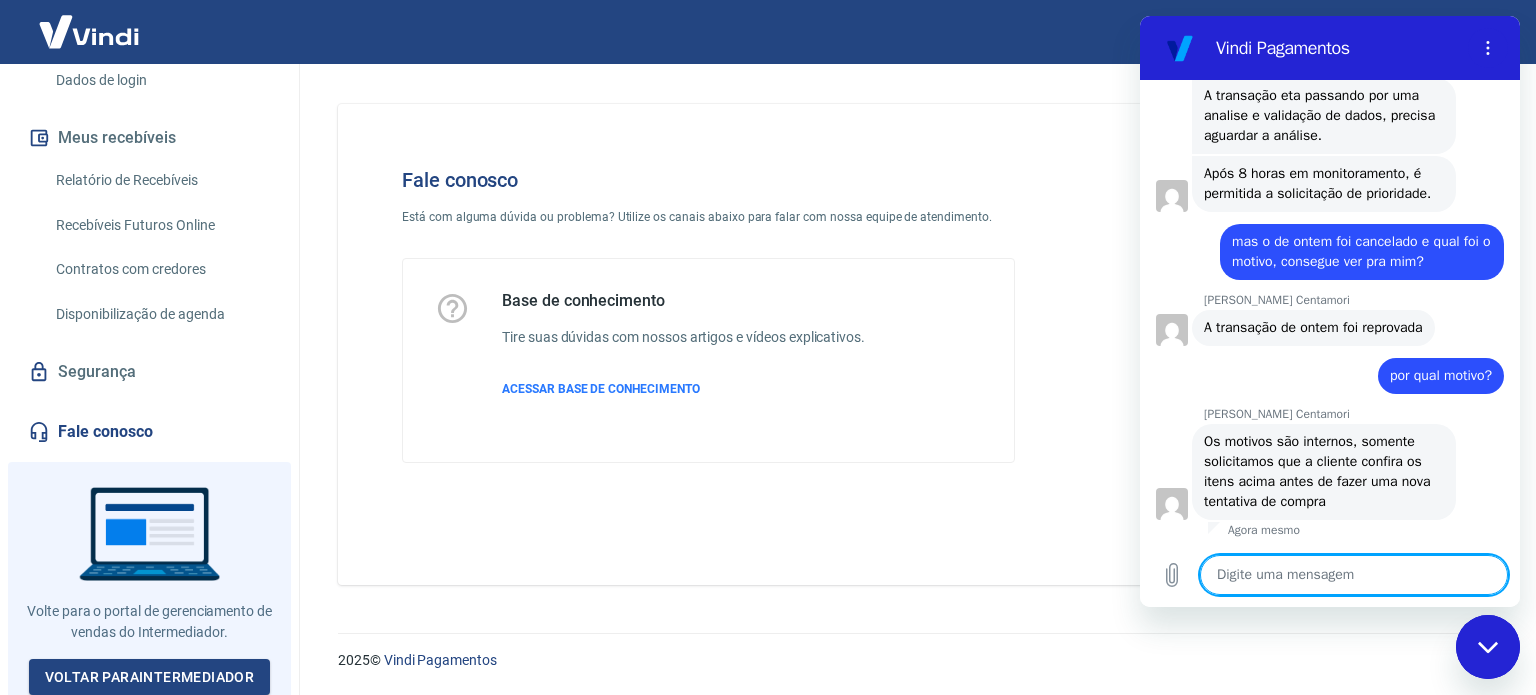 scroll, scrollTop: 3181, scrollLeft: 0, axis: vertical 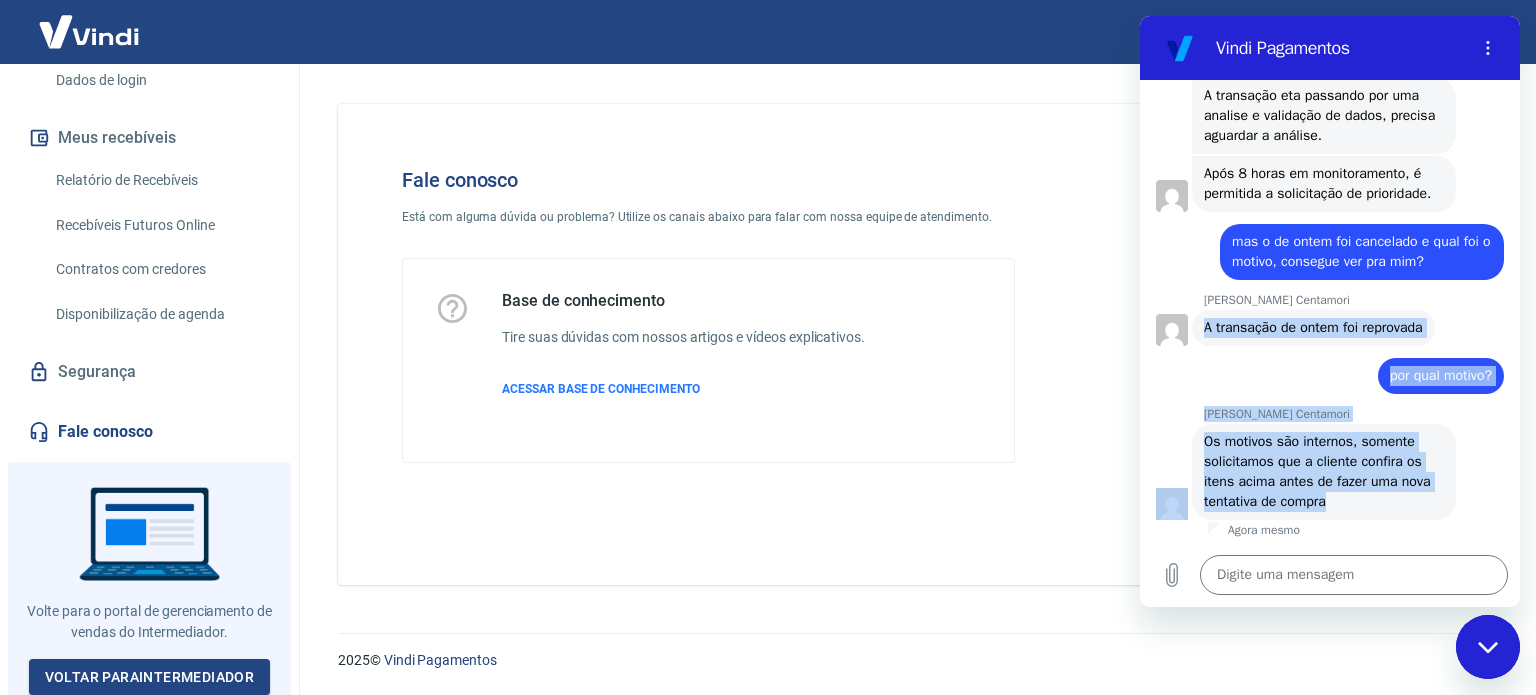 drag, startPoint x: 1207, startPoint y: 306, endPoint x: 1330, endPoint y: 517, distance: 244.23349 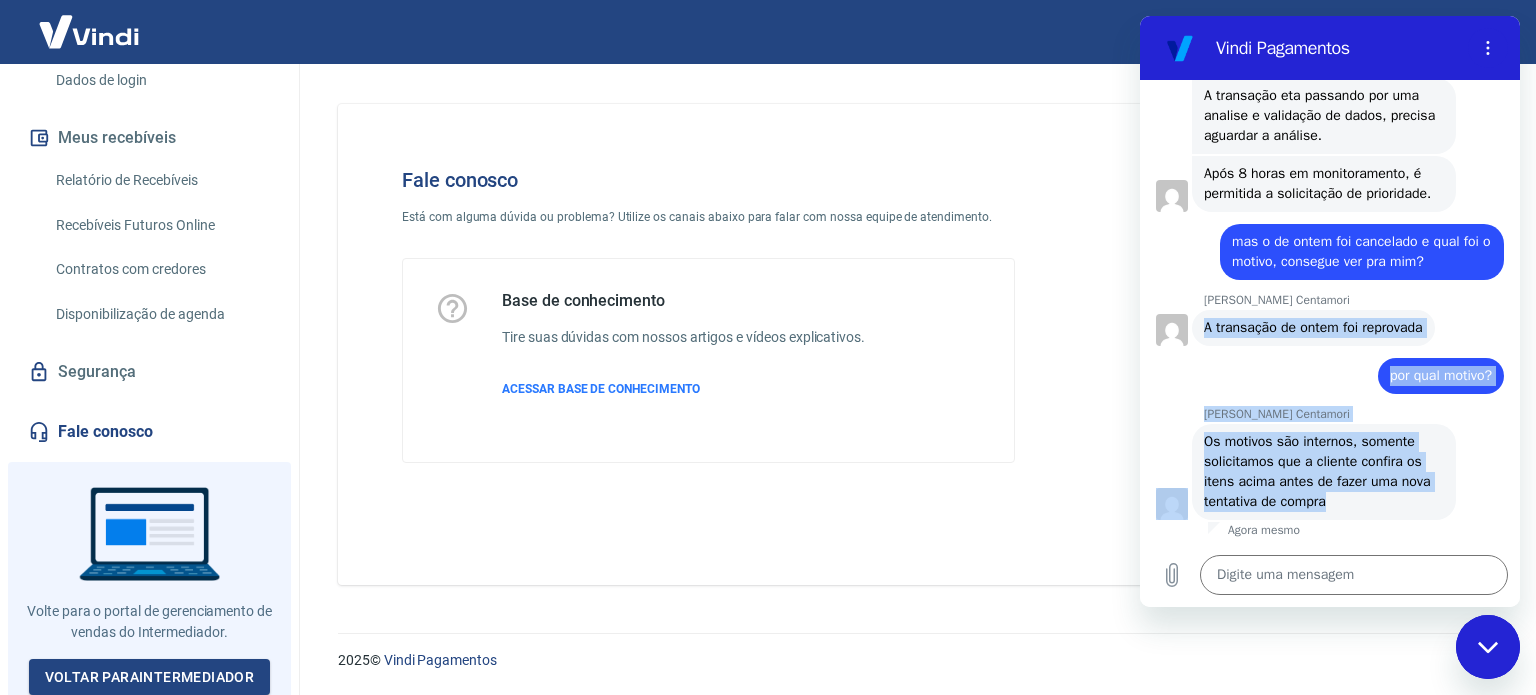 click on "diz:  por qual motivo?" at bounding box center (1322, 370) 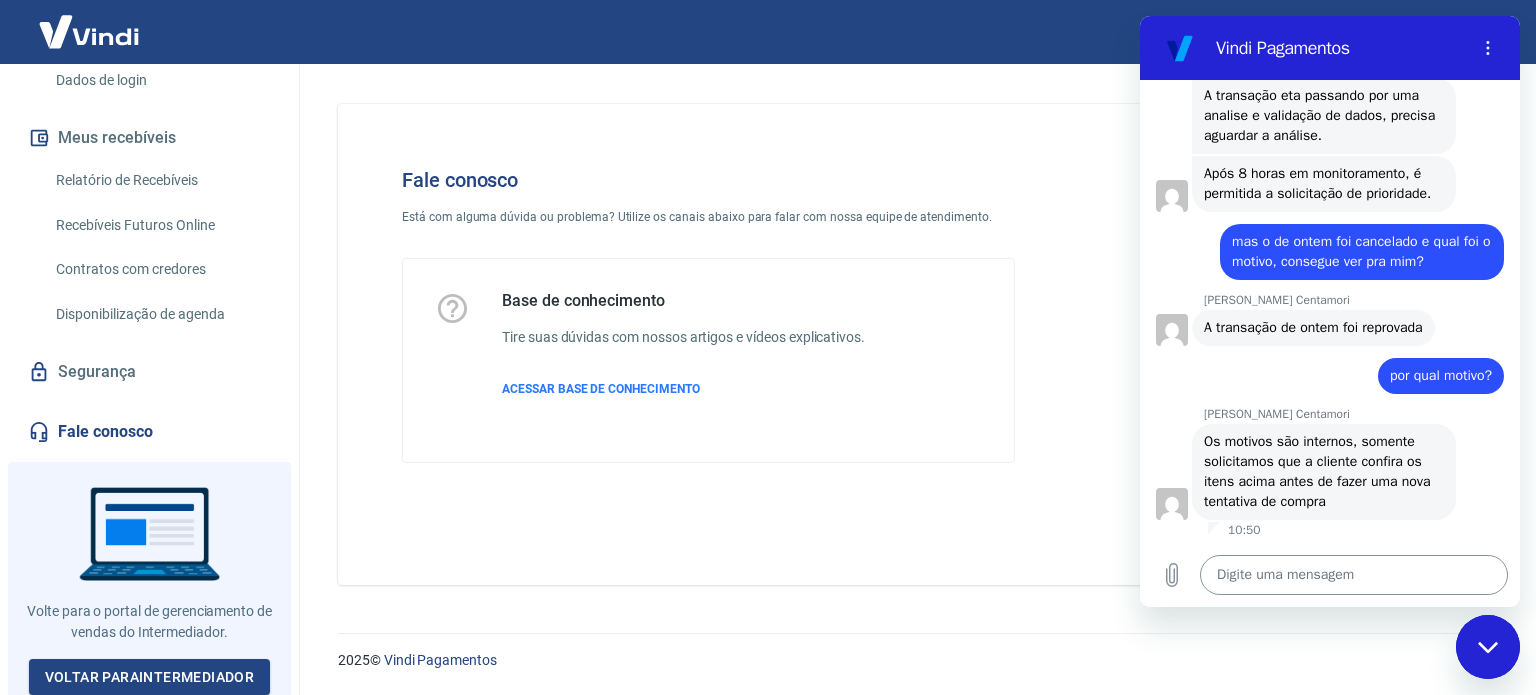 click at bounding box center (1354, 575) 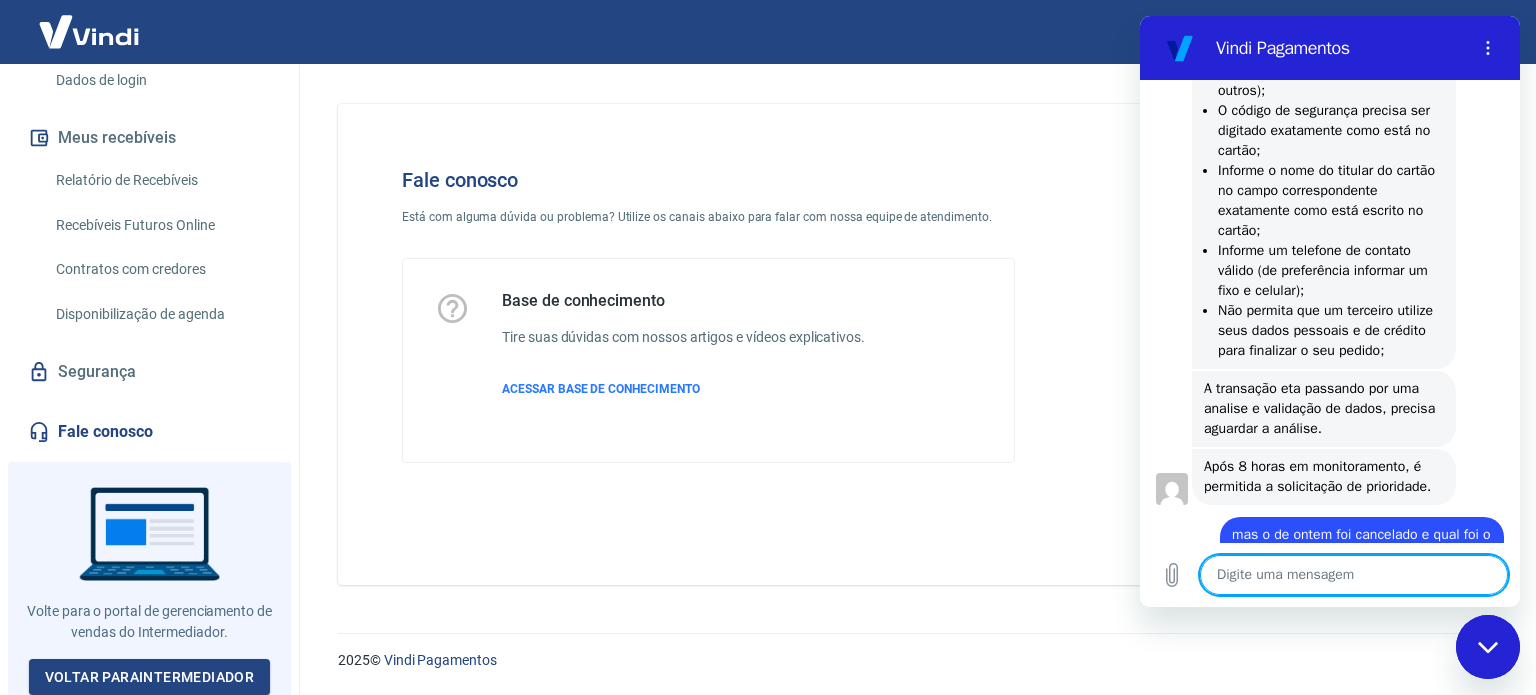 scroll, scrollTop: 2629, scrollLeft: 0, axis: vertical 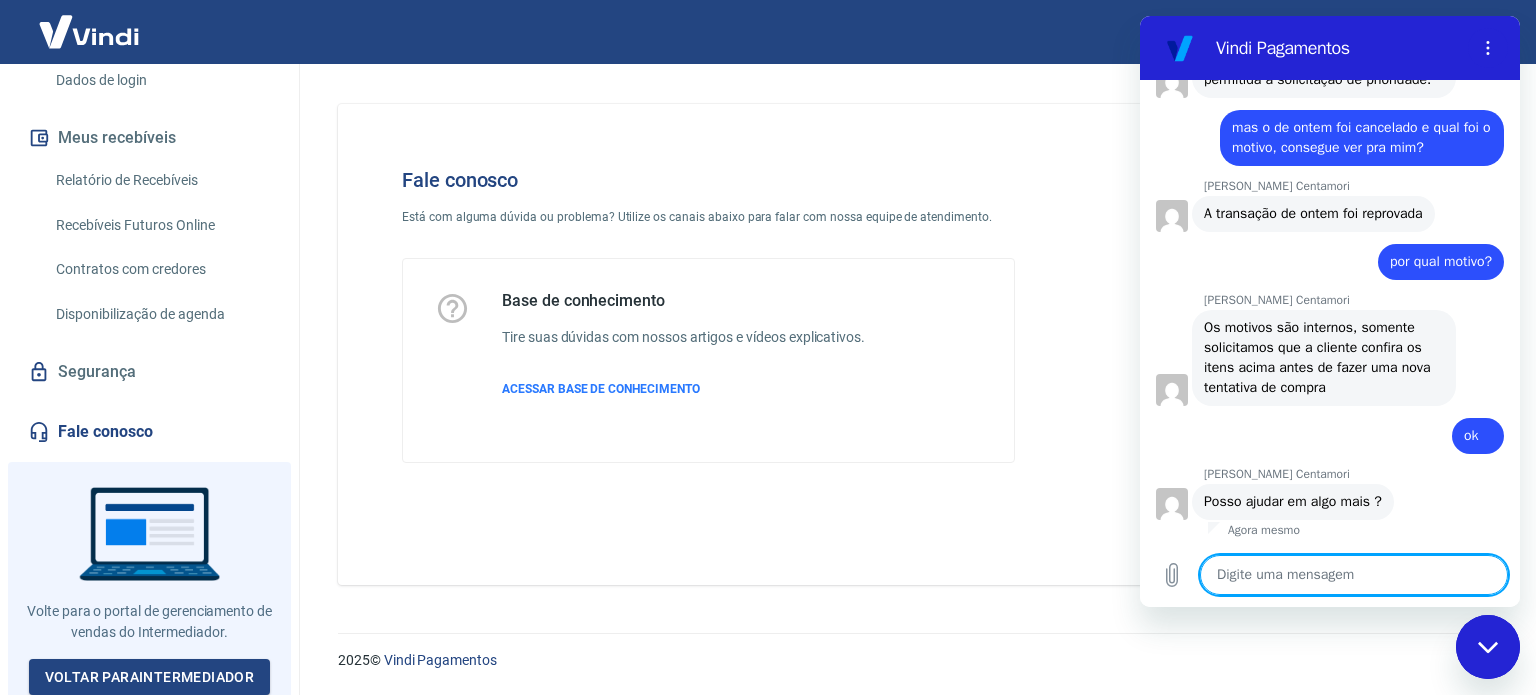 click at bounding box center [1354, 575] 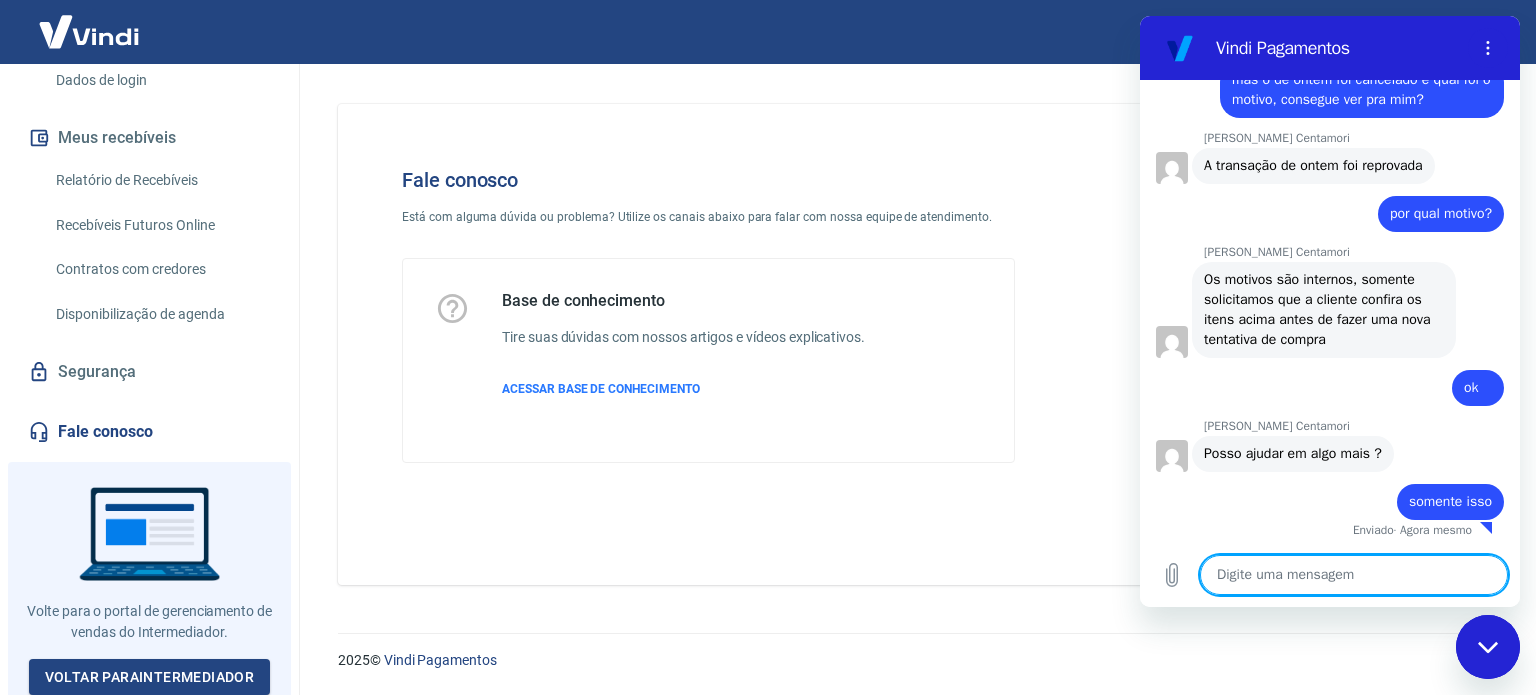 scroll, scrollTop: 3343, scrollLeft: 0, axis: vertical 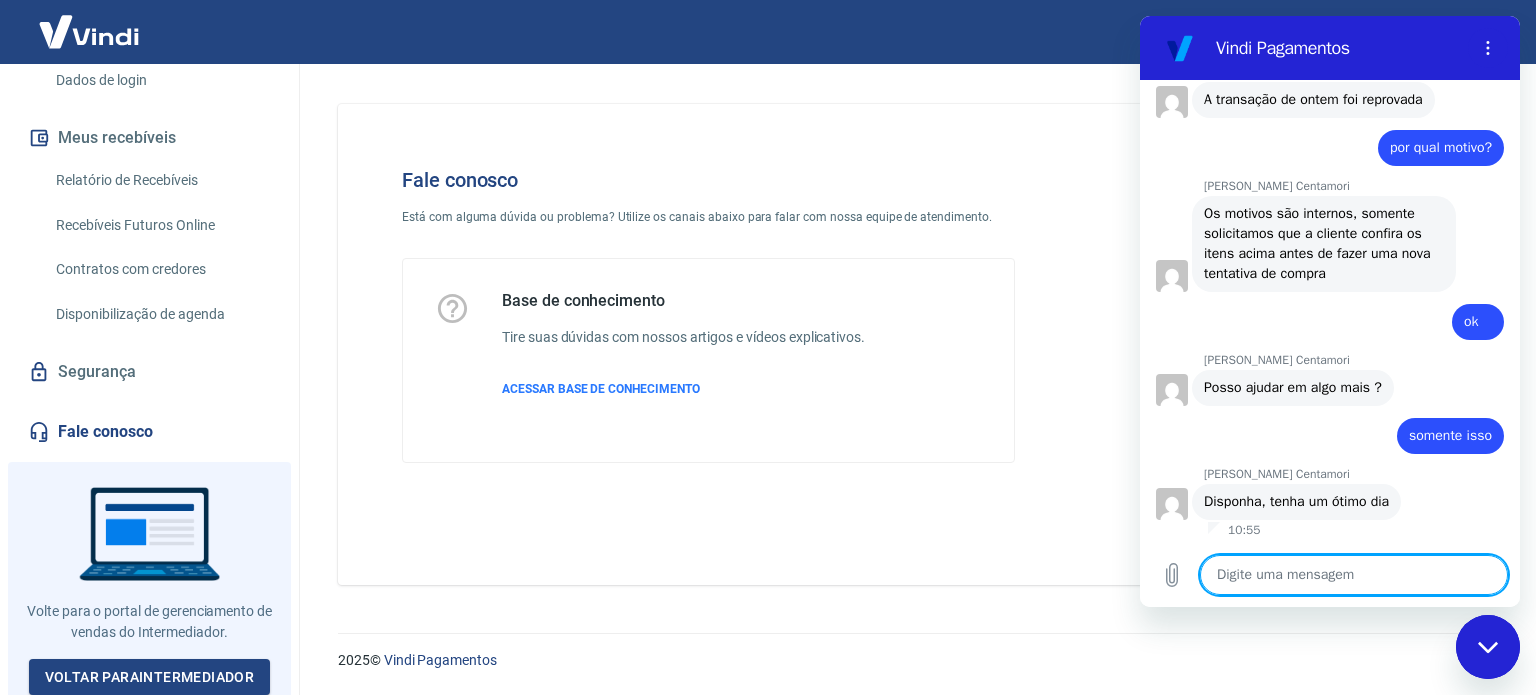 click at bounding box center (1354, 575) 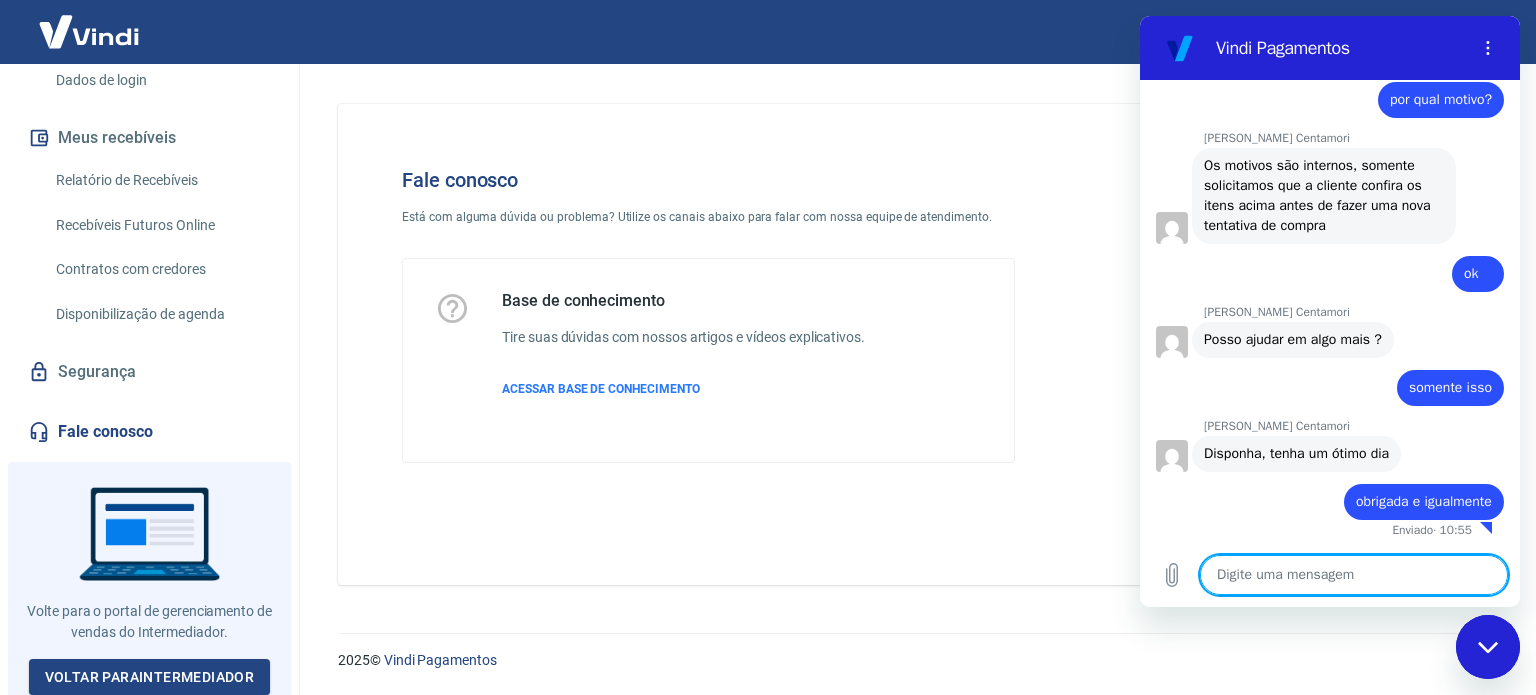 scroll, scrollTop: 3457, scrollLeft: 0, axis: vertical 